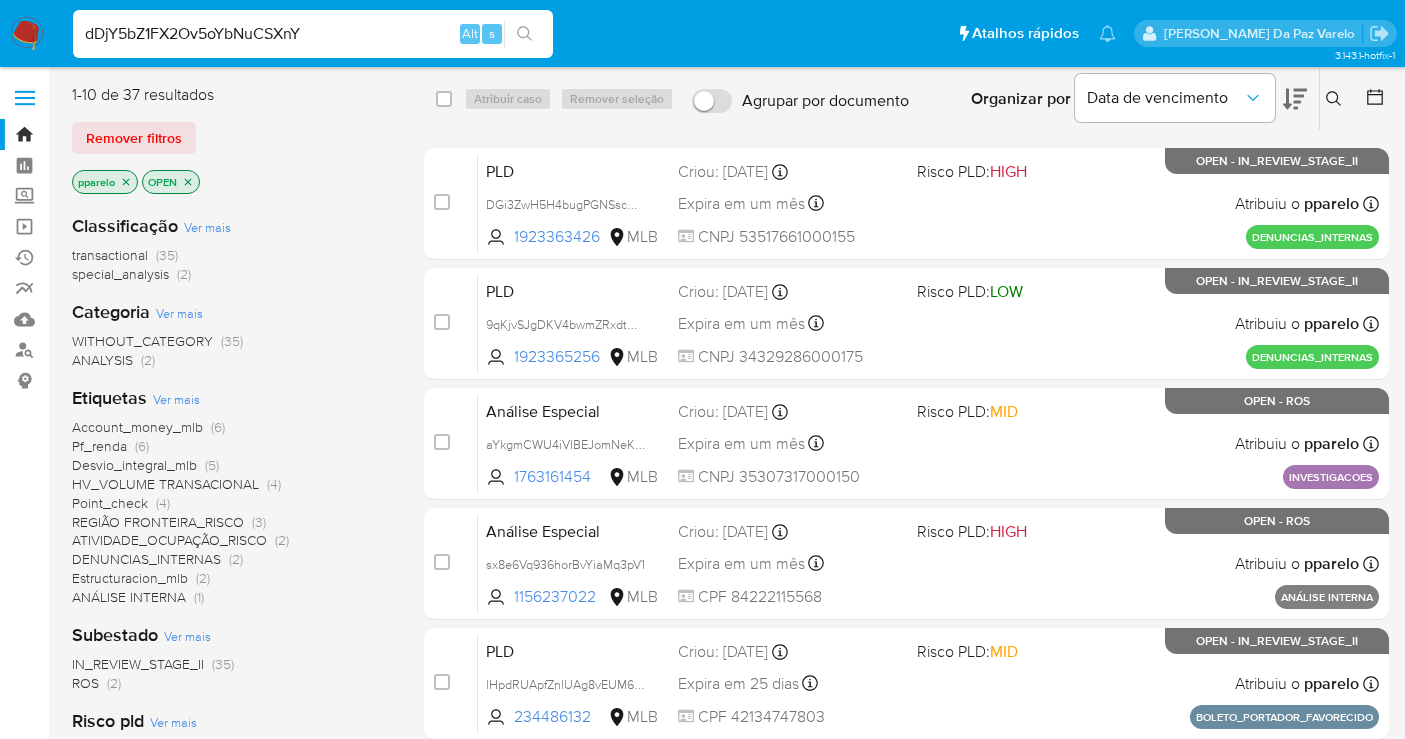 scroll, scrollTop: 0, scrollLeft: 0, axis: both 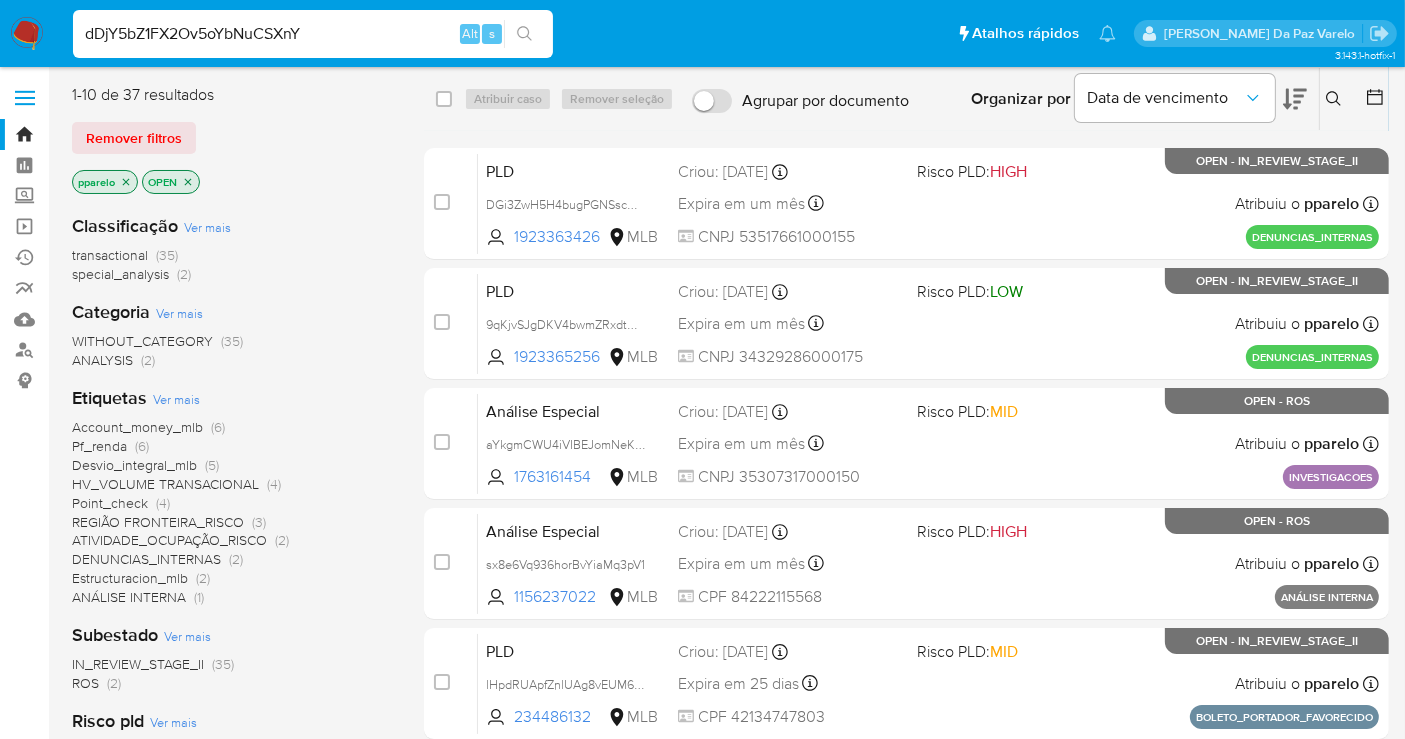 type on "dDjY5bZ1FX2Ov5oYbNuCSXnY" 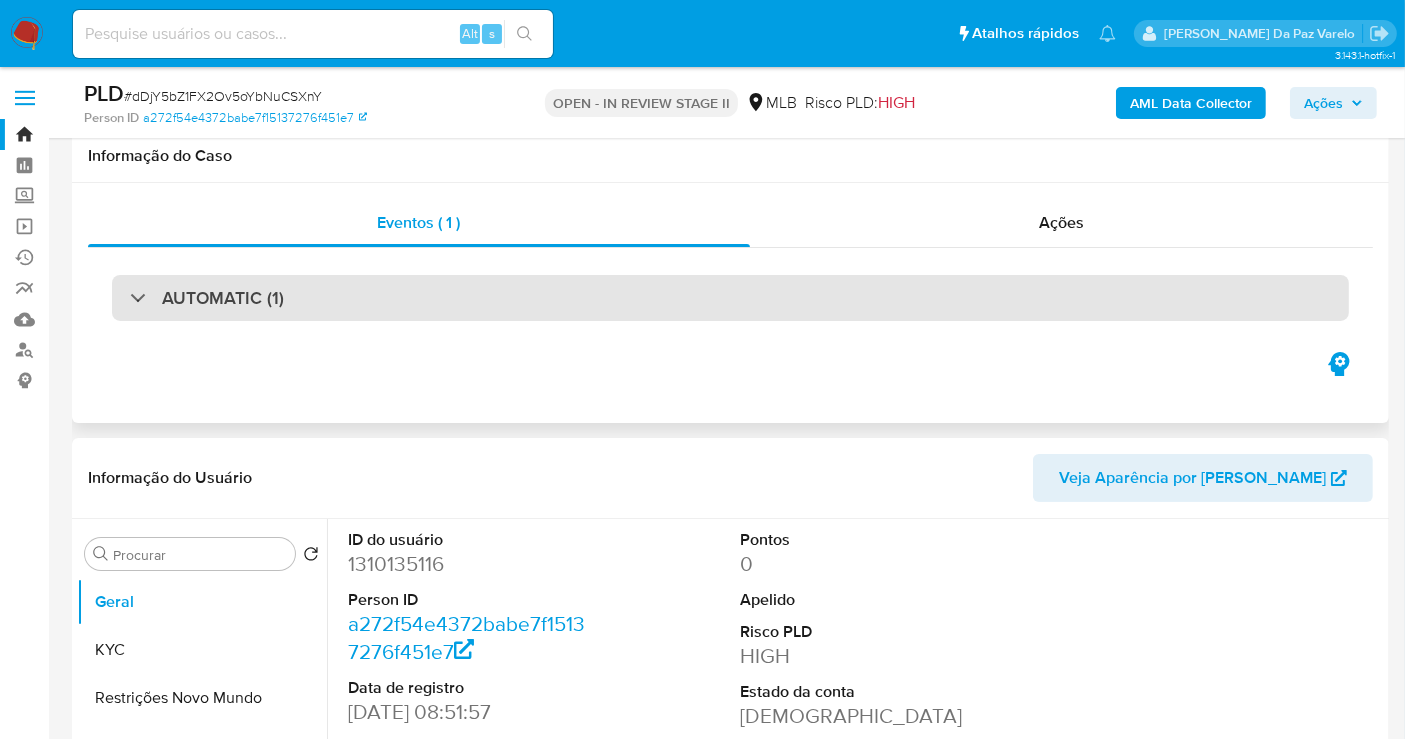 scroll, scrollTop: 333, scrollLeft: 0, axis: vertical 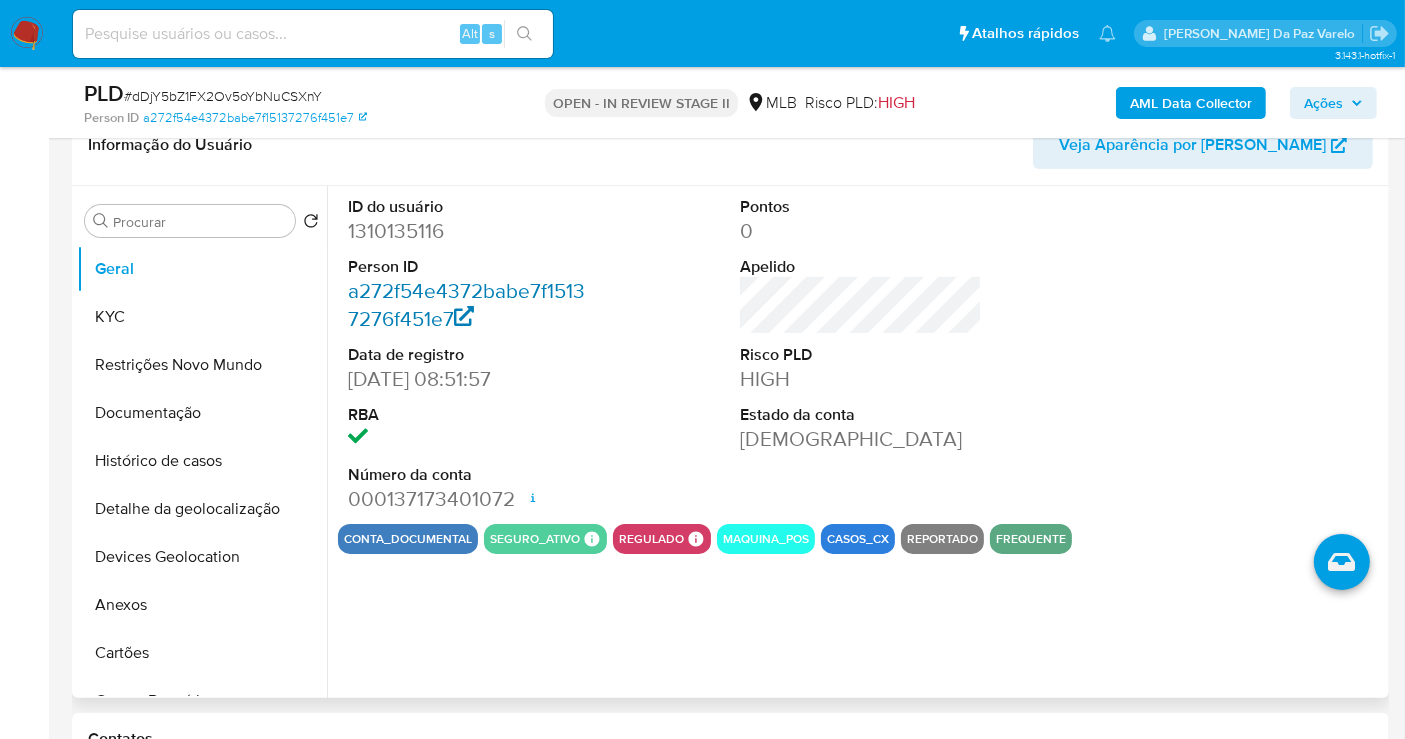 select on "10" 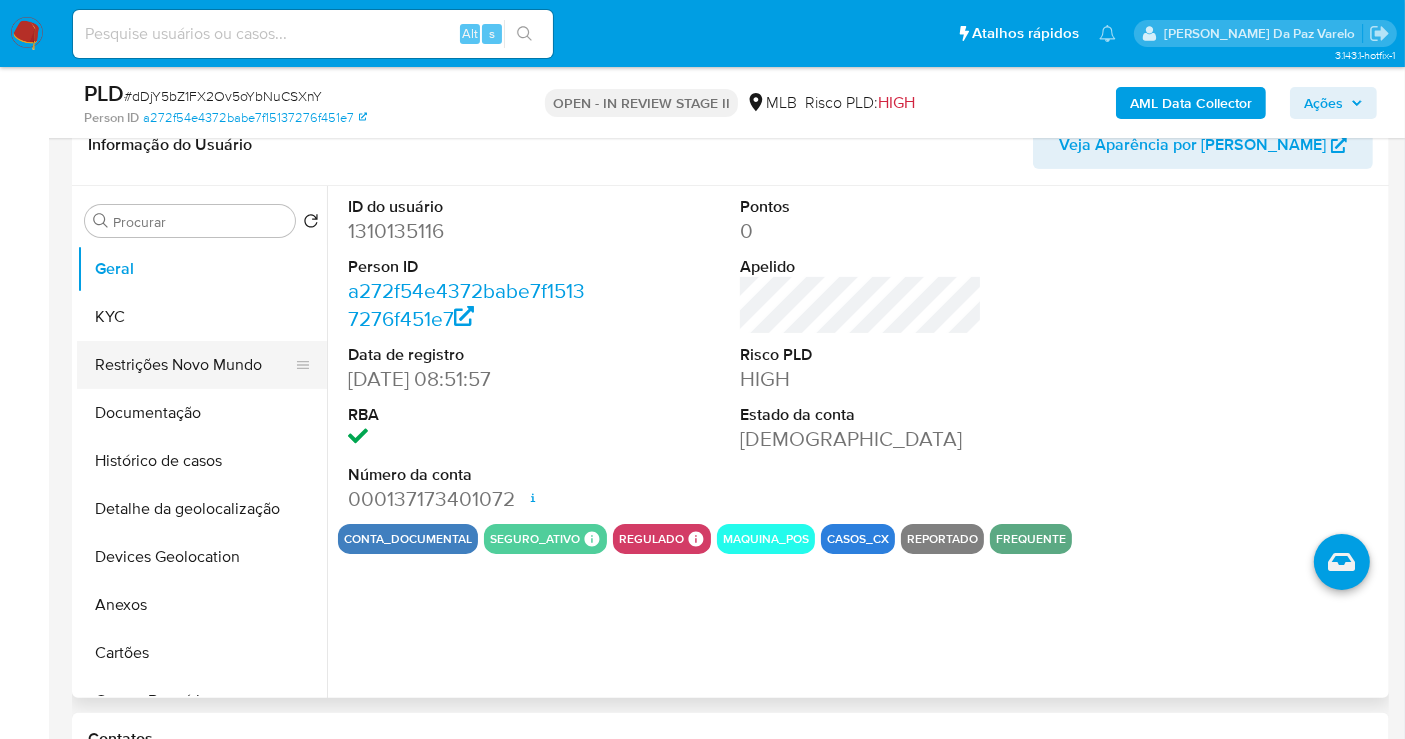 click on "Restrições Novo Mundo" at bounding box center (194, 365) 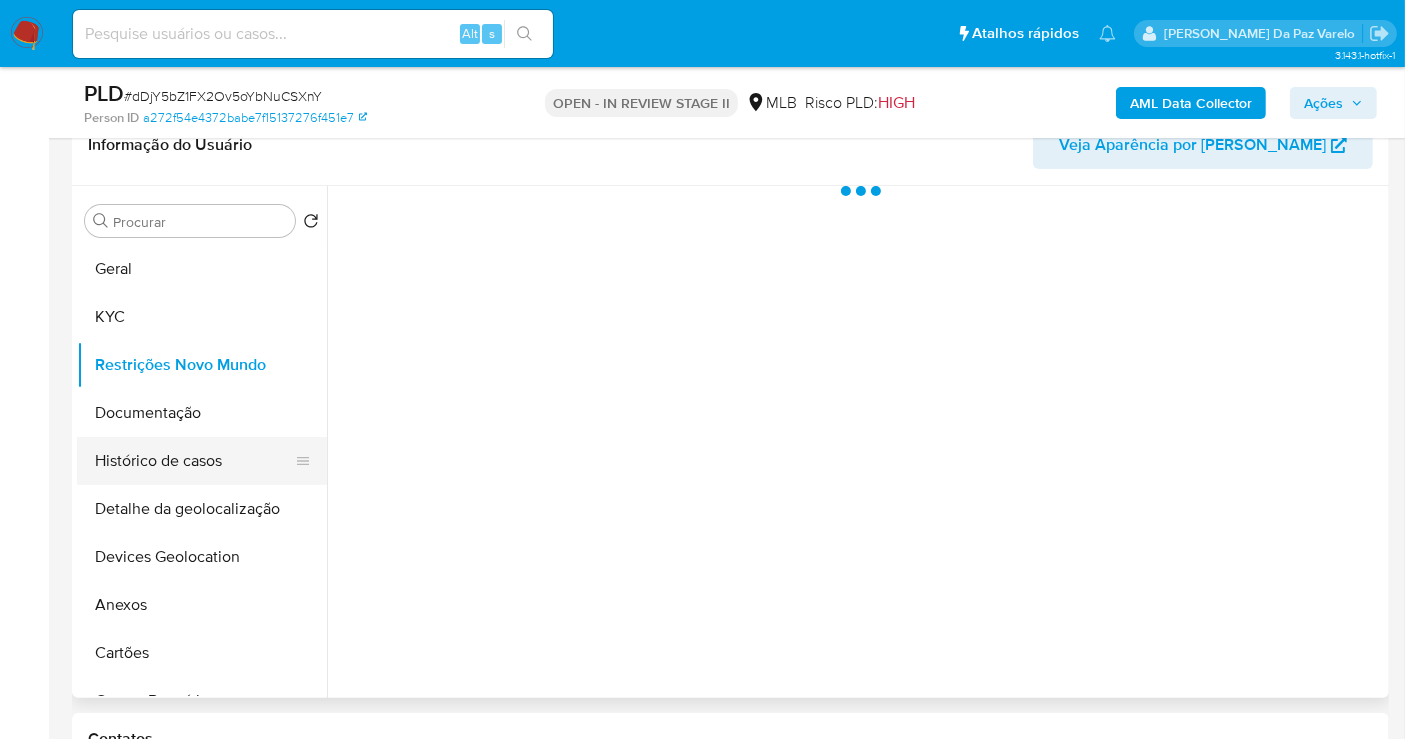 click on "Histórico de casos" at bounding box center (194, 461) 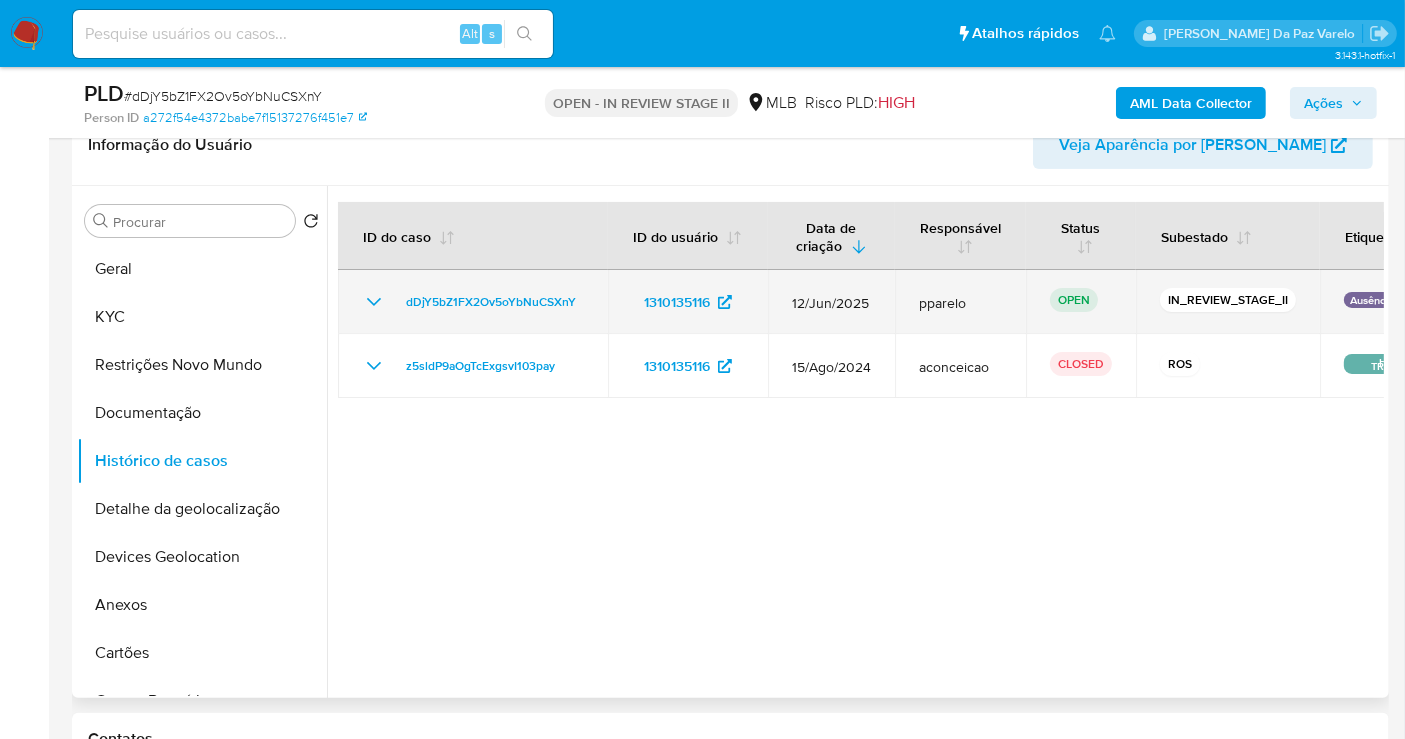type 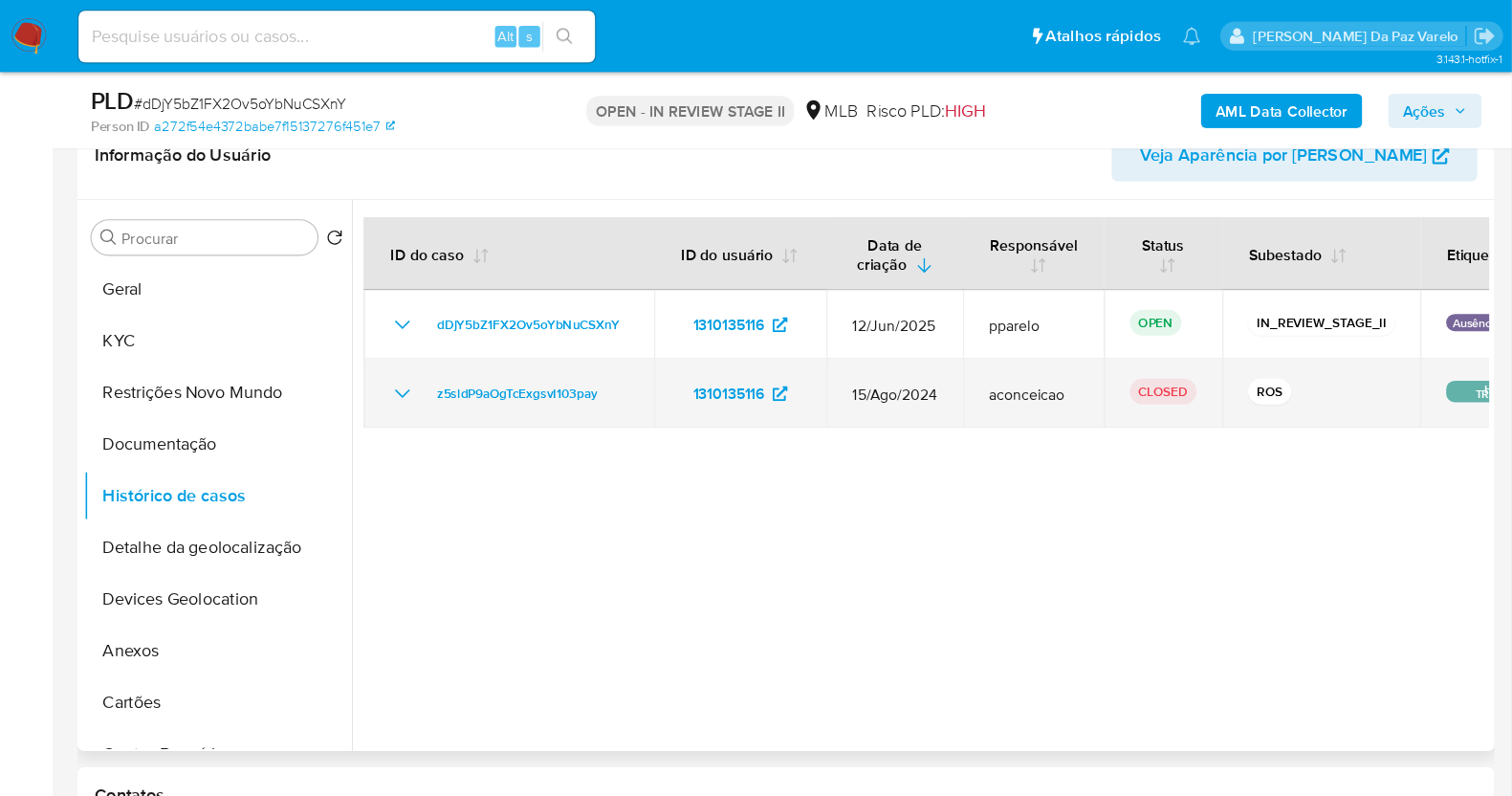 scroll, scrollTop: 319, scrollLeft: 0, axis: vertical 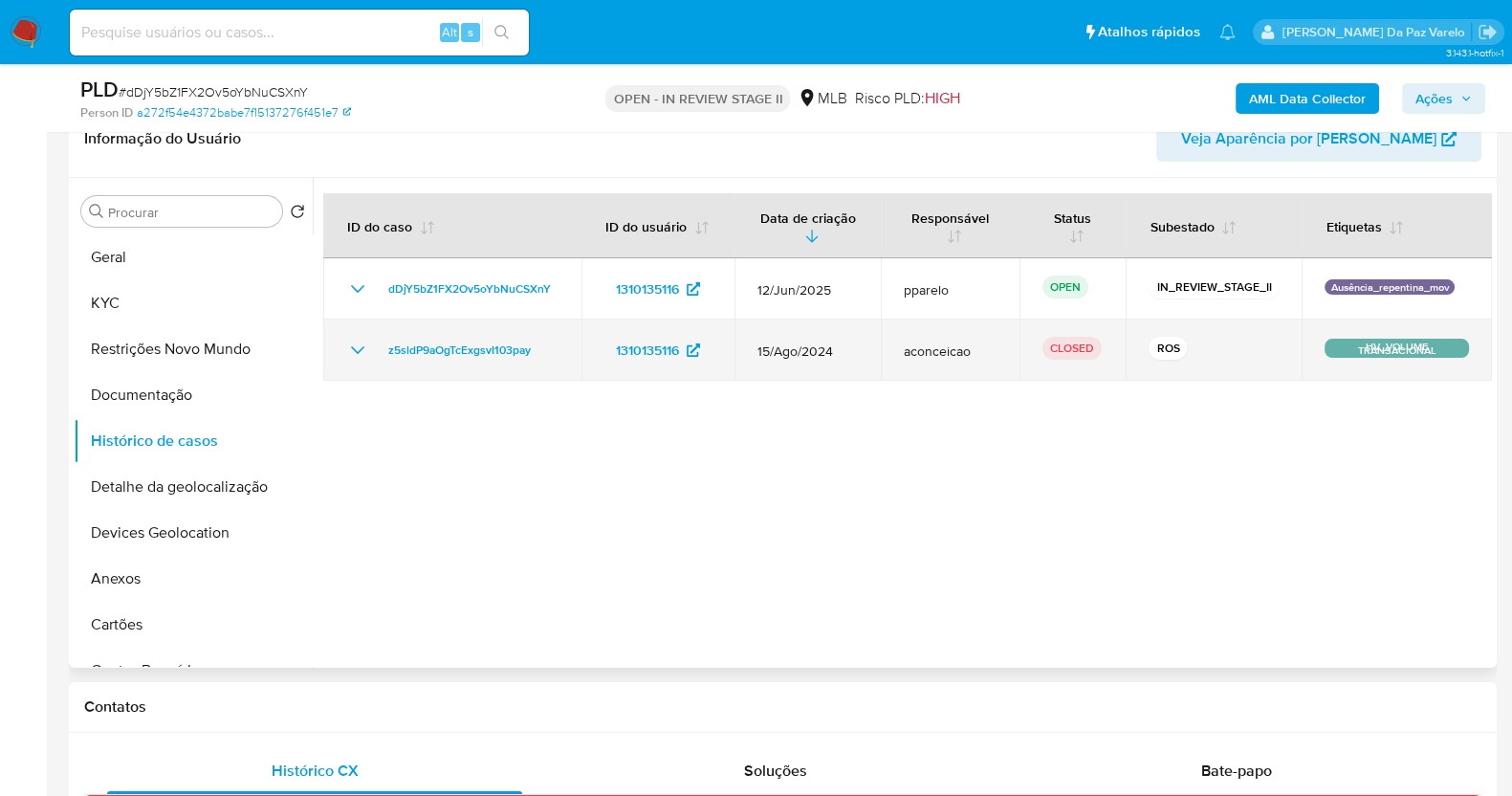 click on "aconceicao" at bounding box center (950, 350) 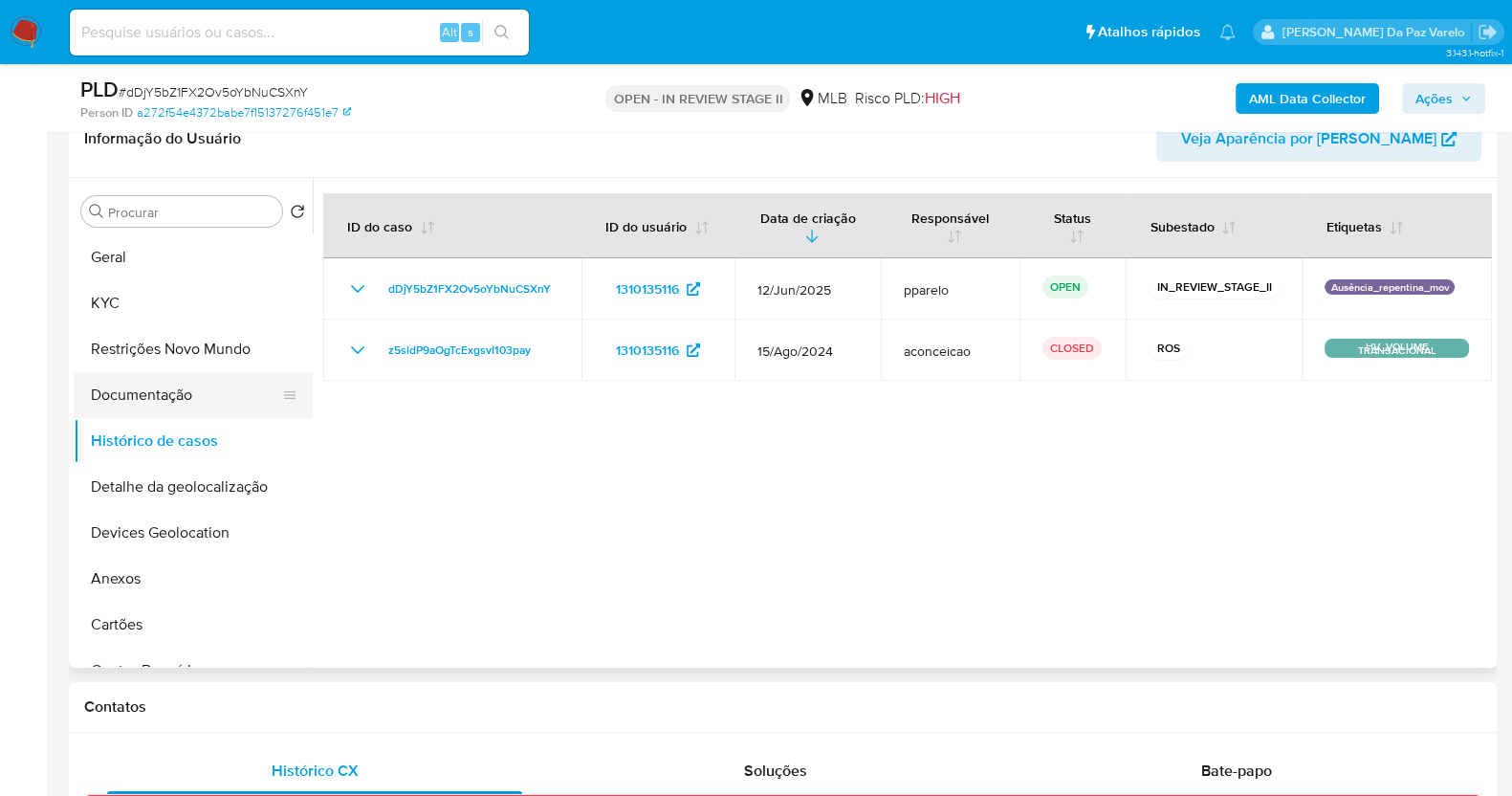 click on "Documentação" at bounding box center (186, 395) 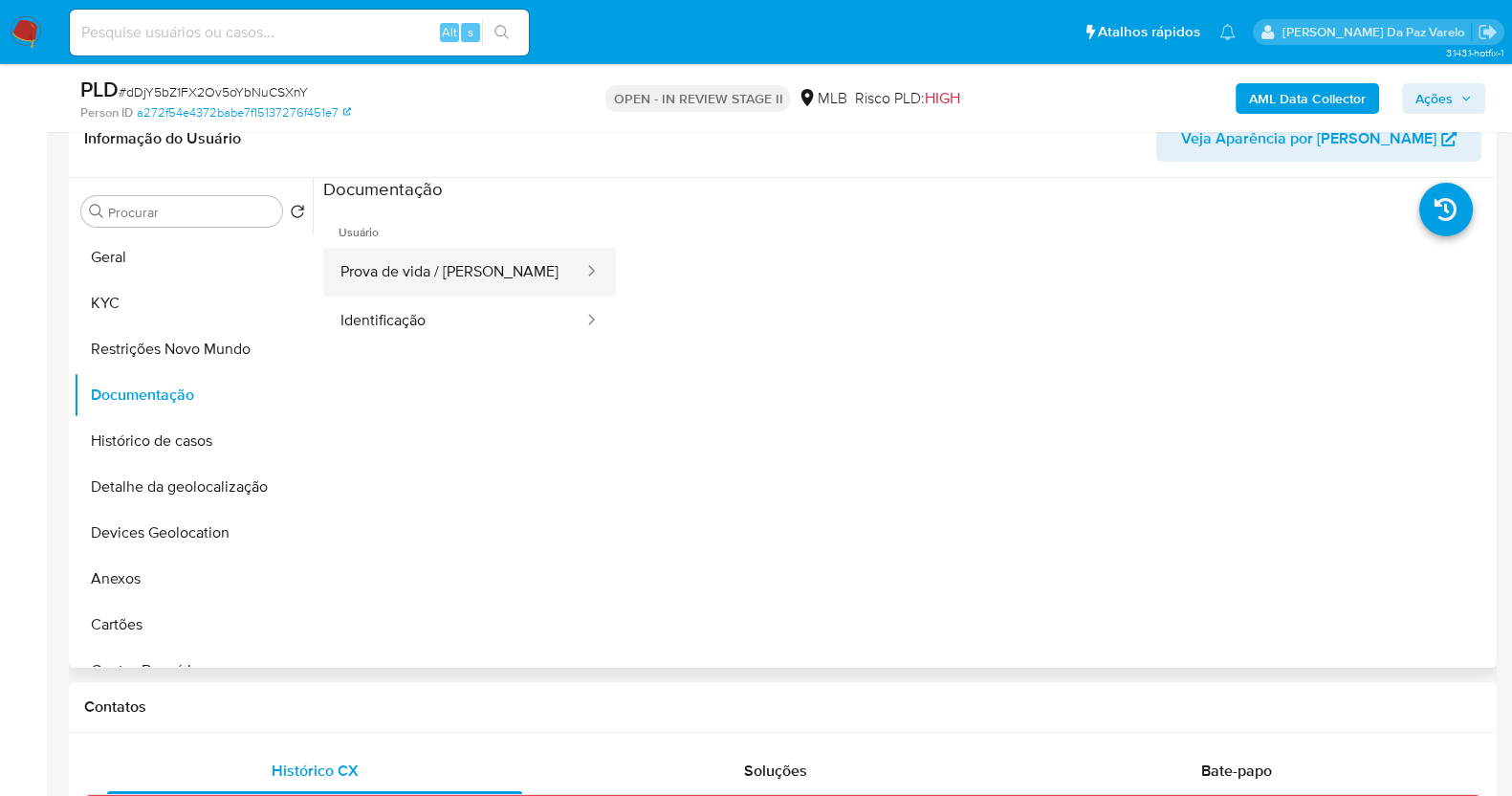 click on "Prova de vida / [PERSON_NAME]" at bounding box center (454, 272) 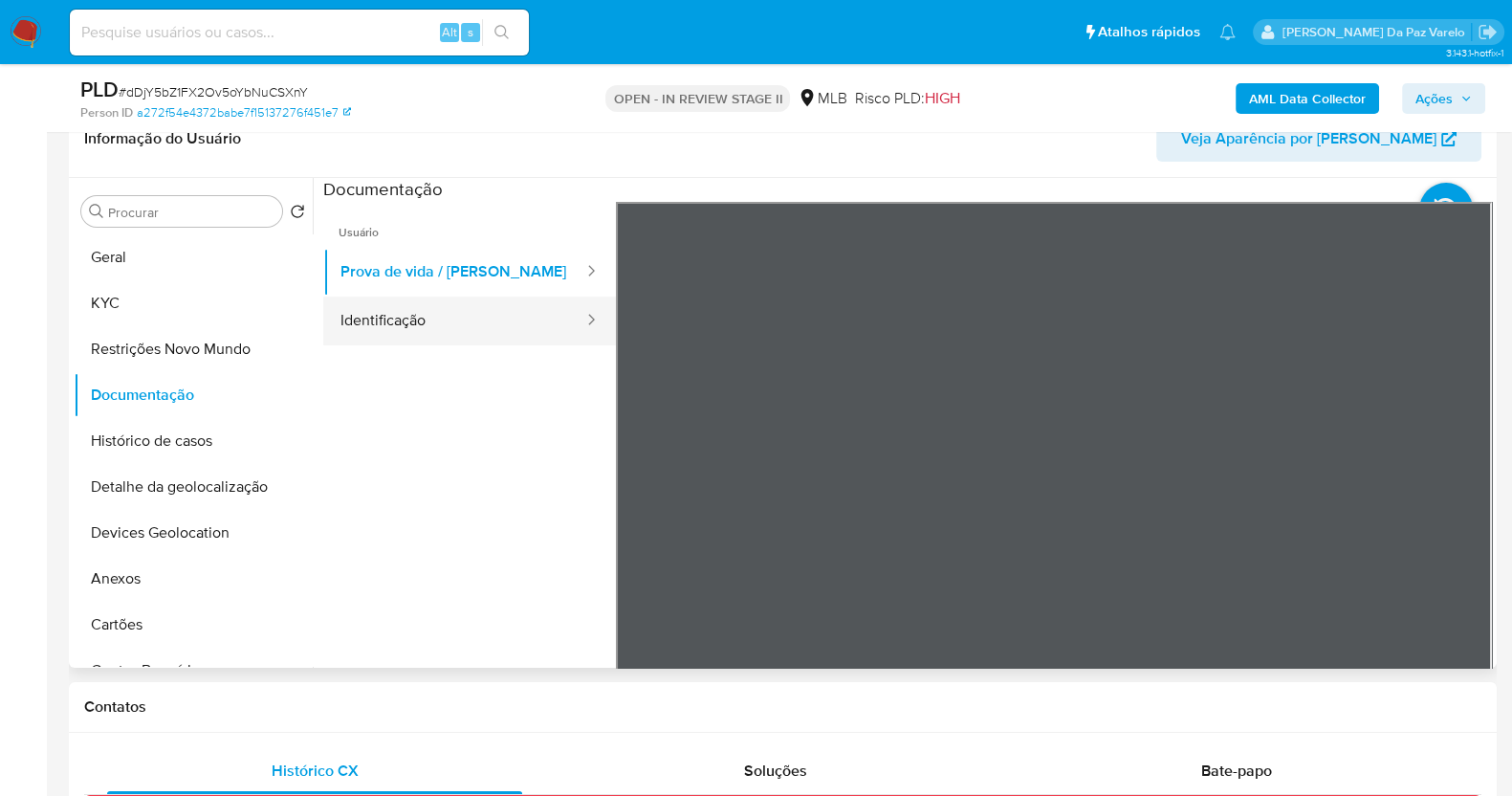 click on "Identificação" at bounding box center [454, 321] 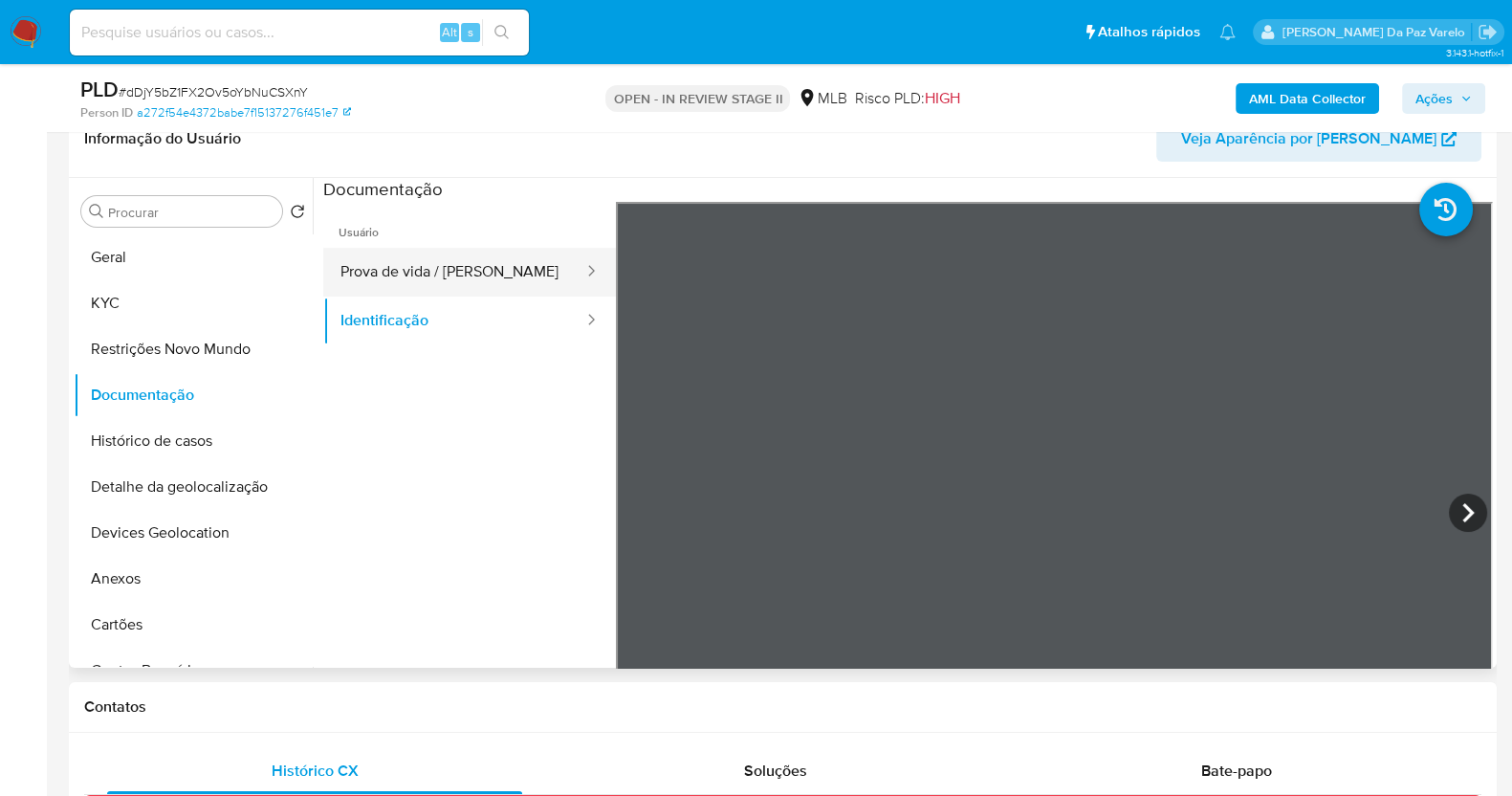 click on "Prova de vida / Selfie" at bounding box center (454, 272) 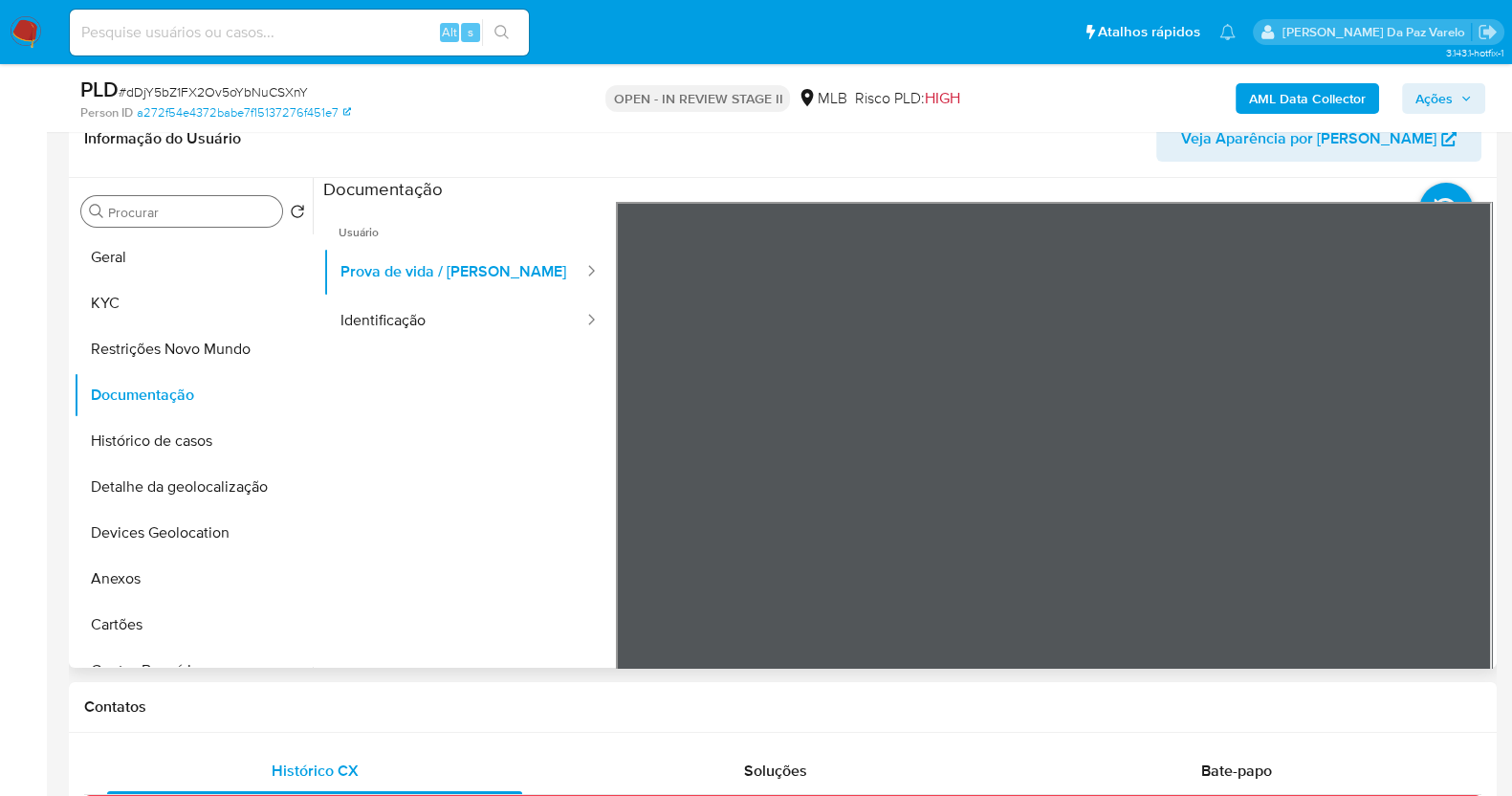click on "Procurar" at bounding box center [191, 212] 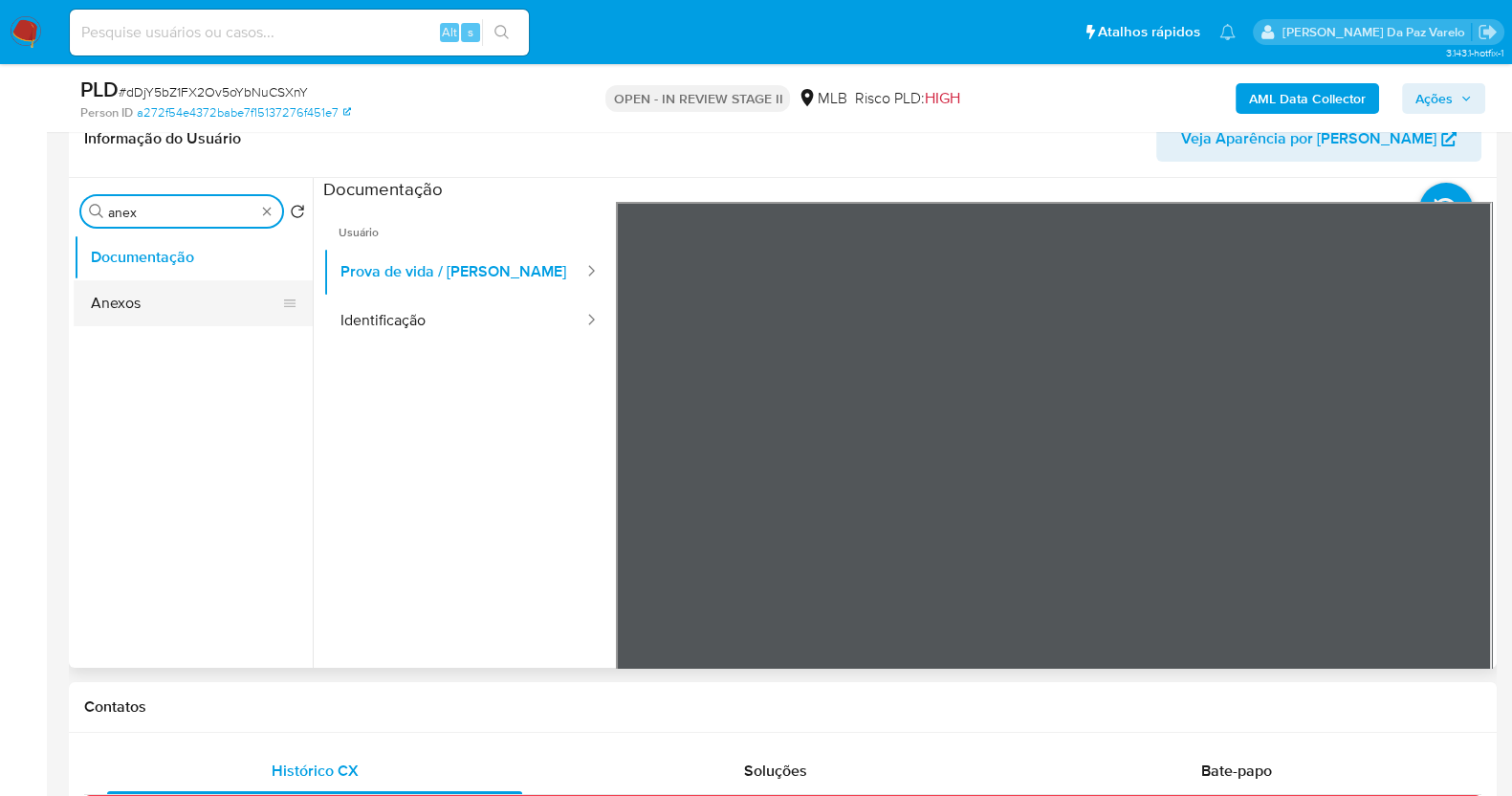 type on "anex" 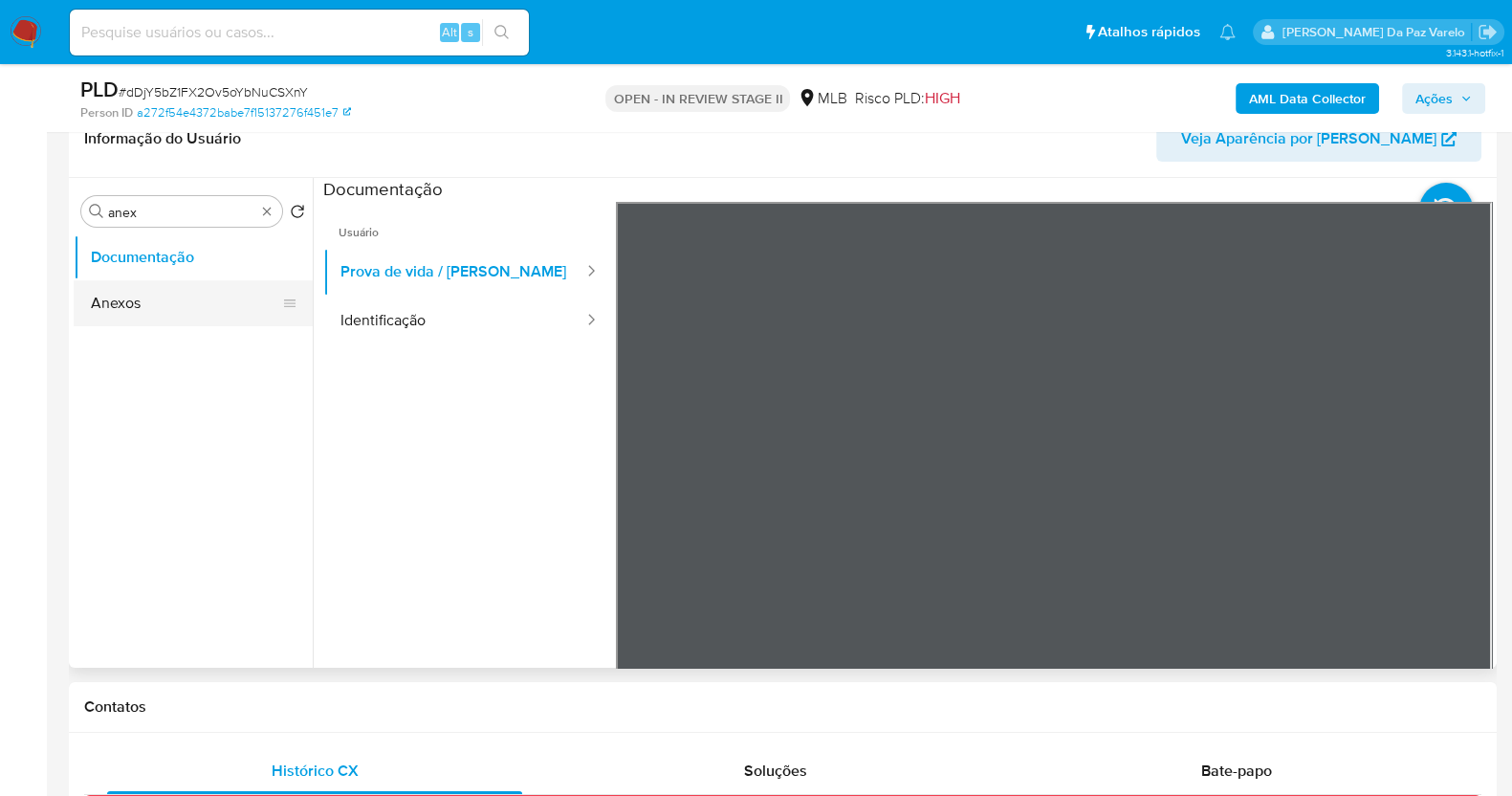 click on "Anexos" at bounding box center (186, 303) 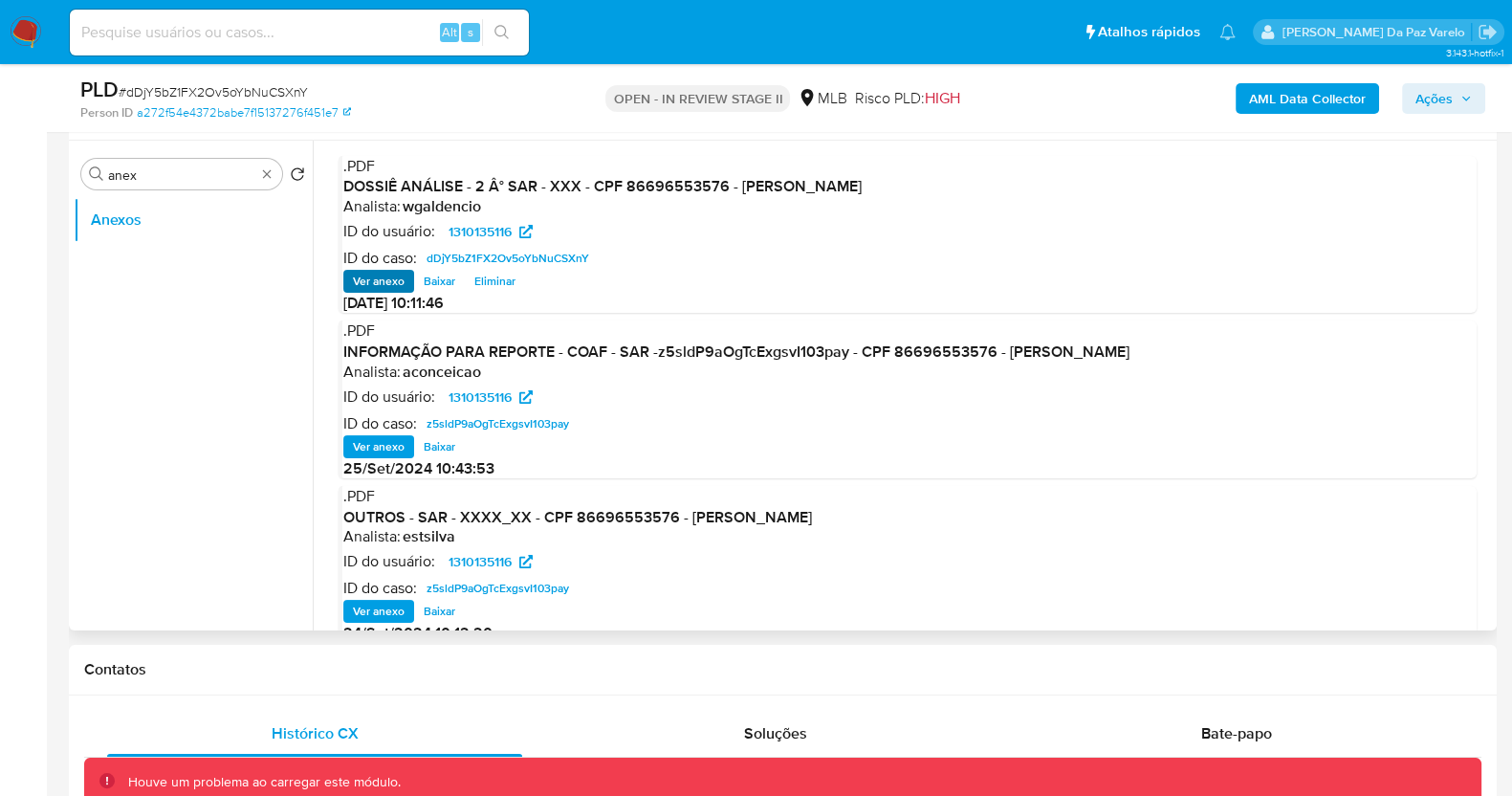 scroll, scrollTop: 319, scrollLeft: 0, axis: vertical 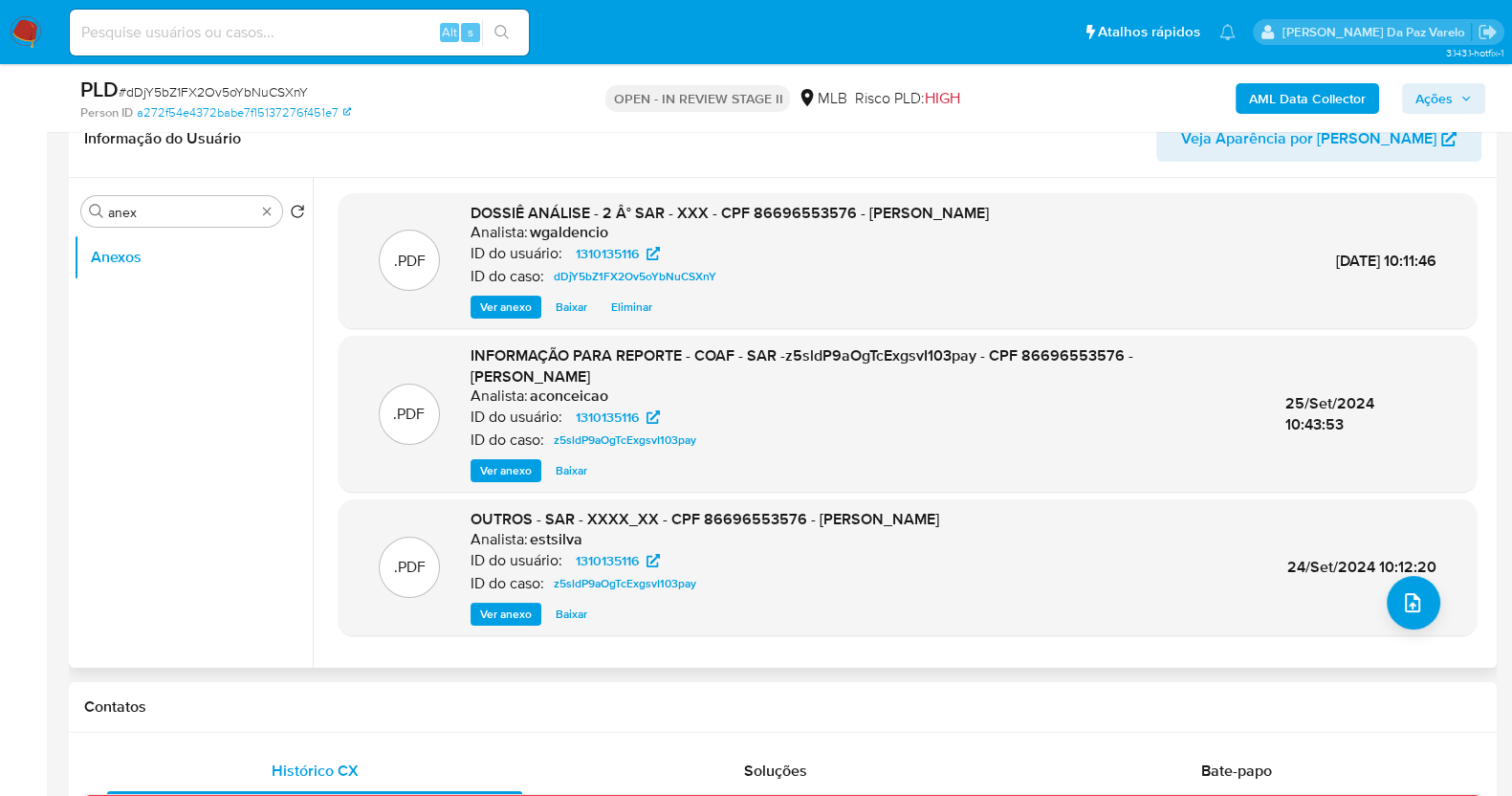 click on "Ver anexo" at bounding box center (506, 307) 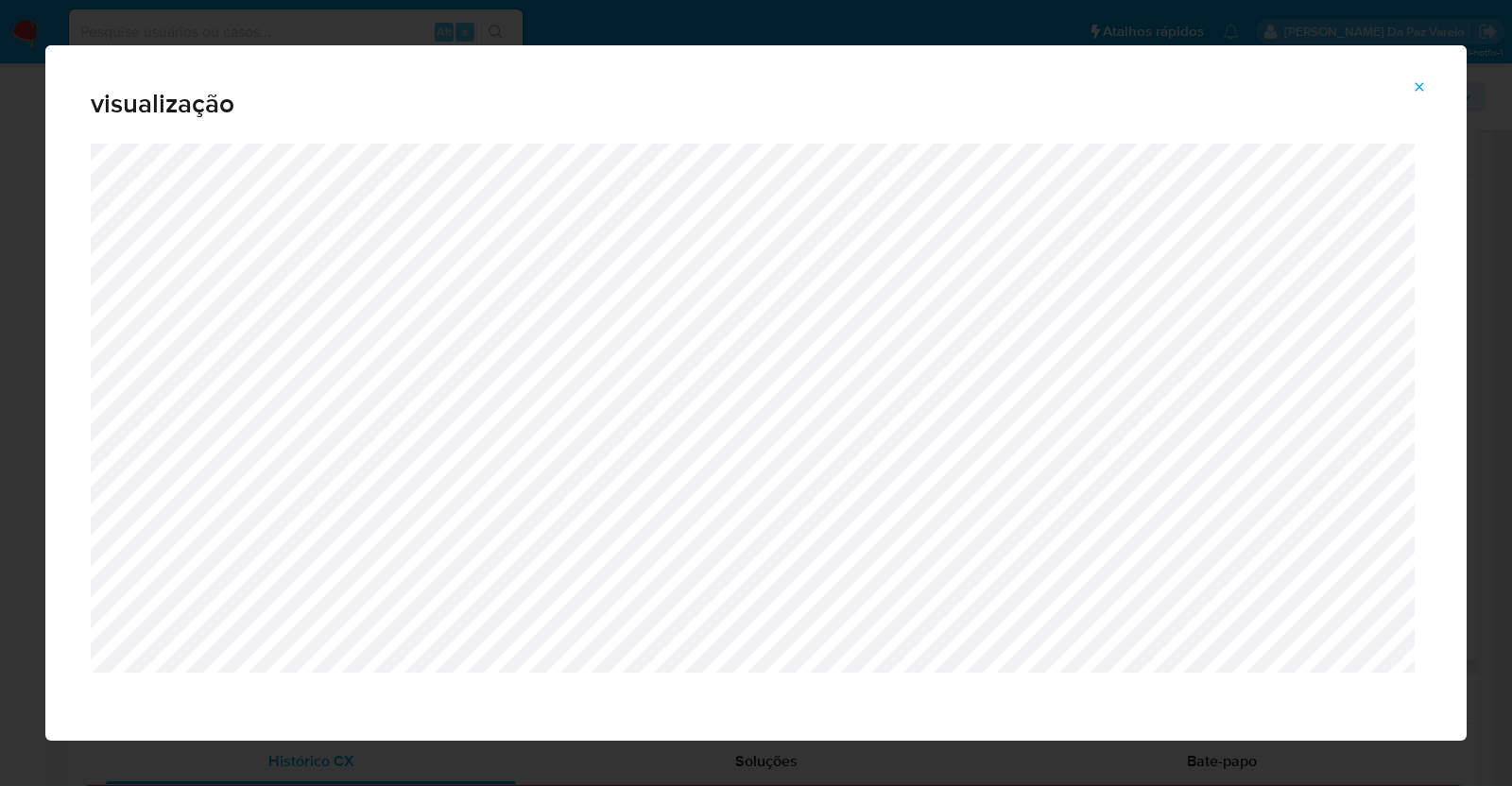 click 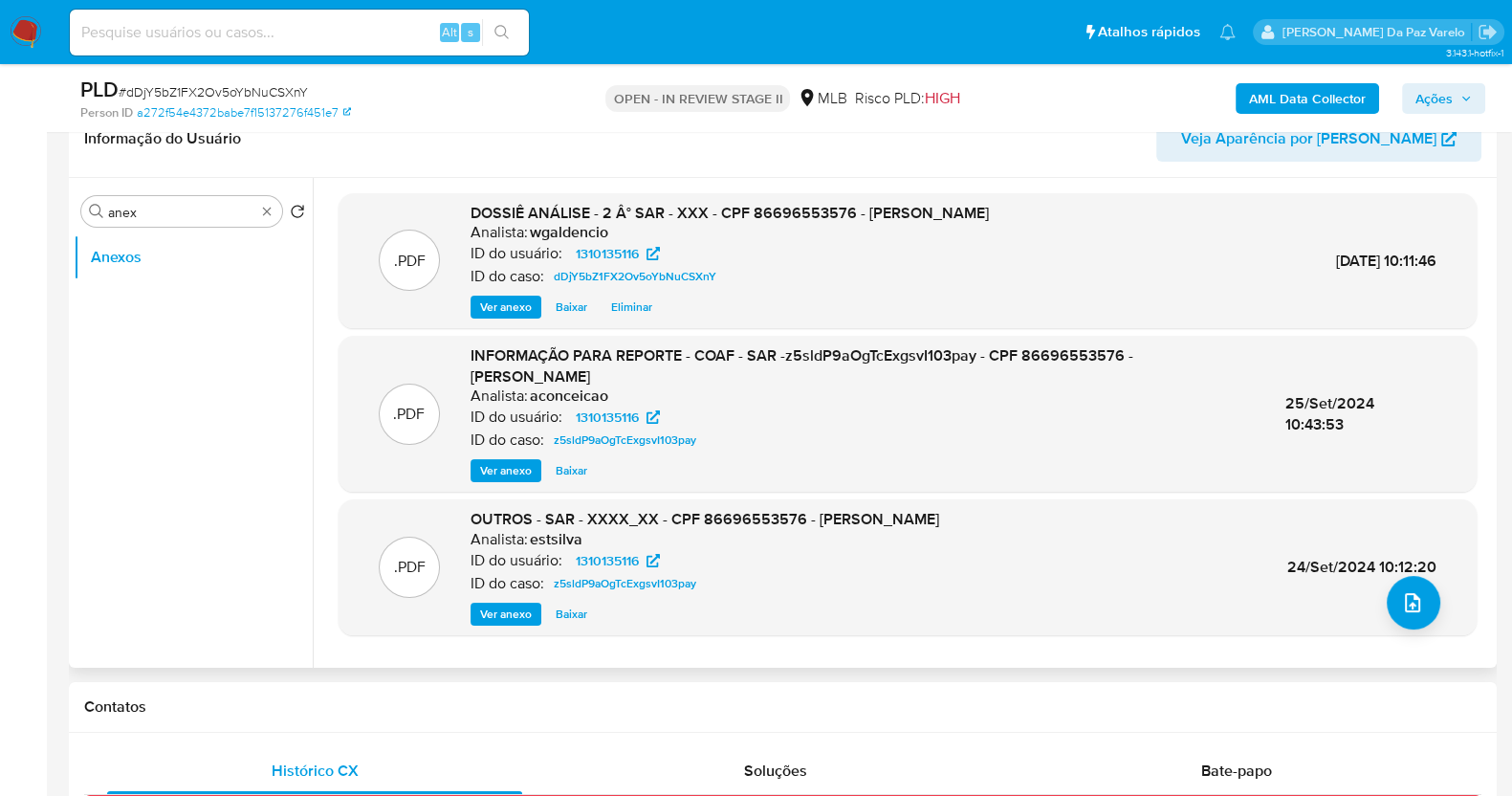 click on "Ver anexo" at bounding box center [506, 471] 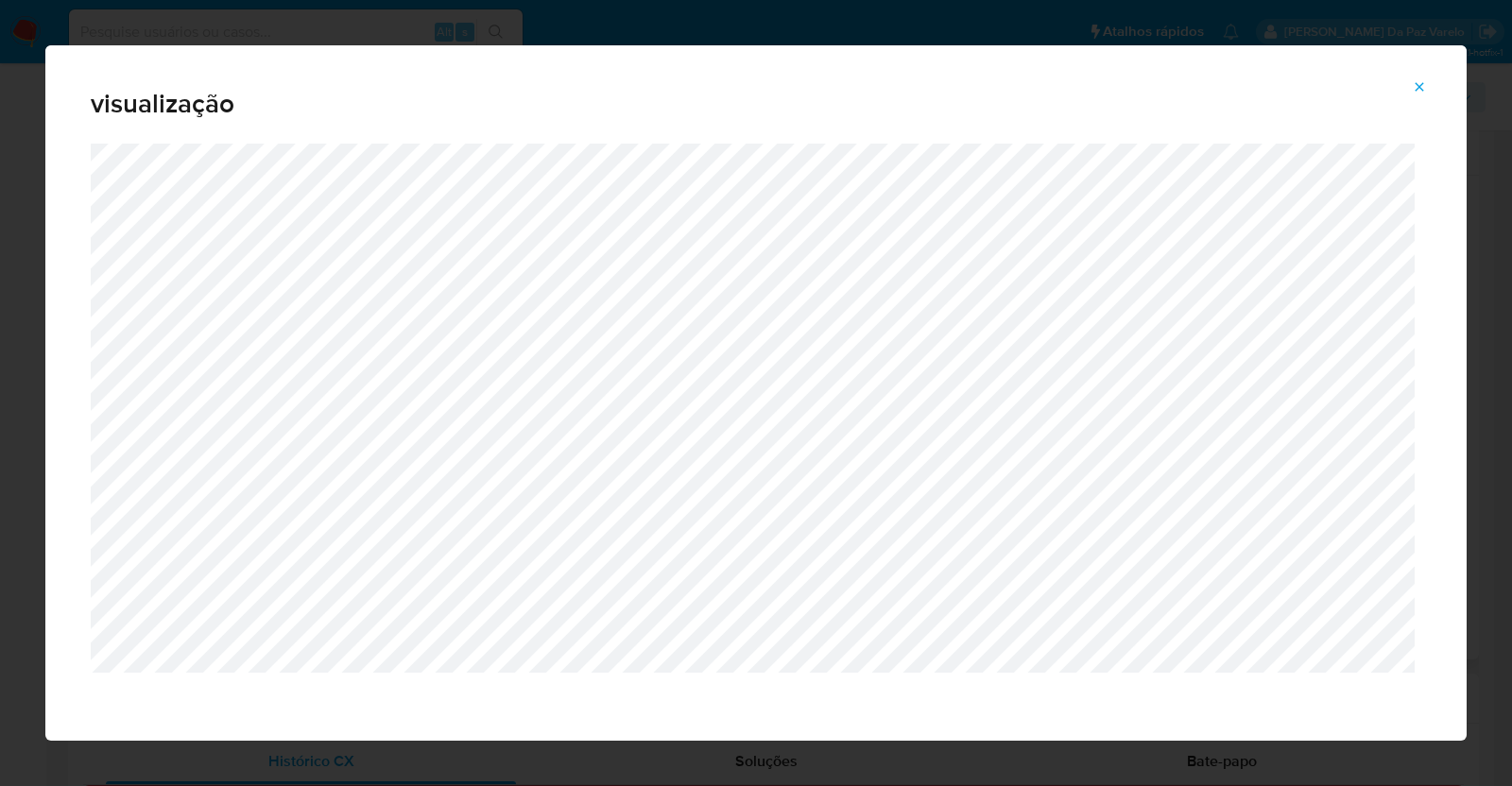 drag, startPoint x: 1418, startPoint y: 91, endPoint x: 1310, endPoint y: 91, distance: 108 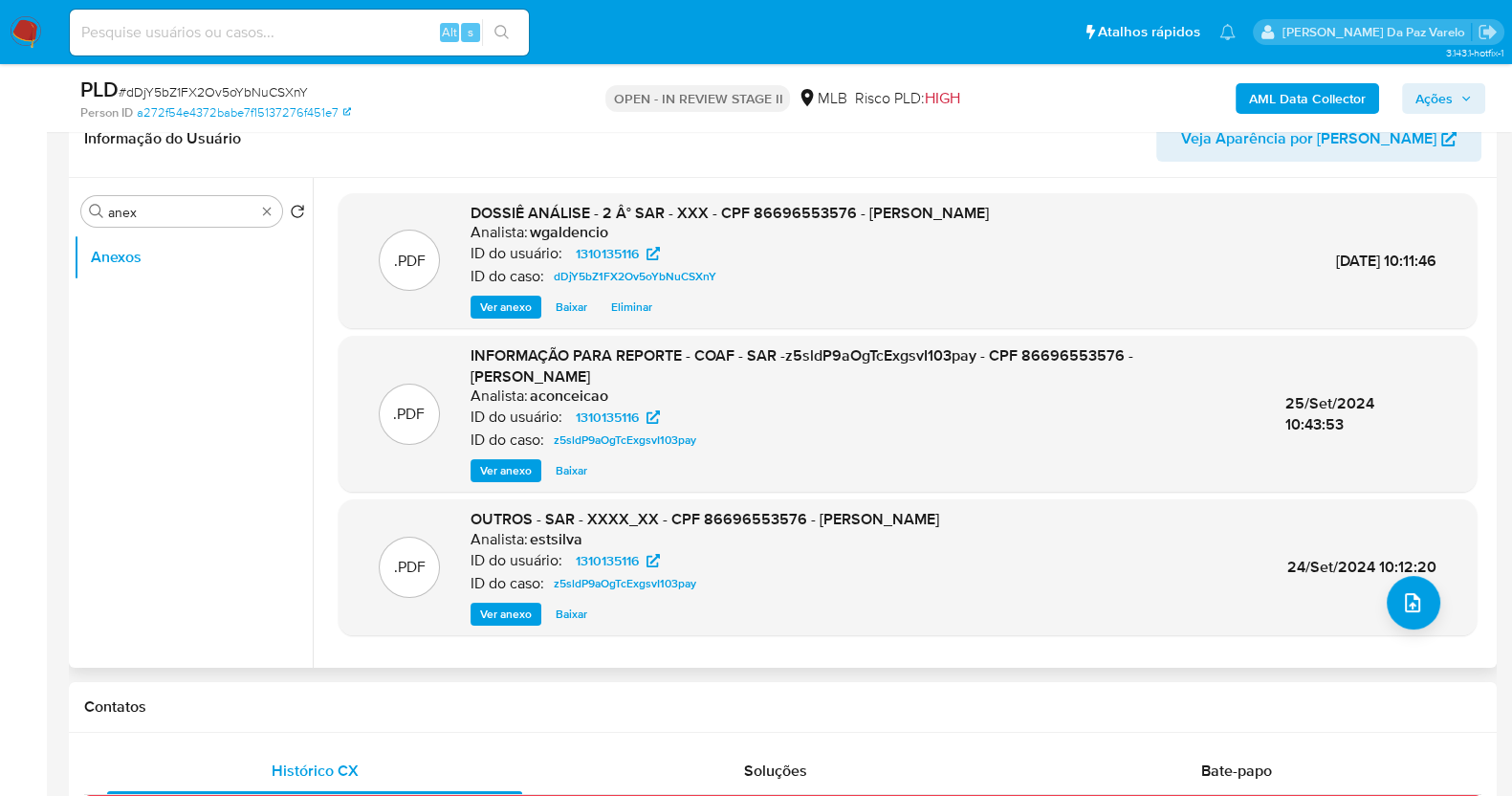 click at bounding box center [299, 33] 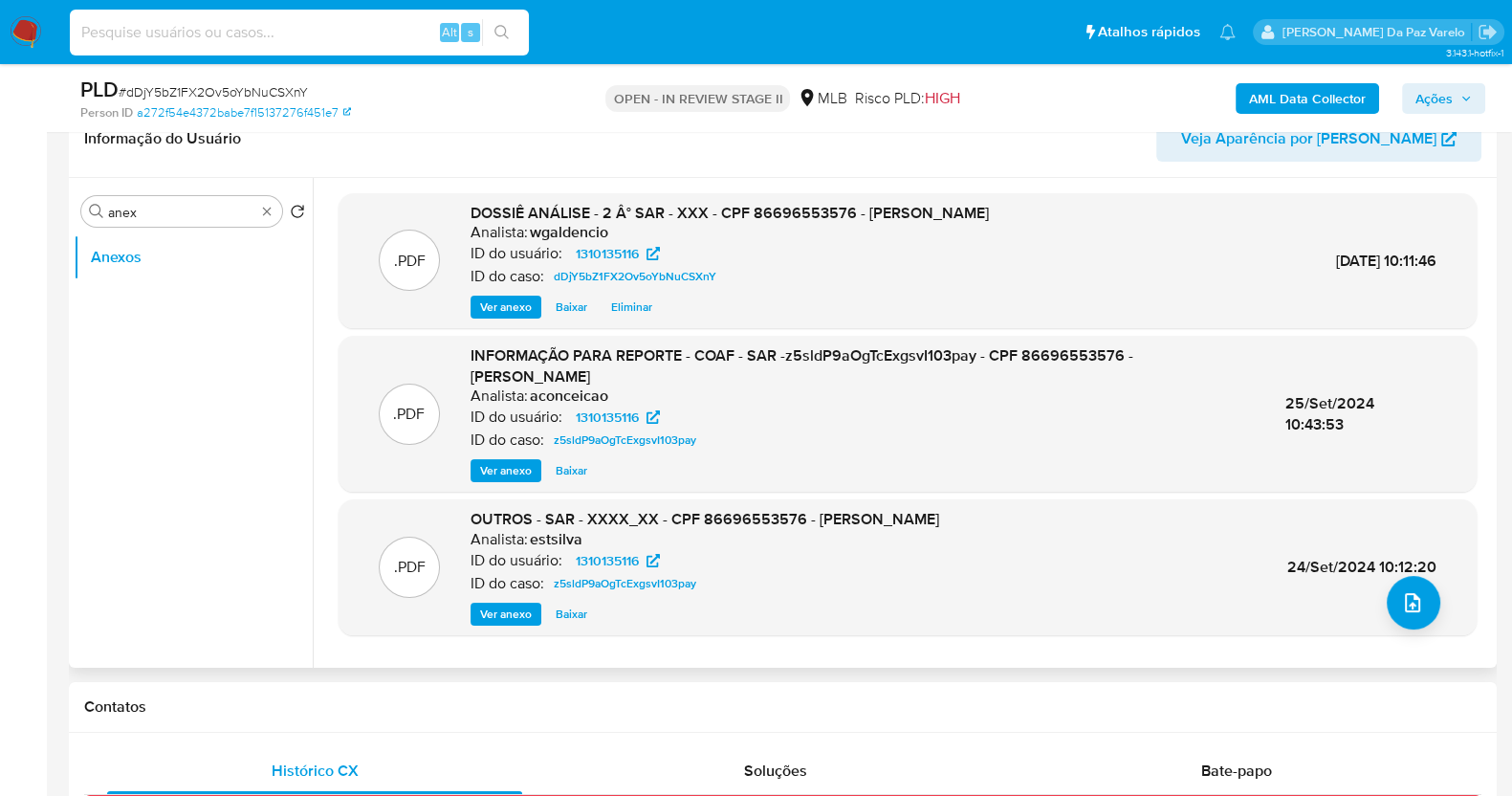 paste on "N6xWMv4o4cy25K6c7zVgWKnR" 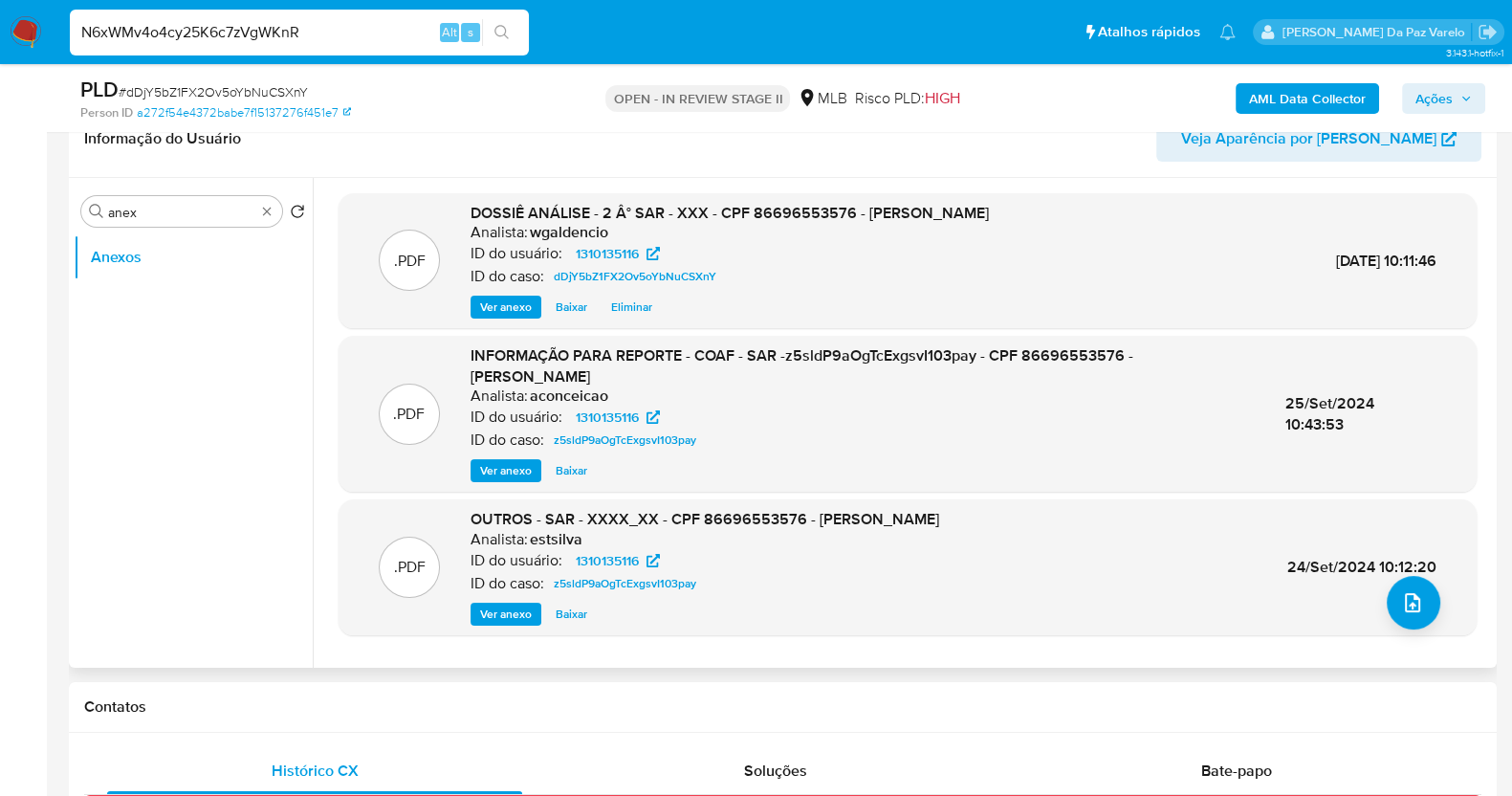 type on "N6xWMv4o4cy25K6c7zVgWKnR" 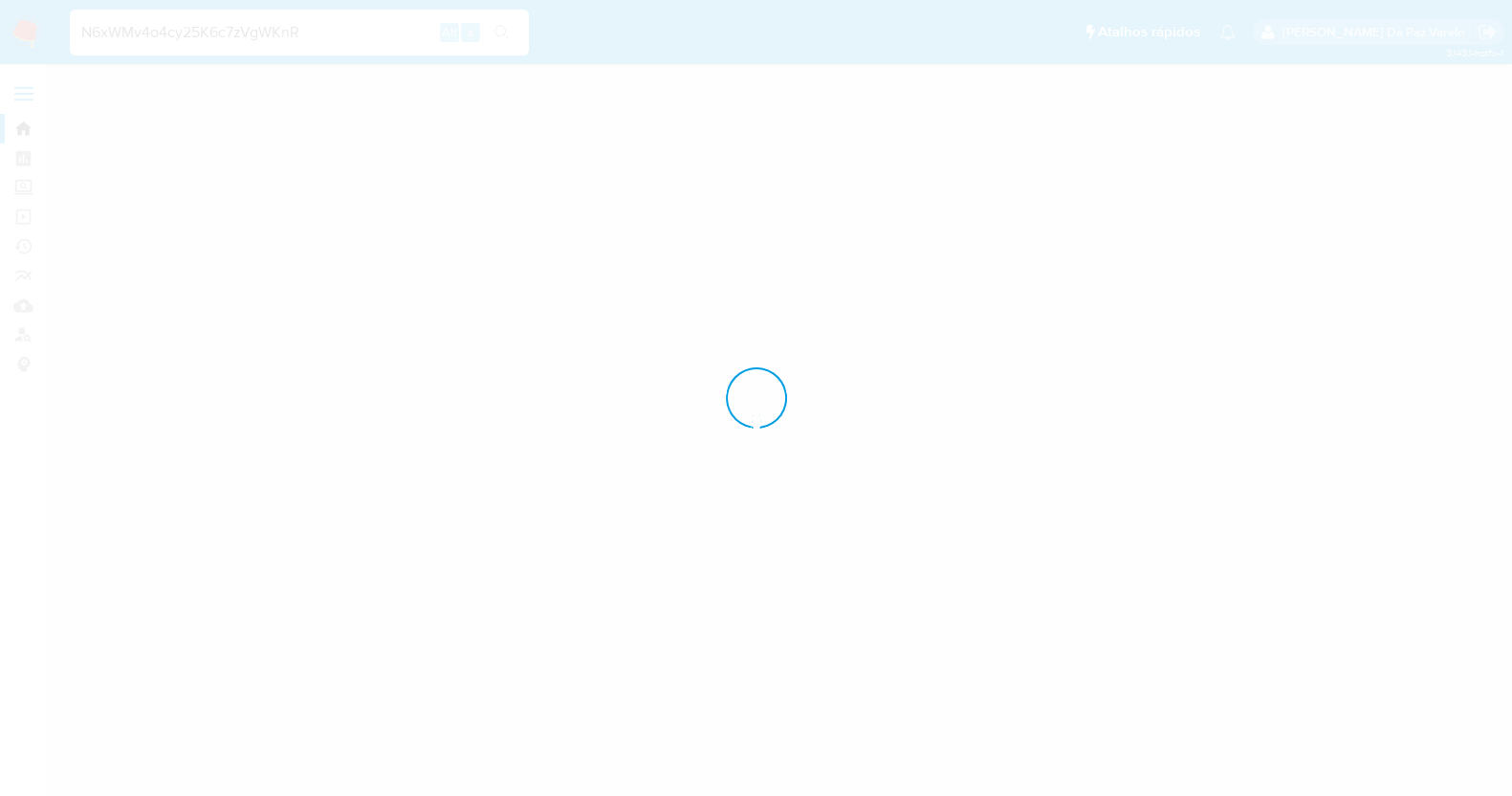 scroll, scrollTop: 0, scrollLeft: 0, axis: both 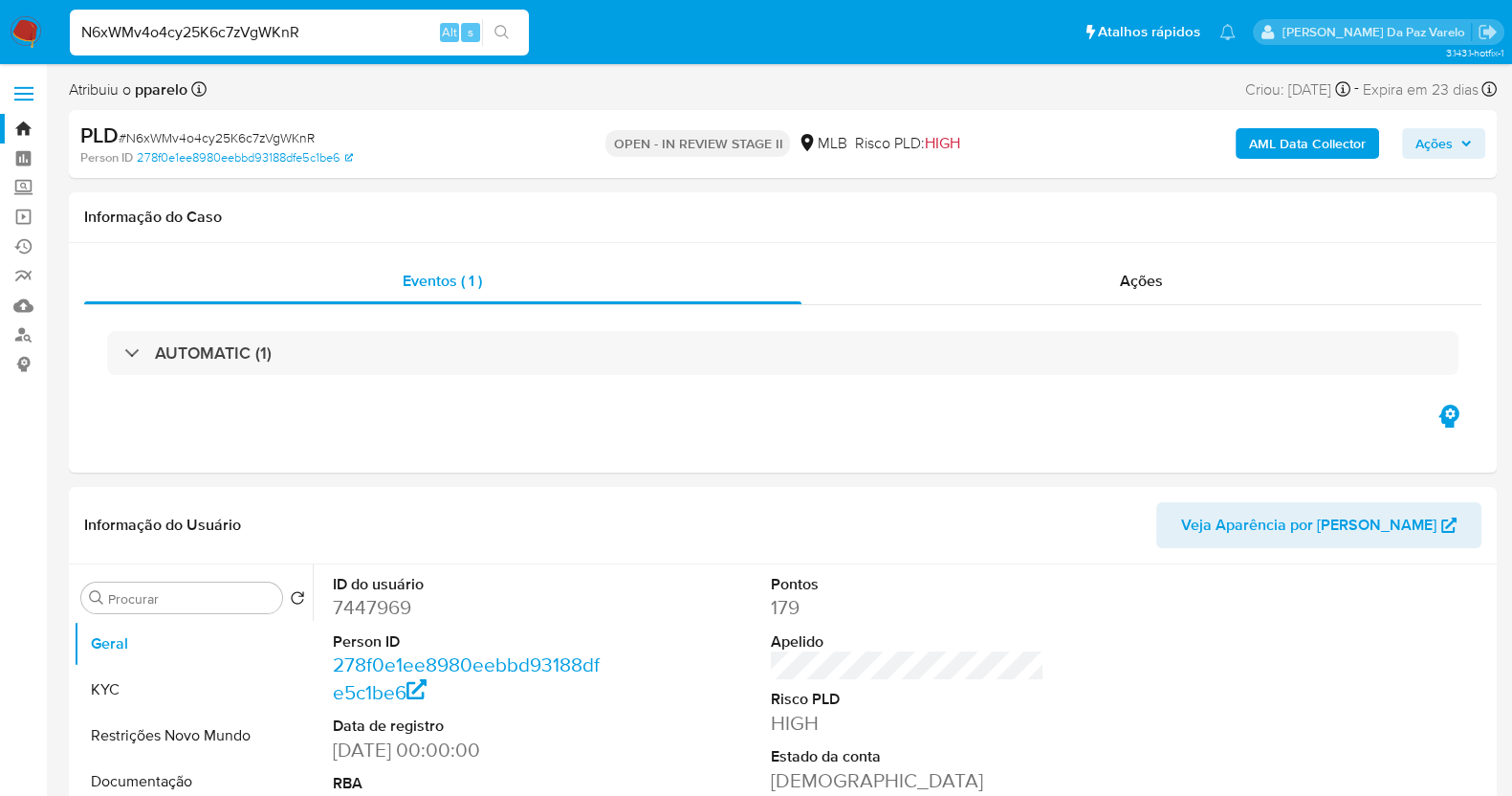 select on "10" 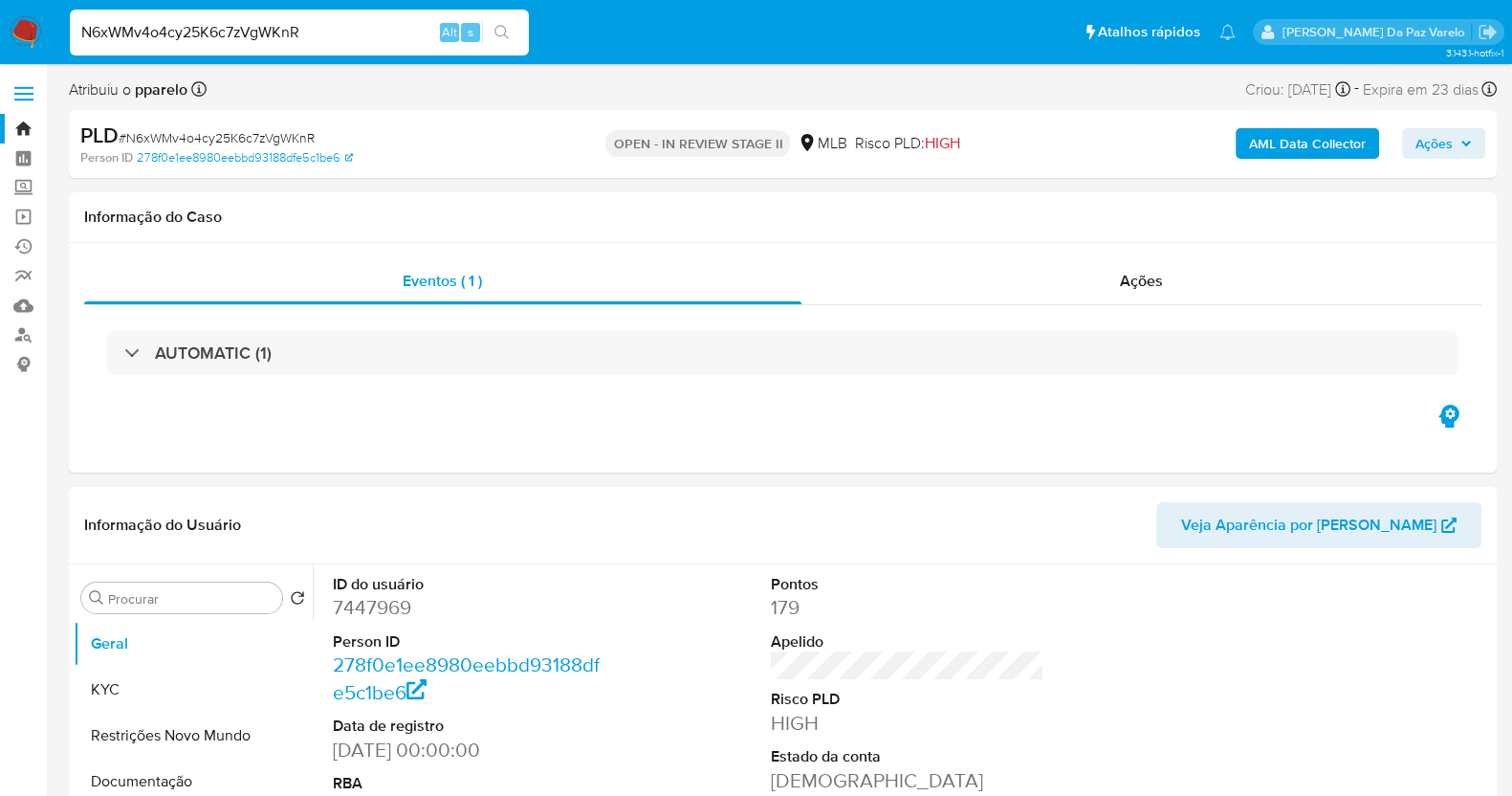 scroll, scrollTop: 467, scrollLeft: 0, axis: vertical 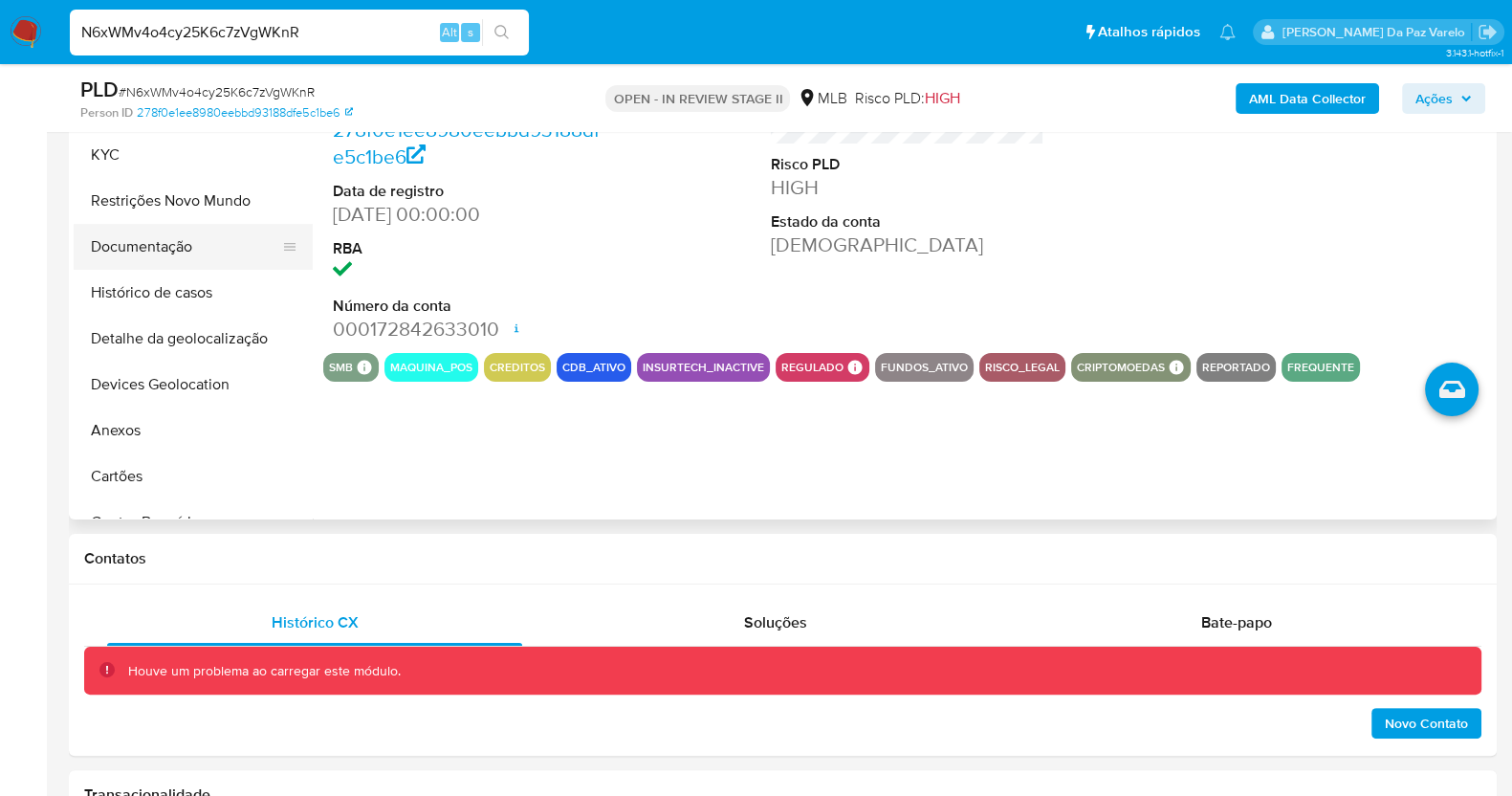 click on "Documentação" at bounding box center [186, 247] 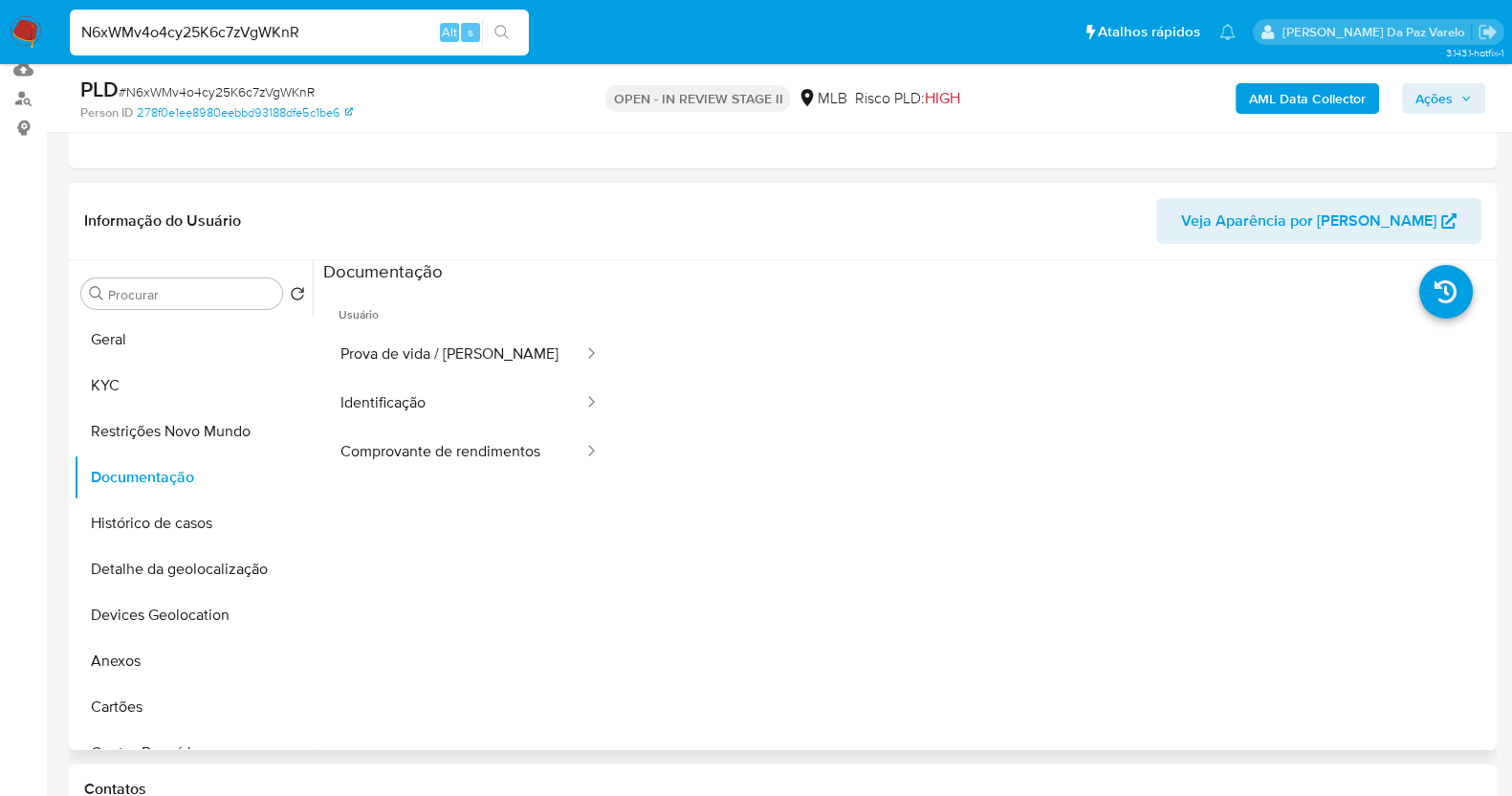 scroll, scrollTop: 228, scrollLeft: 0, axis: vertical 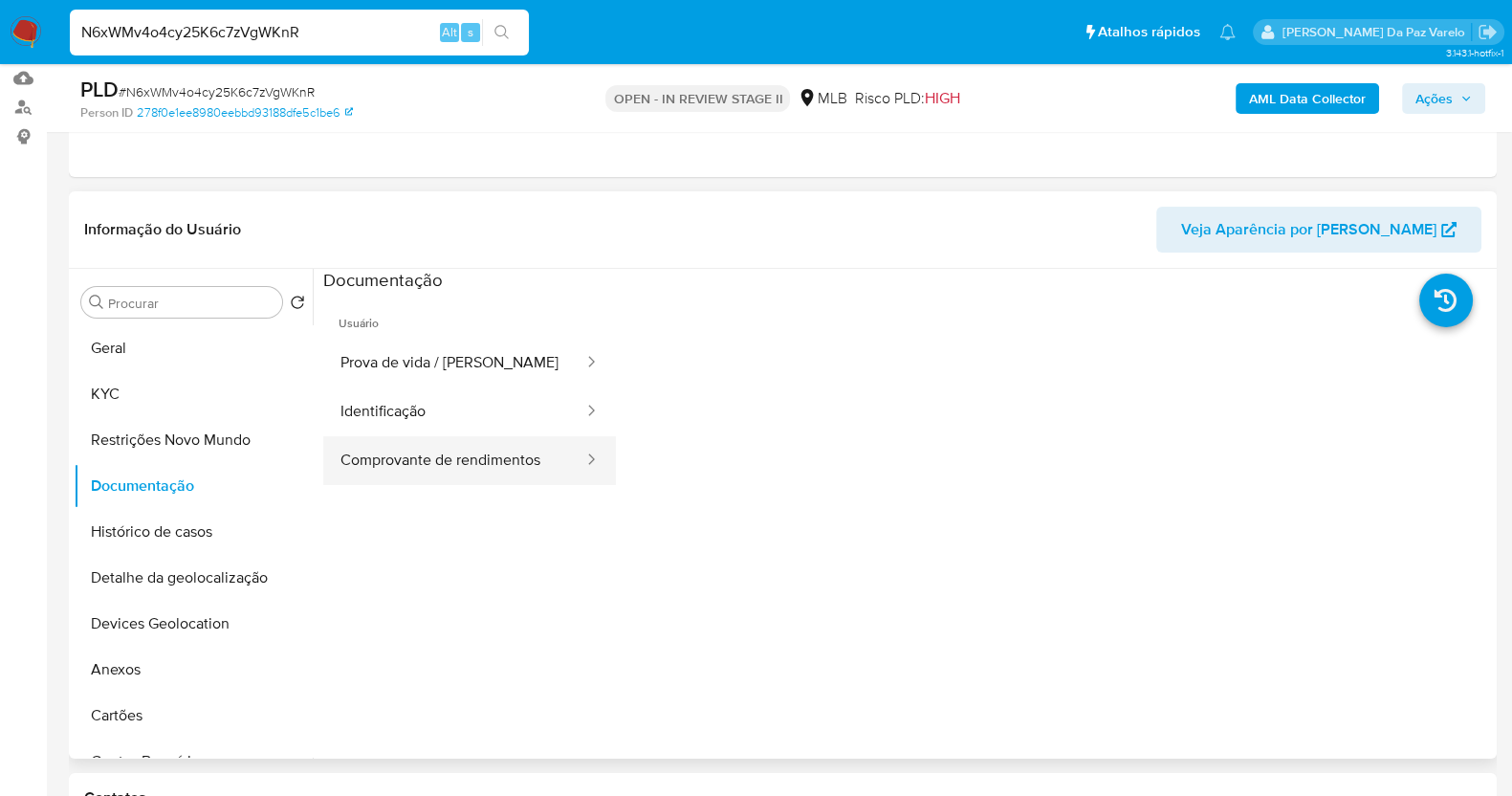 click on "Comprovante de rendimentos" at bounding box center (454, 460) 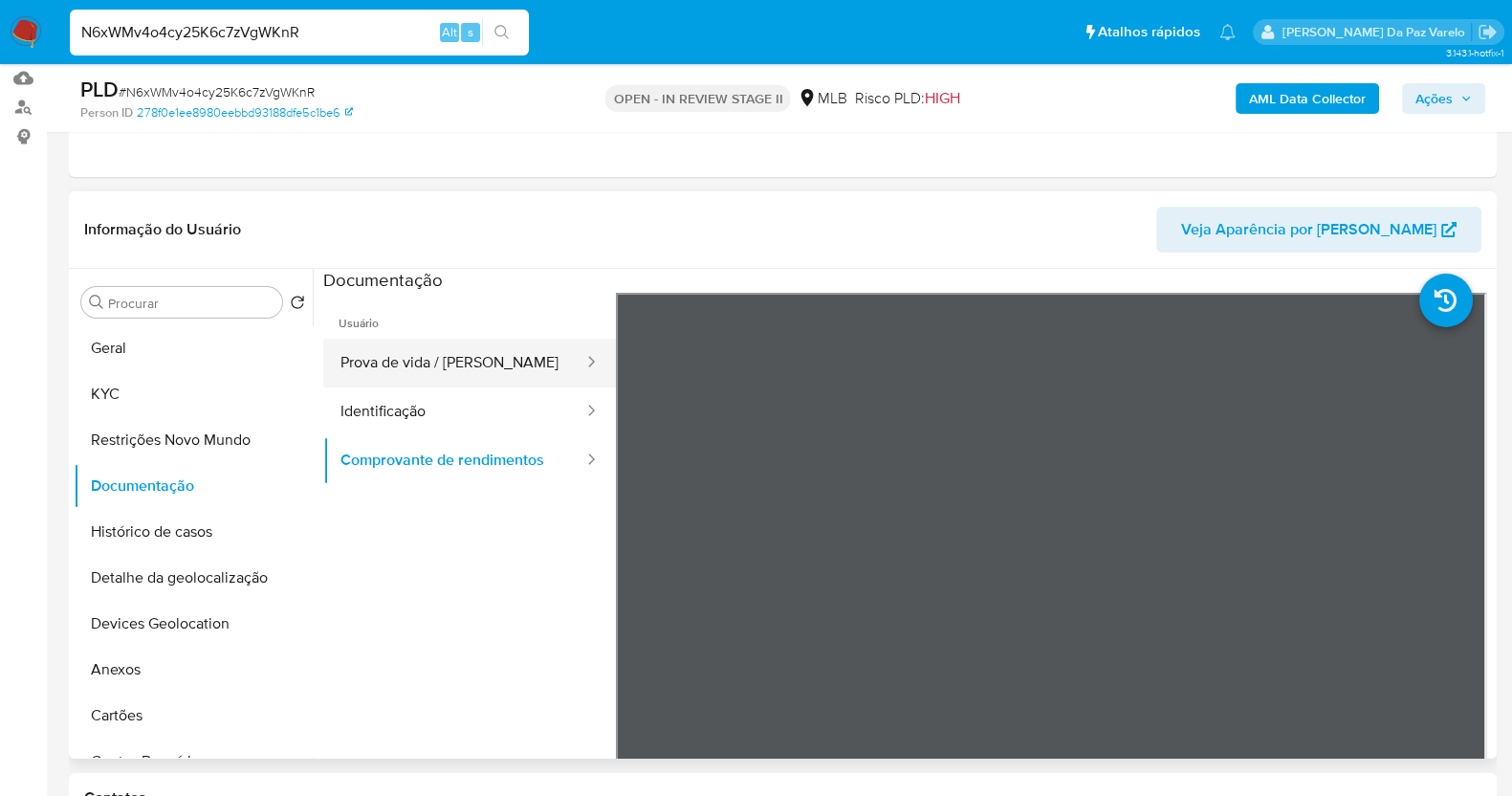 click on "Prova de vida / Selfie" at bounding box center [454, 363] 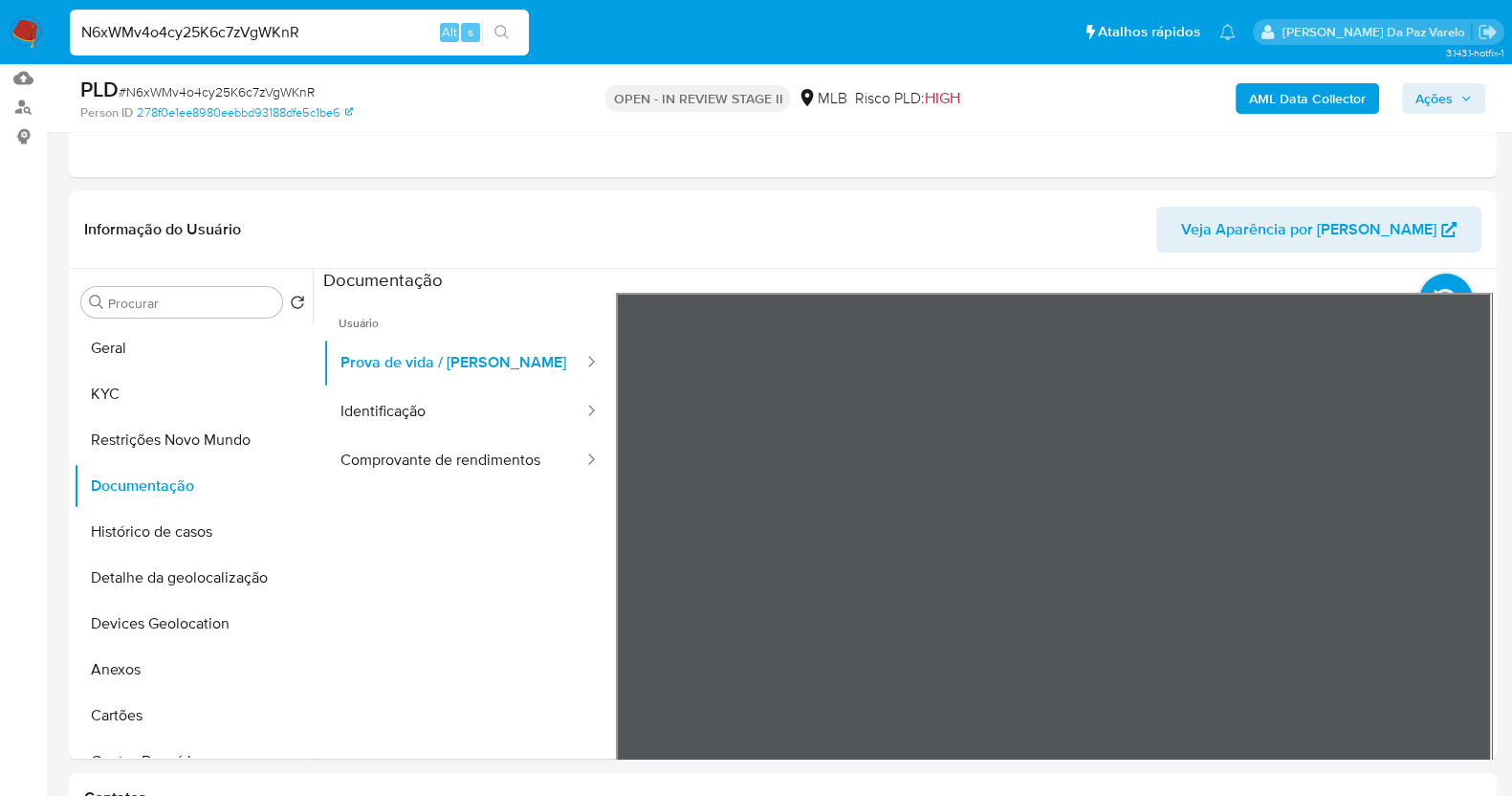 click on "N6xWMv4o4cy25K6c7zVgWKnR" at bounding box center (299, 33) 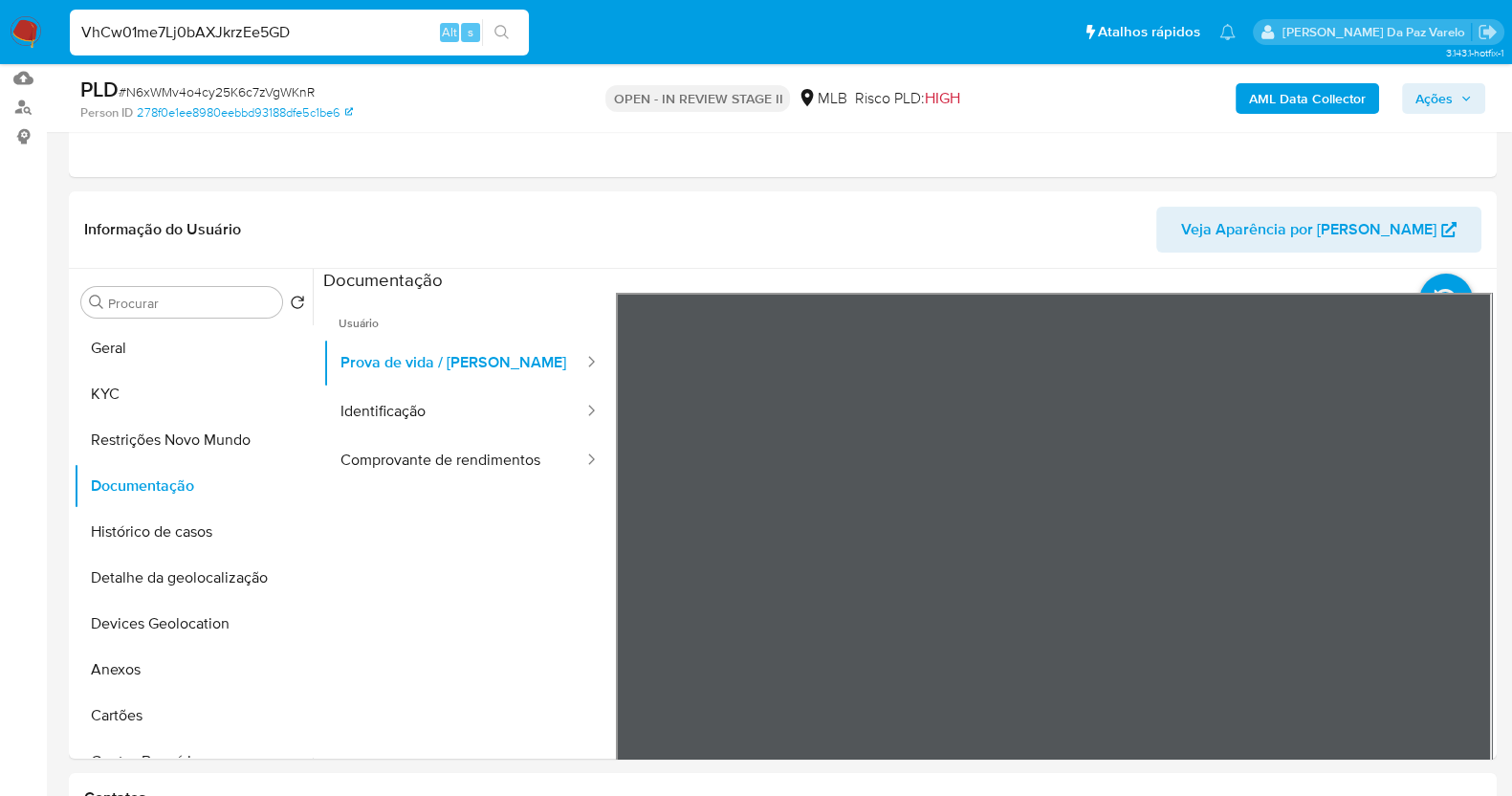 type on "VhCw01me7Lj0bAXJkrzEe5GD" 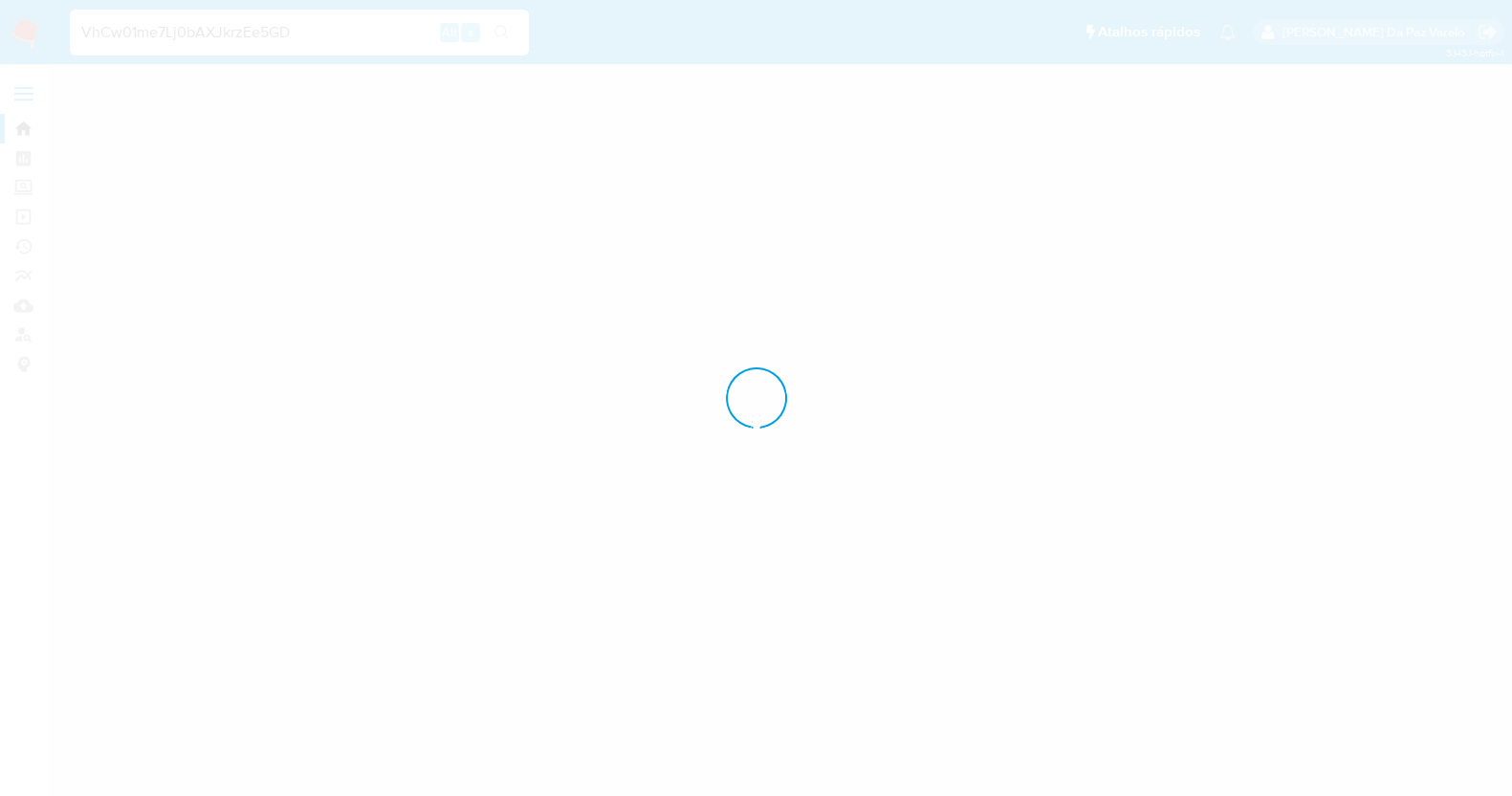 scroll, scrollTop: 0, scrollLeft: 0, axis: both 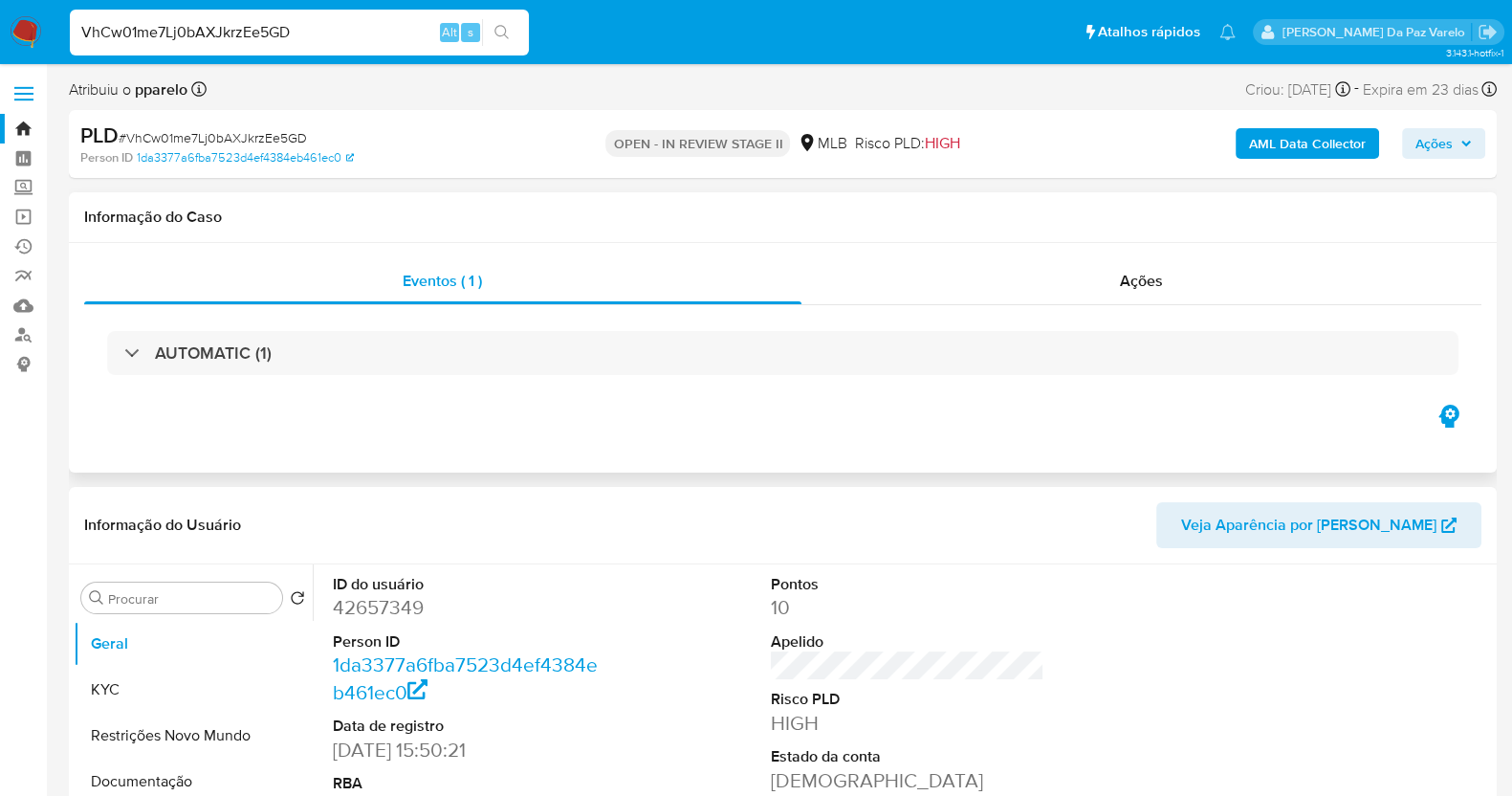 select on "10" 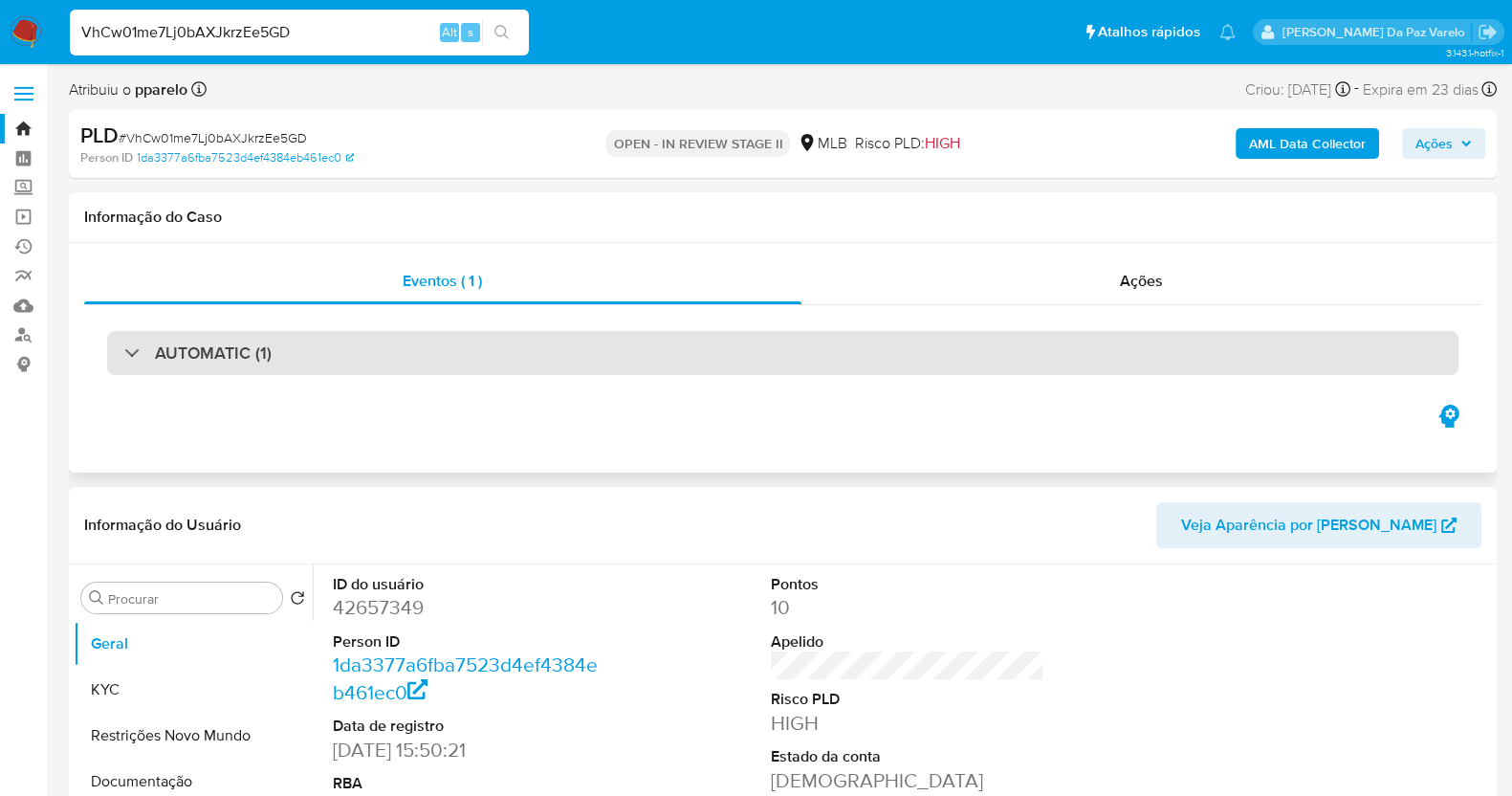 scroll, scrollTop: 119, scrollLeft: 0, axis: vertical 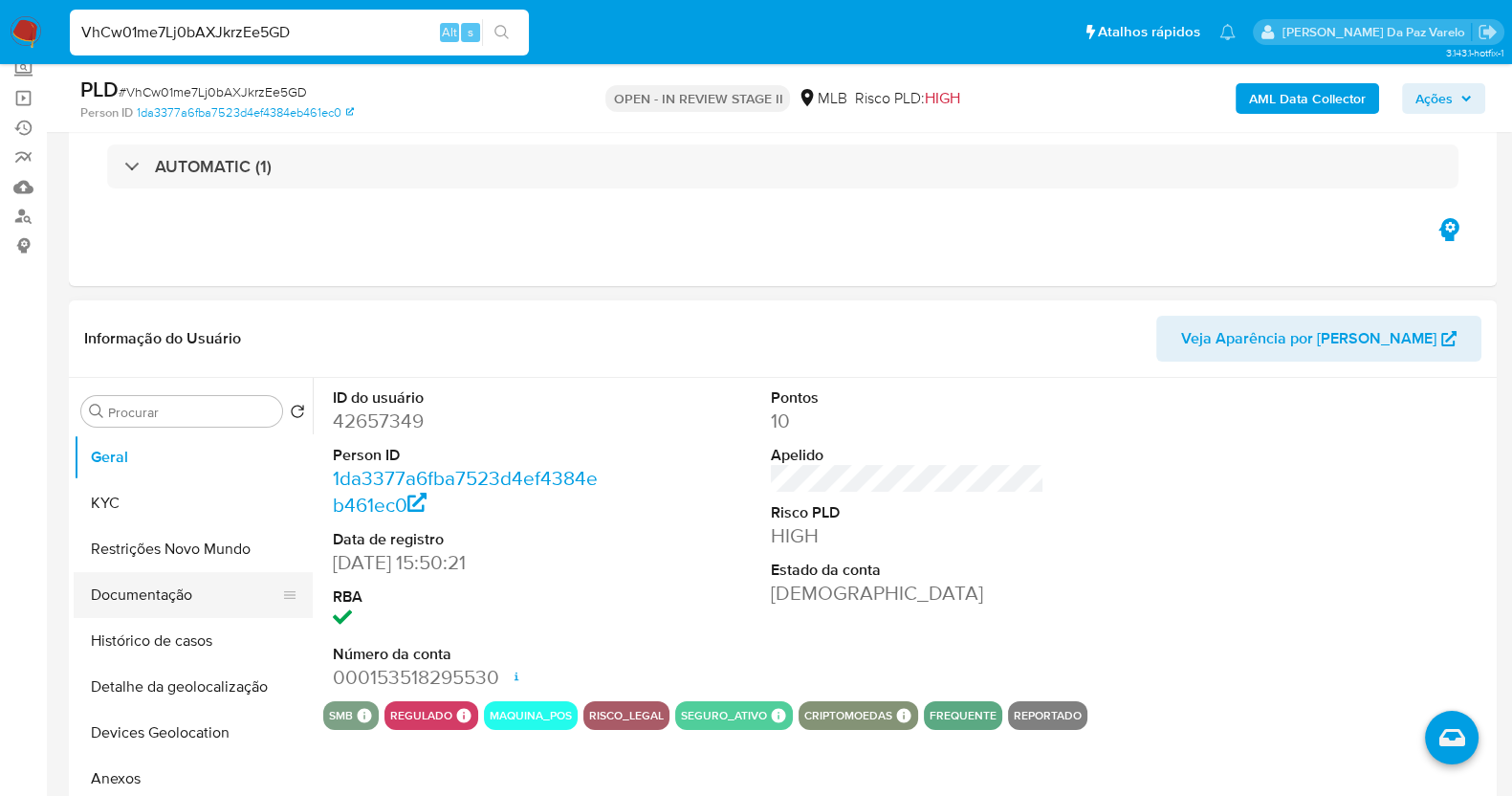 click on "Documentação" at bounding box center (186, 595) 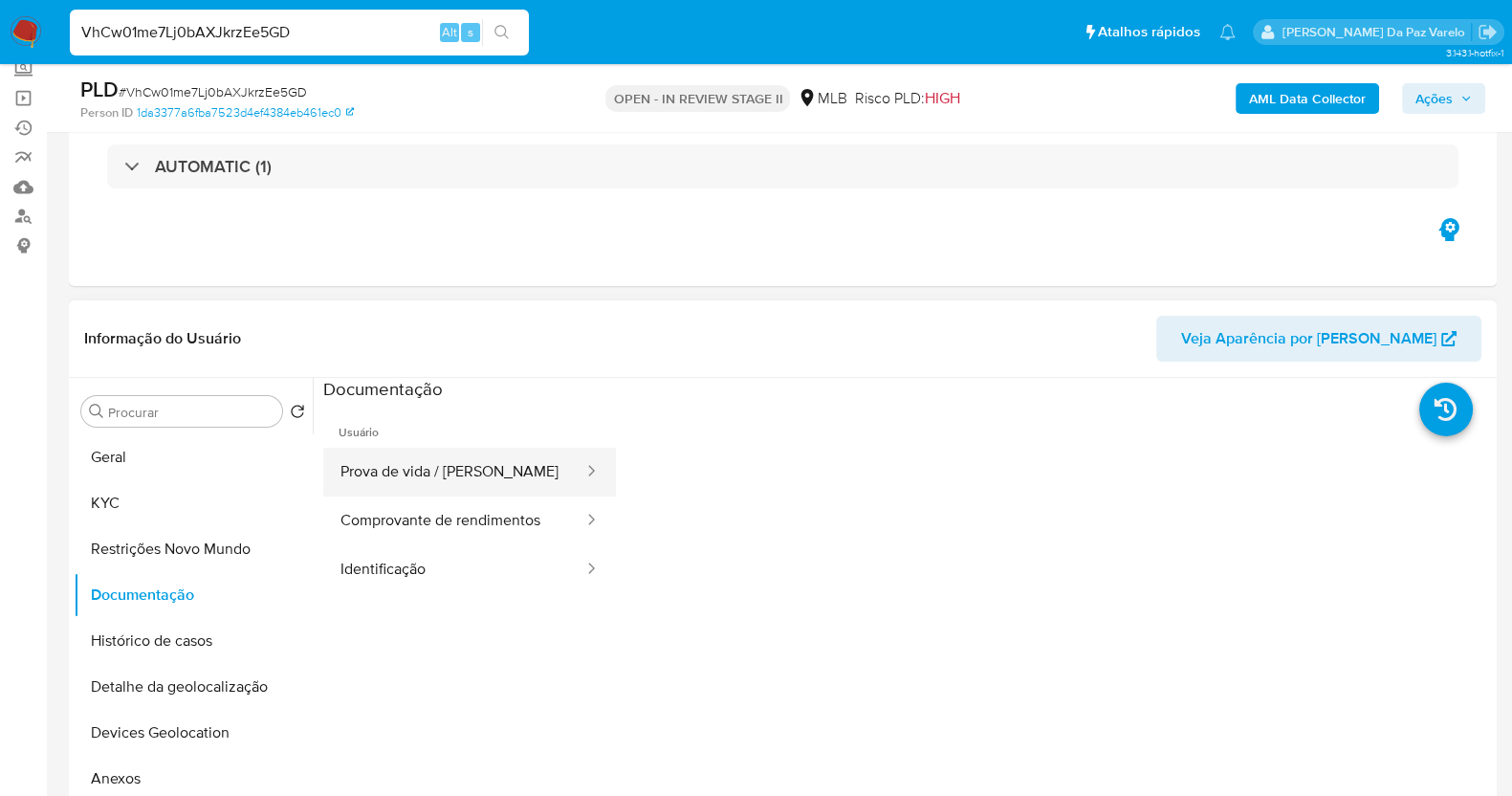click on "Prova de vida / Selfie" at bounding box center [454, 472] 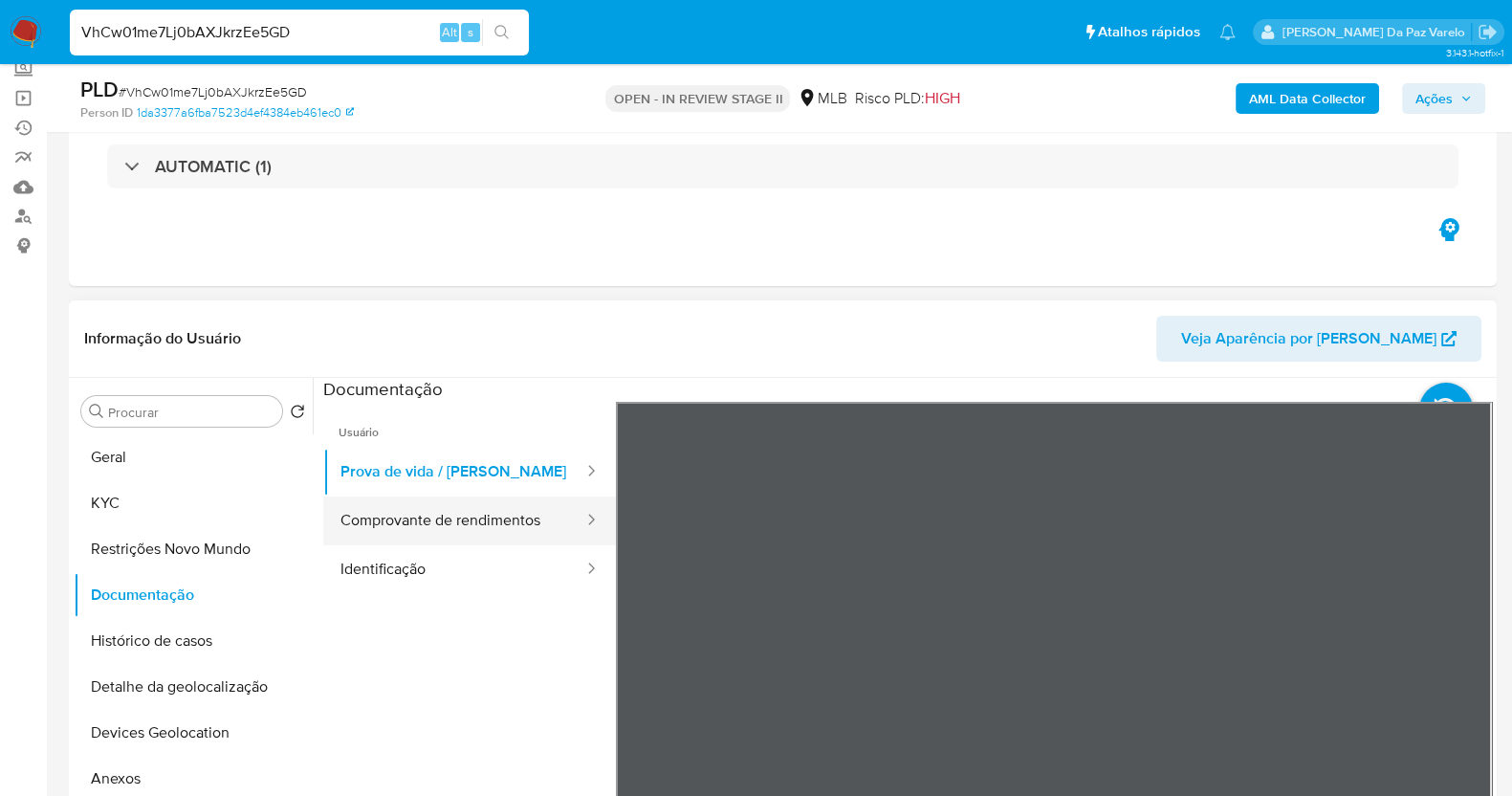 click on "Comprovante de rendimentos" at bounding box center [454, 520] 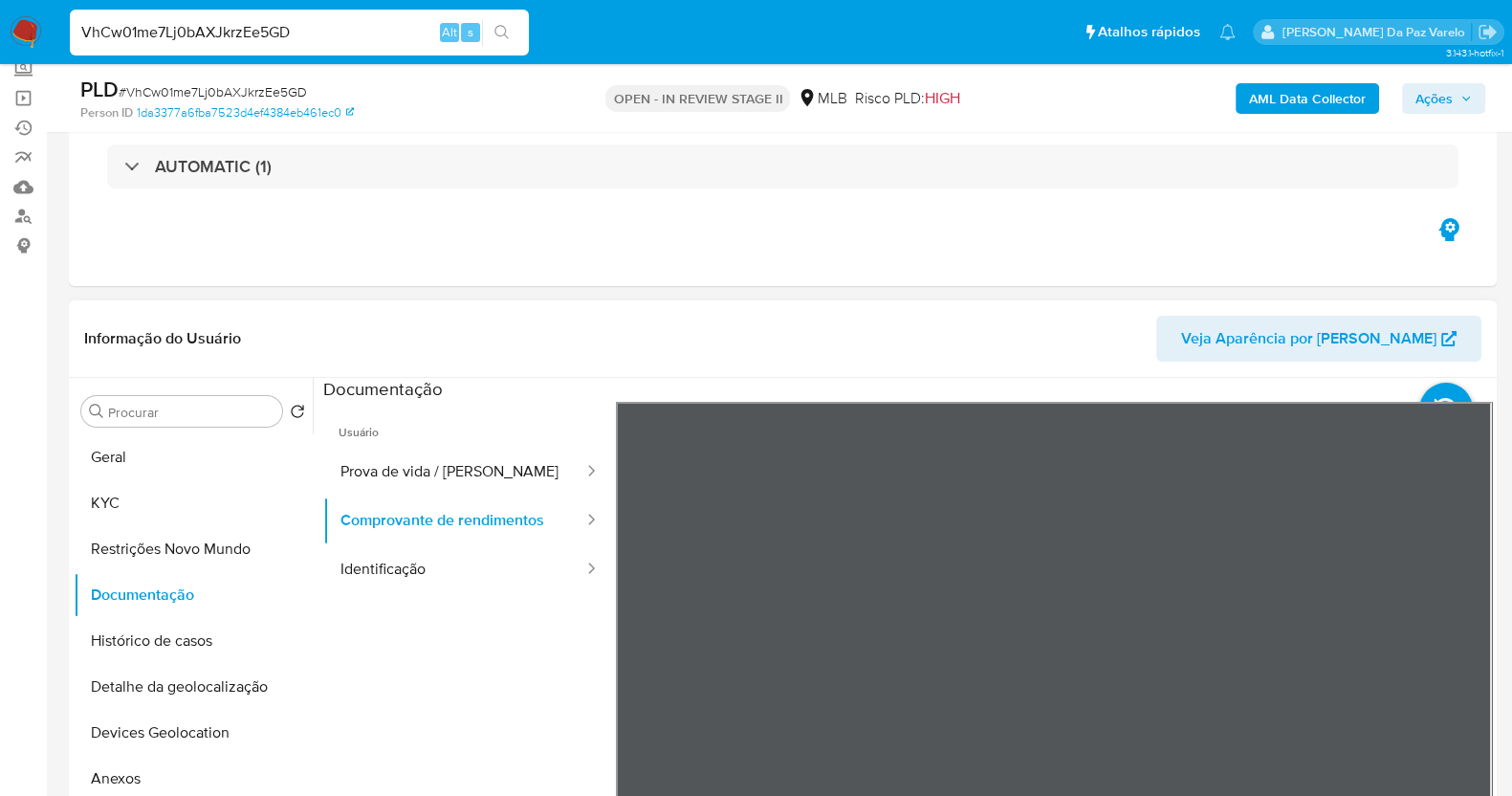 scroll, scrollTop: 158, scrollLeft: 0, axis: vertical 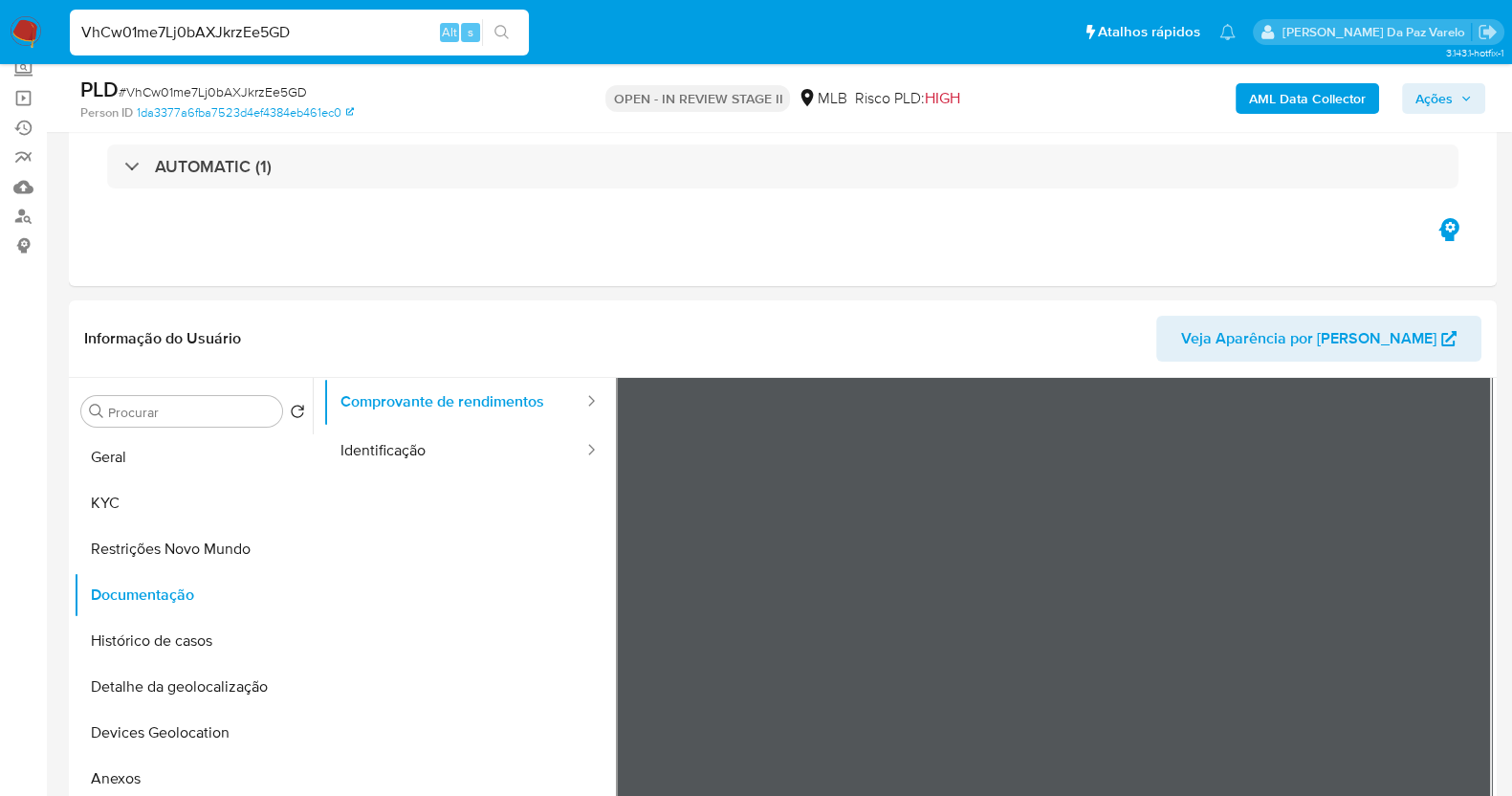 click on "VhCw01me7Lj0bAXJkrzEe5GD" at bounding box center (299, 33) 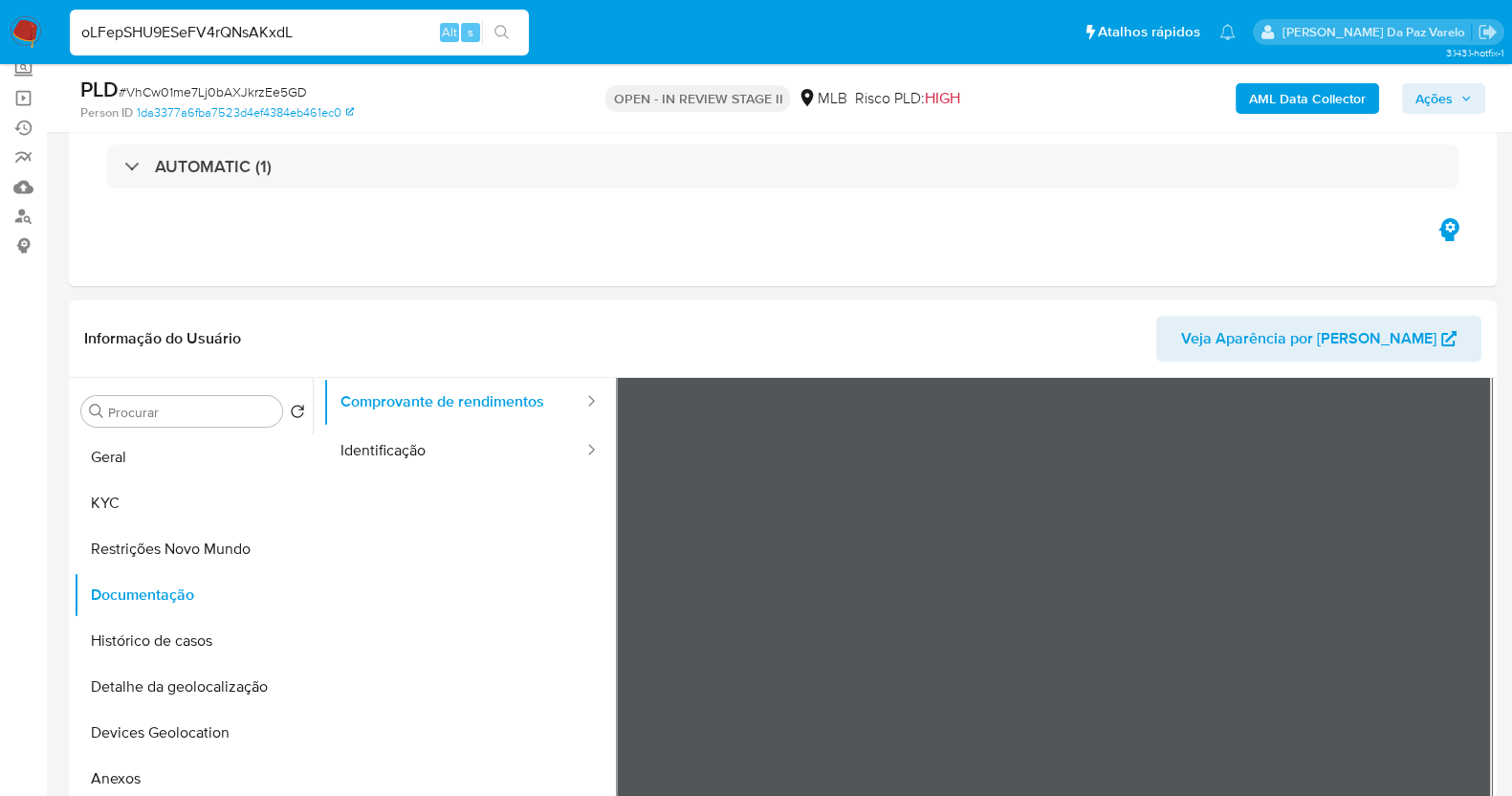 type on "oLFepSHU9ESeFV4rQNsAKxdL" 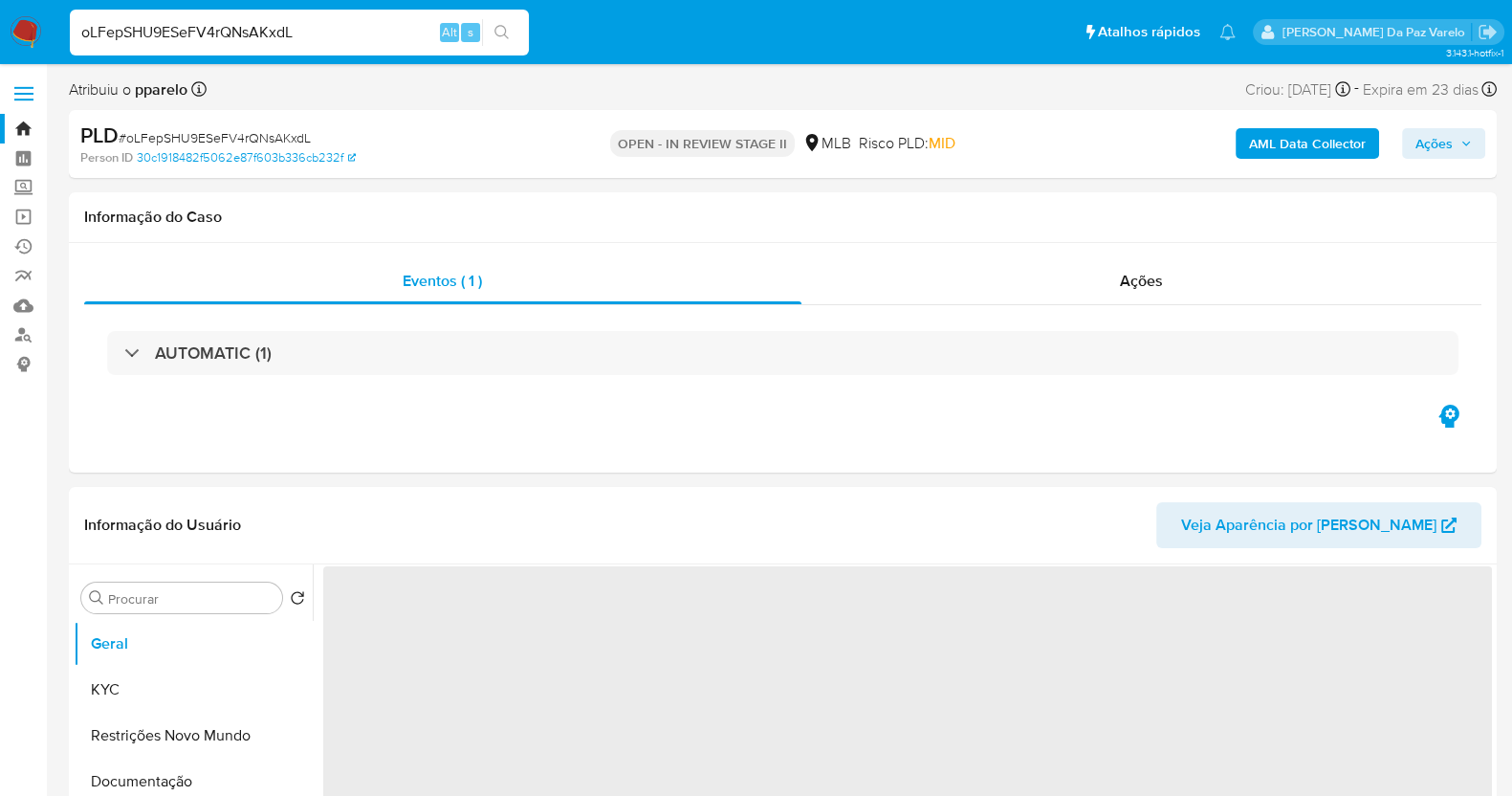select on "10" 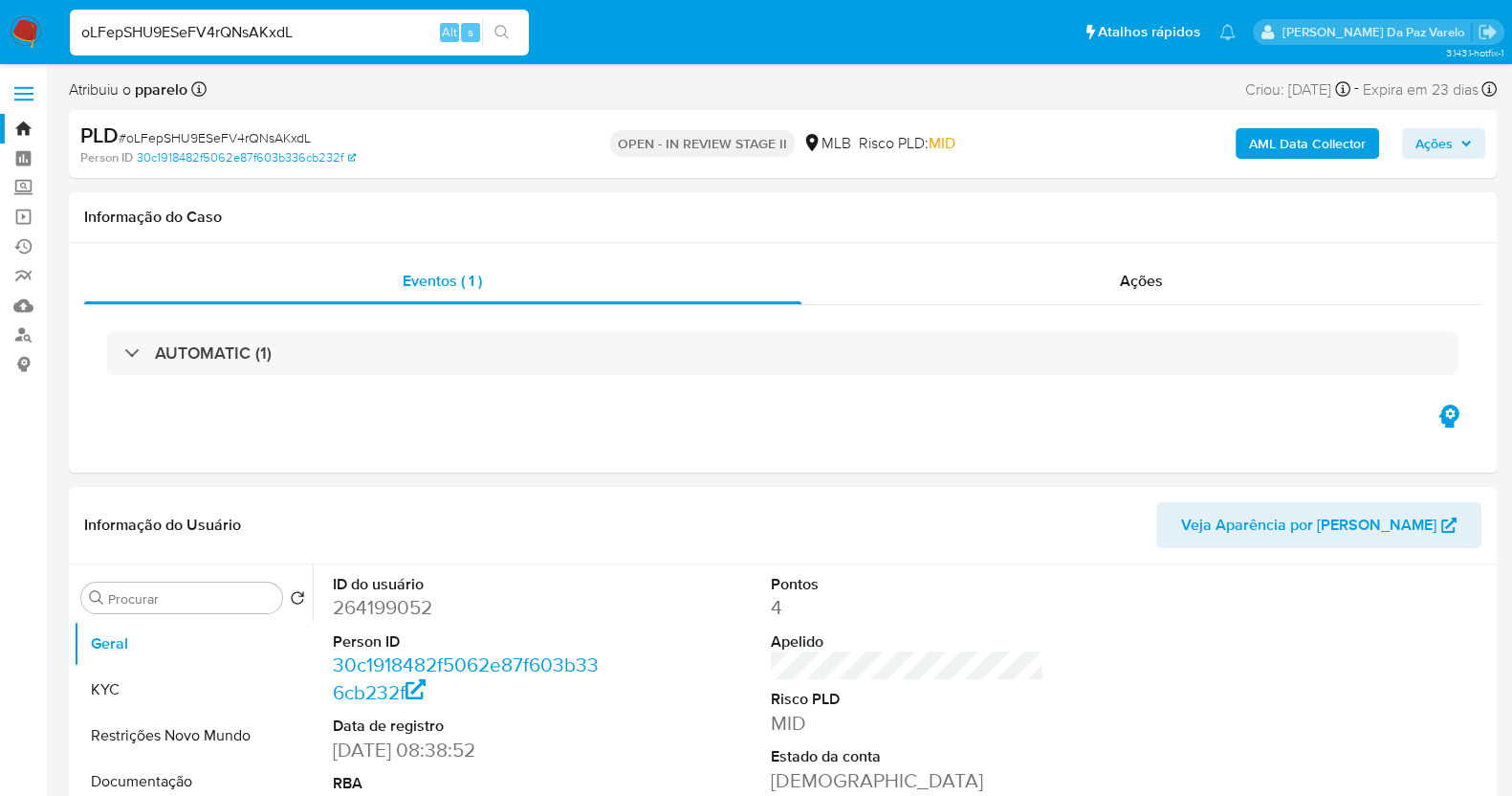 scroll, scrollTop: 467, scrollLeft: 0, axis: vertical 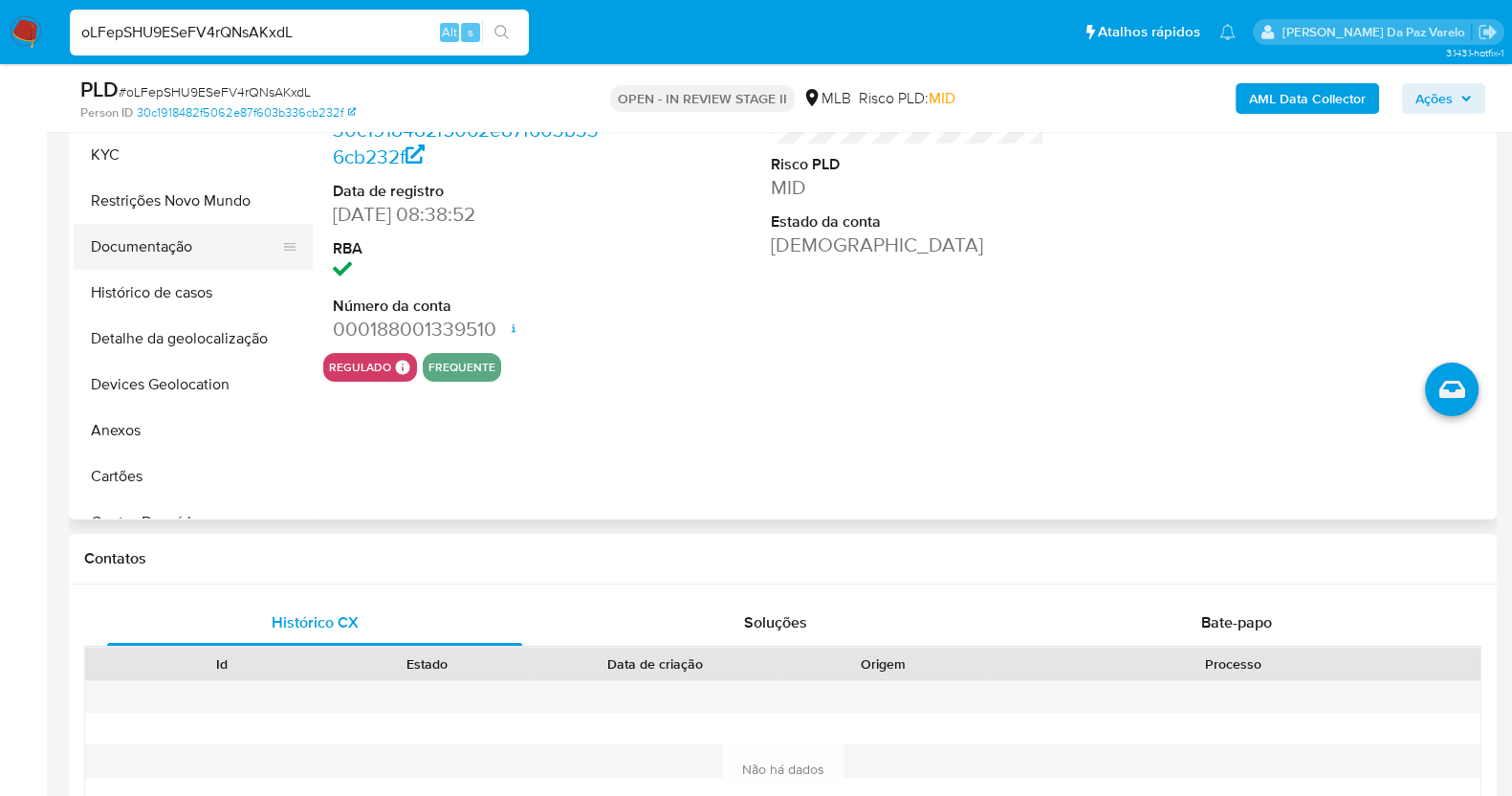 click on "Documentação" at bounding box center (186, 247) 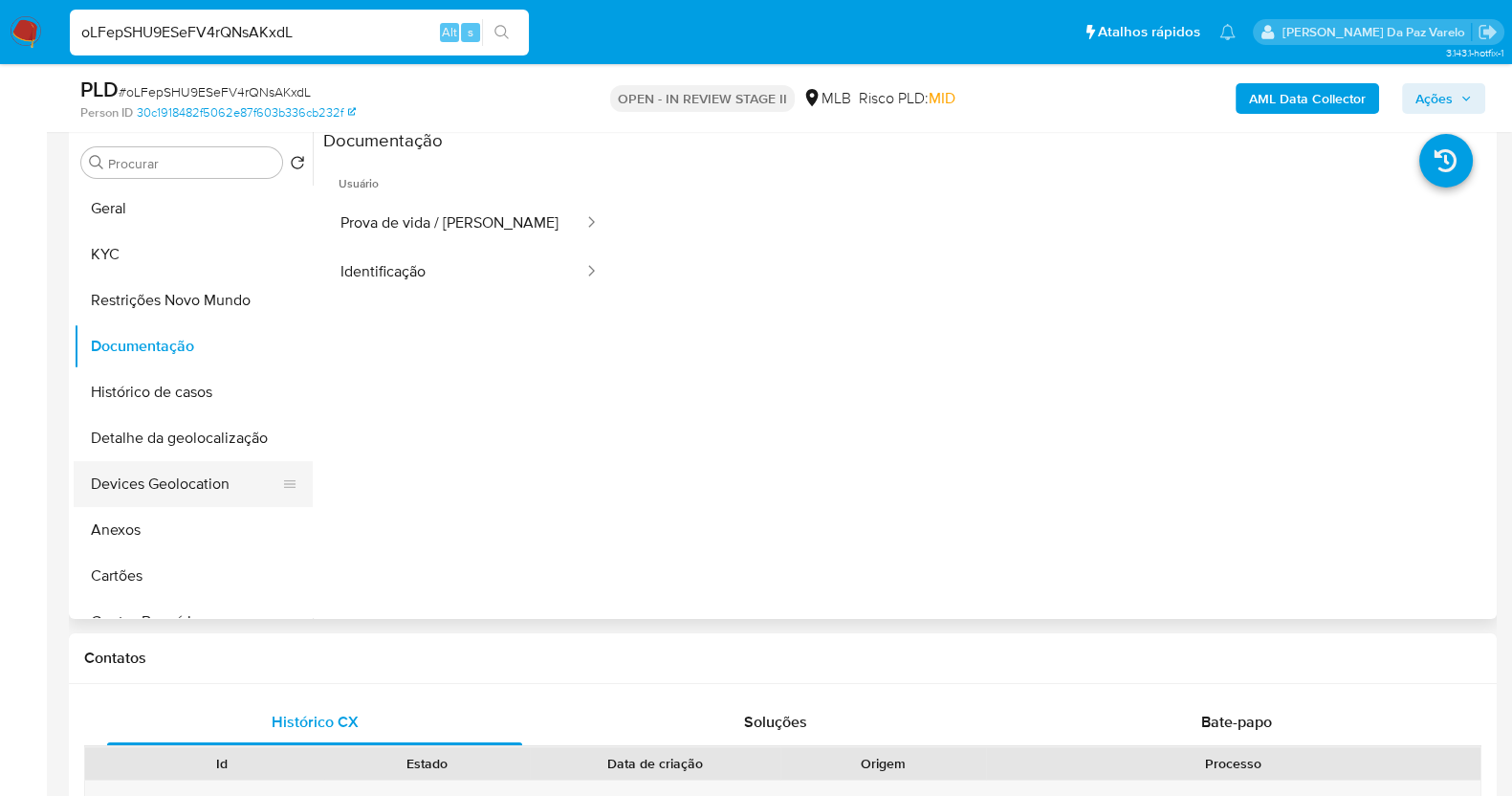 scroll, scrollTop: 228, scrollLeft: 0, axis: vertical 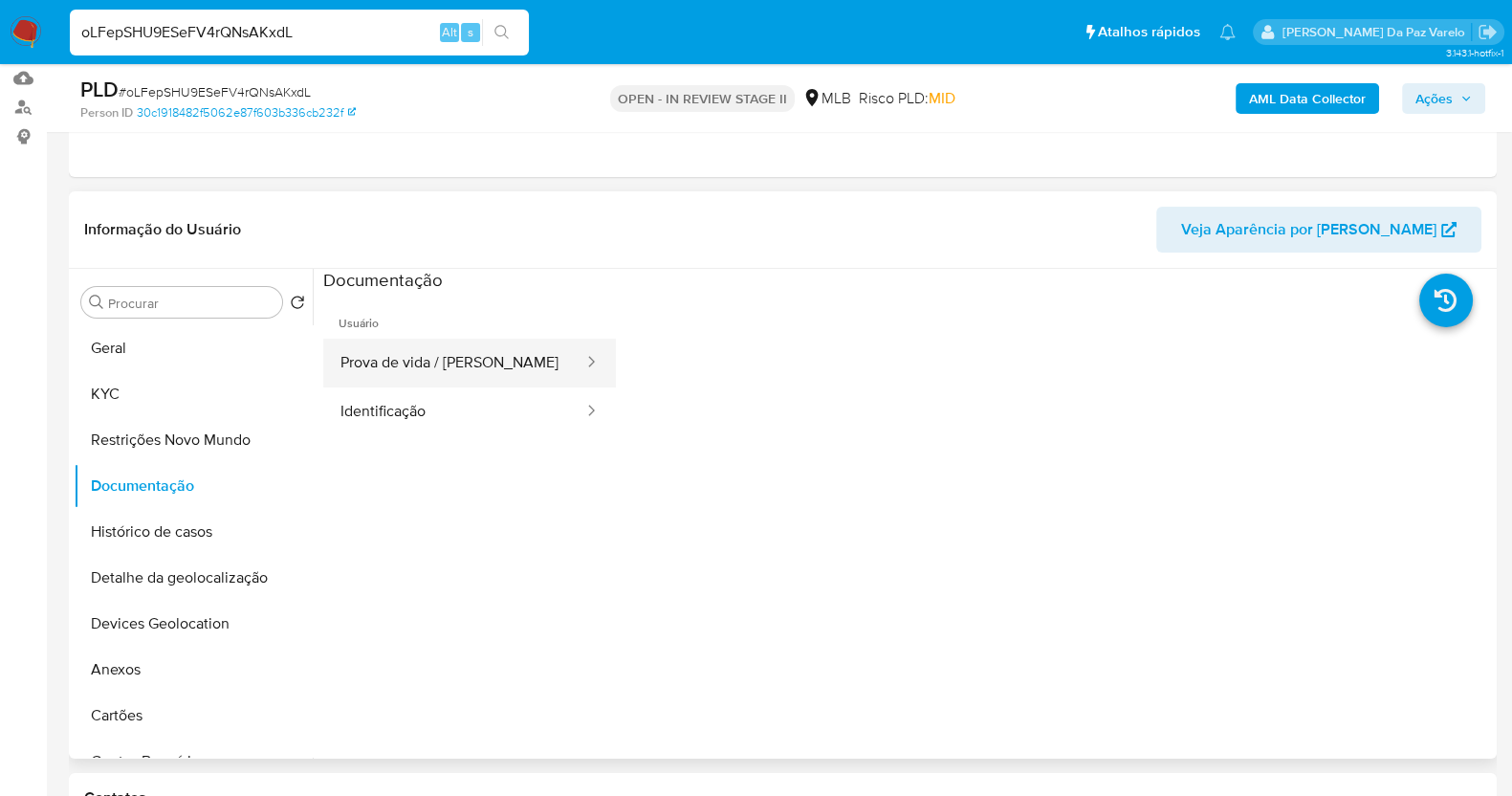click on "Prova de vida / Selfie" at bounding box center [454, 363] 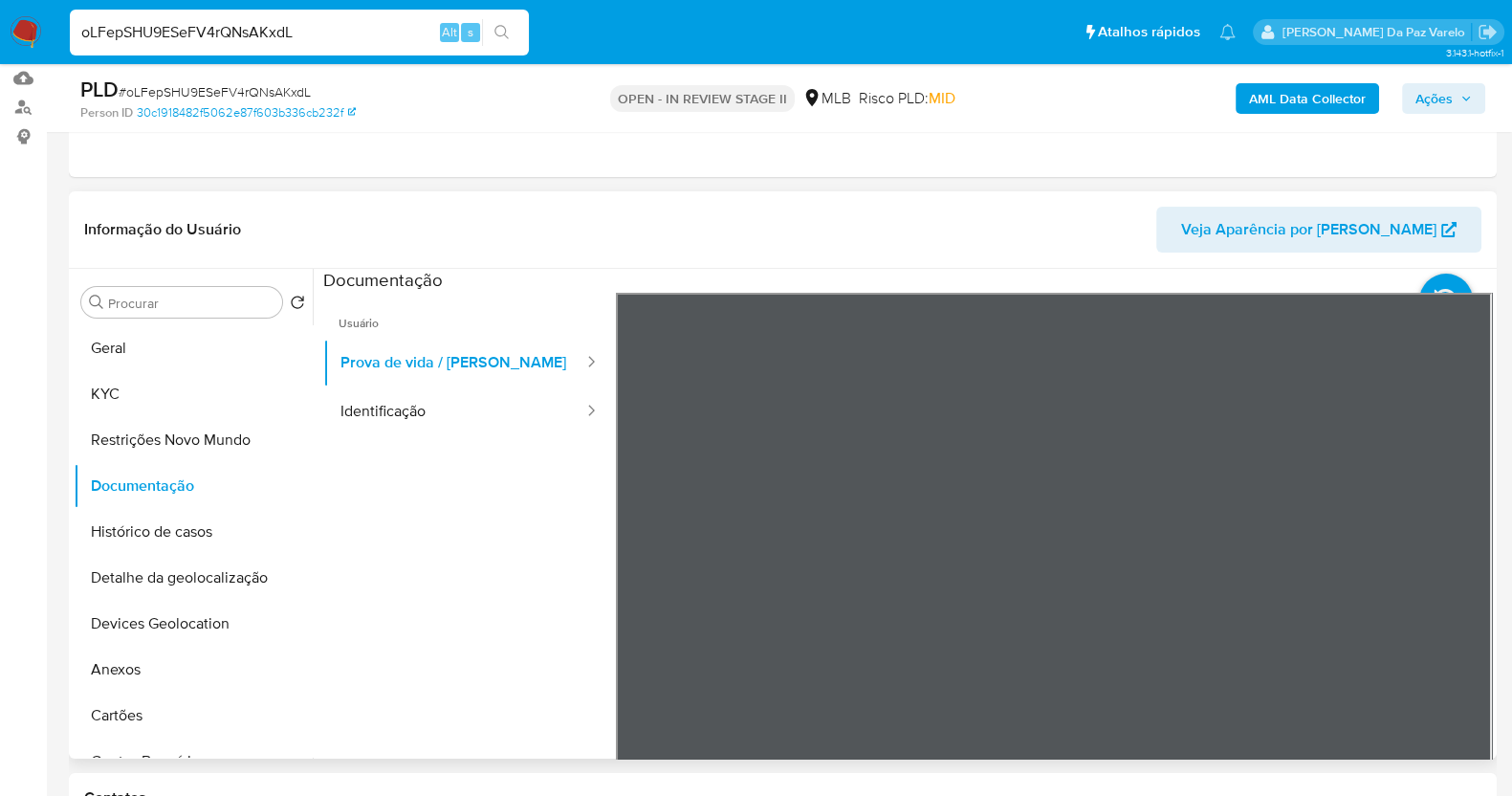 click on "Usuário Prova de vida / Selfie Identificação" at bounding box center [470, 568] 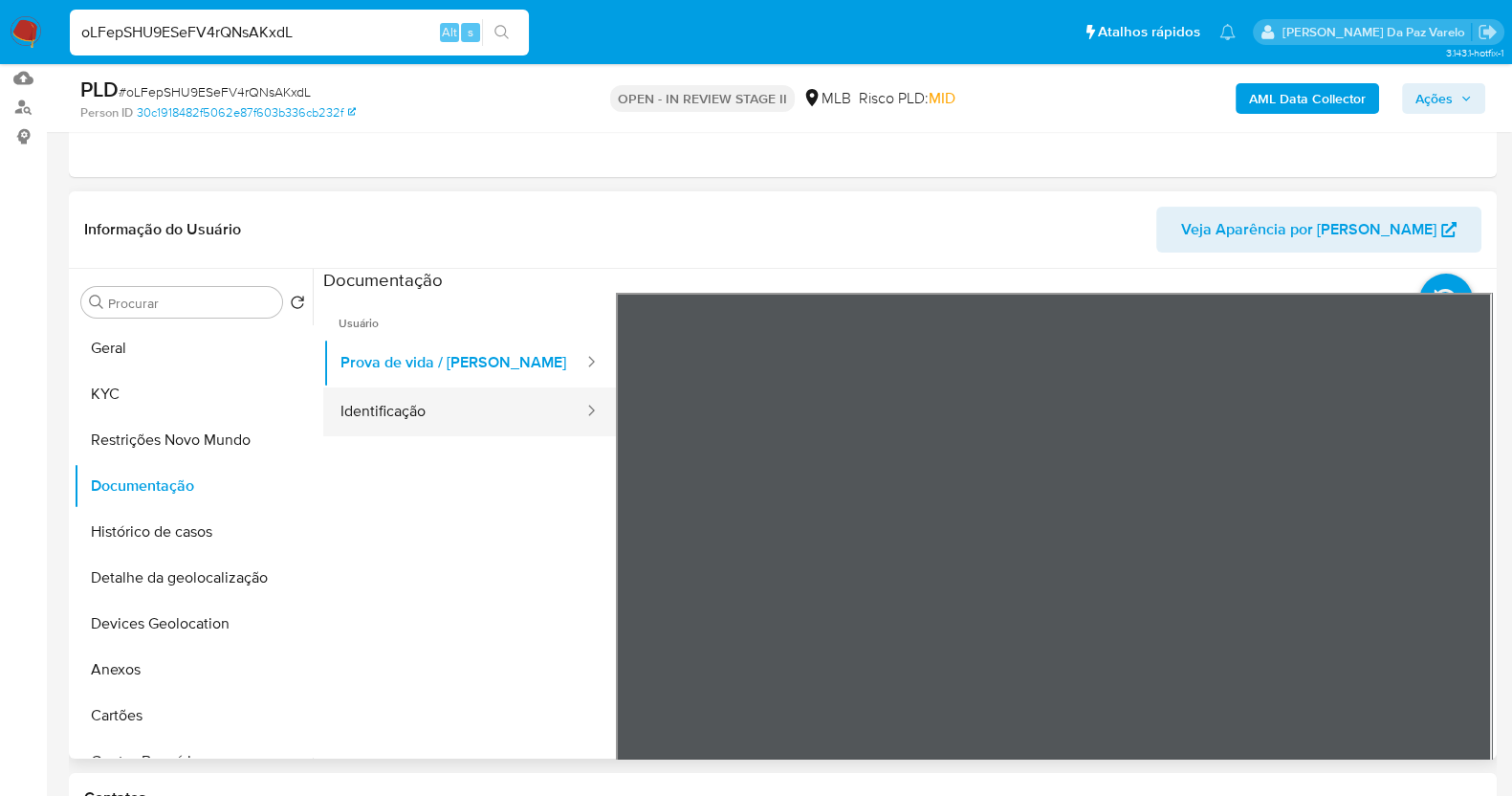 click on "Identificação" at bounding box center (454, 411) 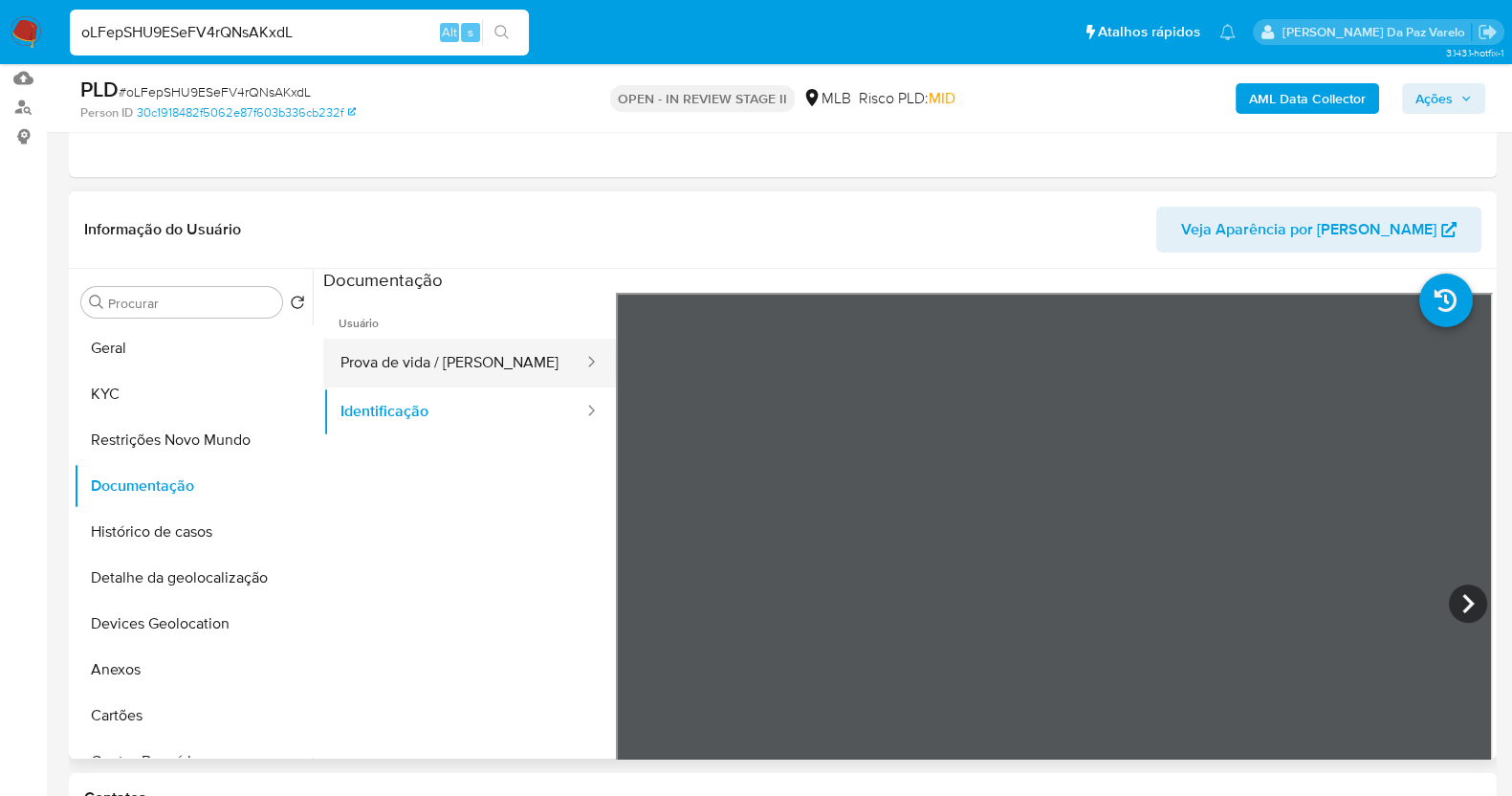 click on "Prova de vida / Selfie" at bounding box center (454, 363) 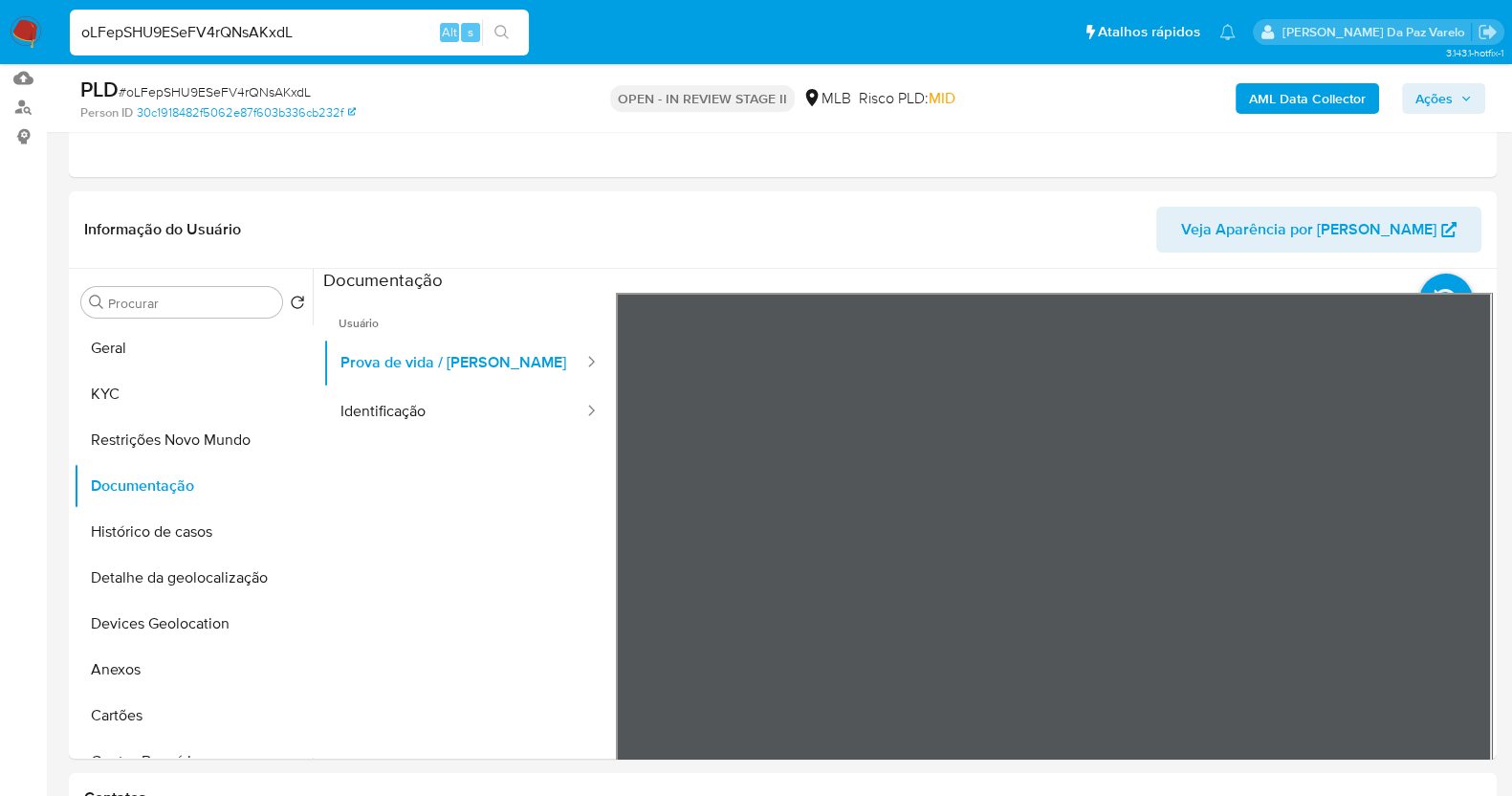 click on "oLFepSHU9ESeFV4rQNsAKxdL" at bounding box center (299, 33) 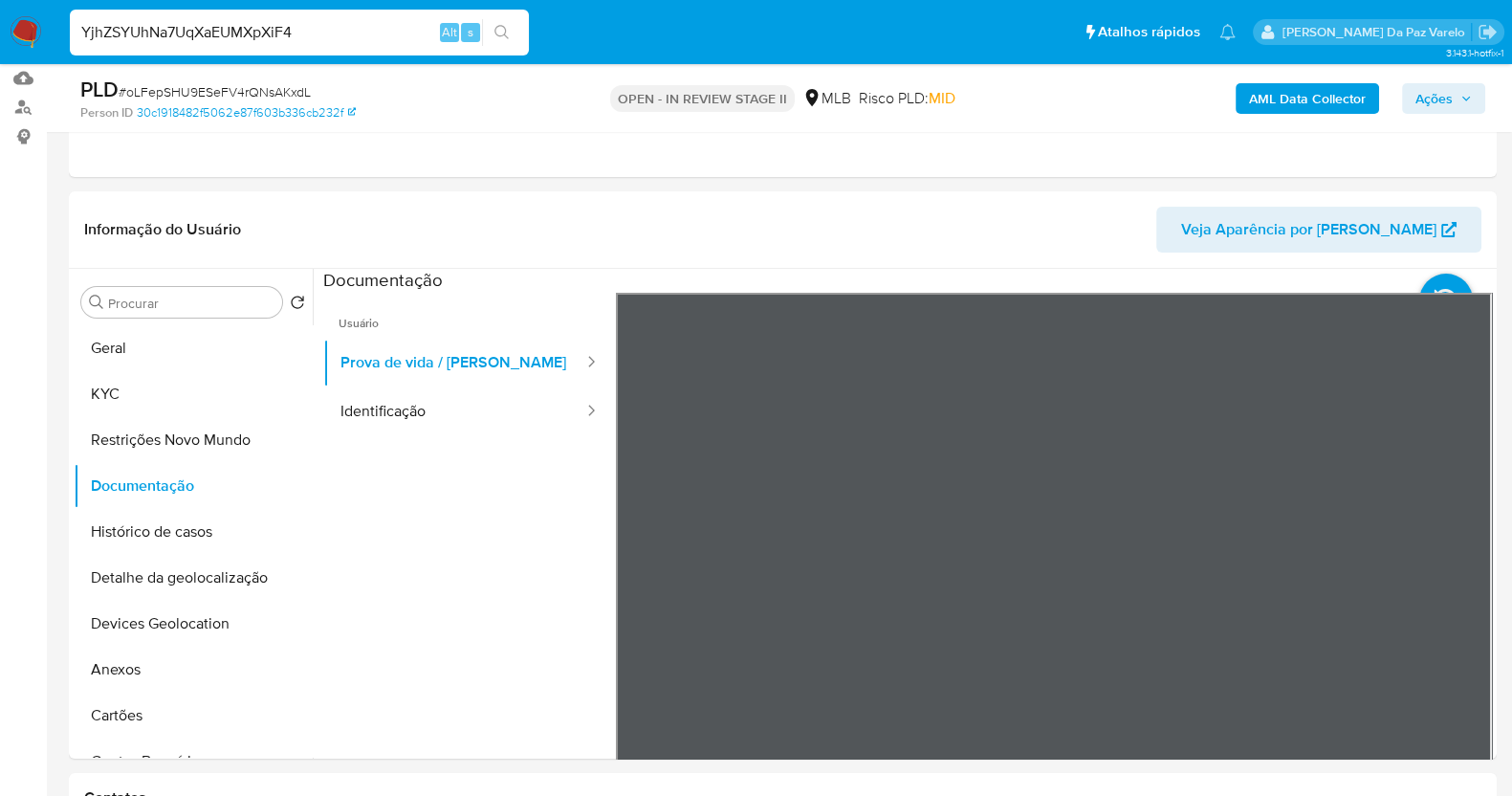 type on "YjhZSYUhNa7UqXaEUMXpXiF4" 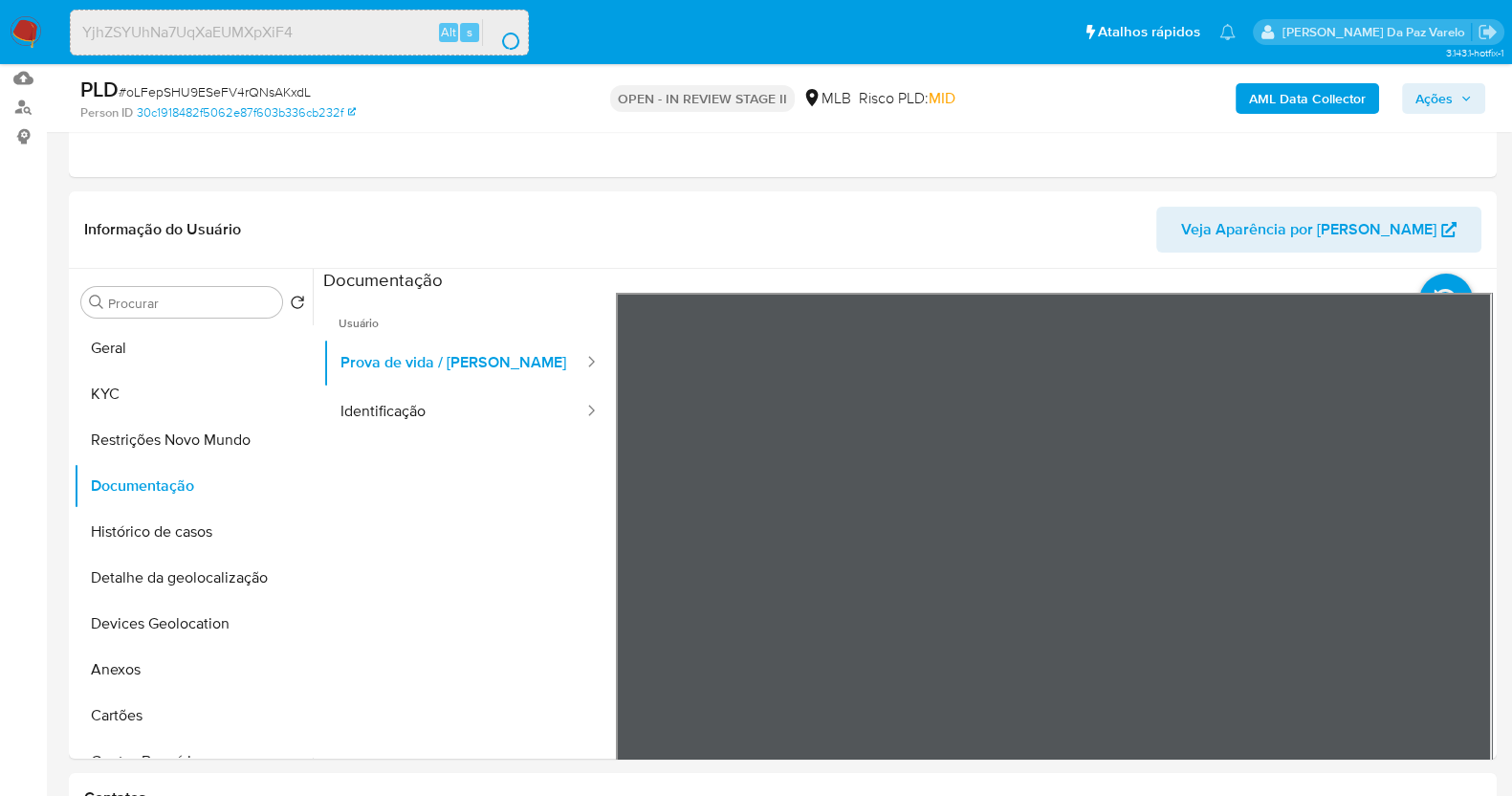 scroll, scrollTop: 0, scrollLeft: 0, axis: both 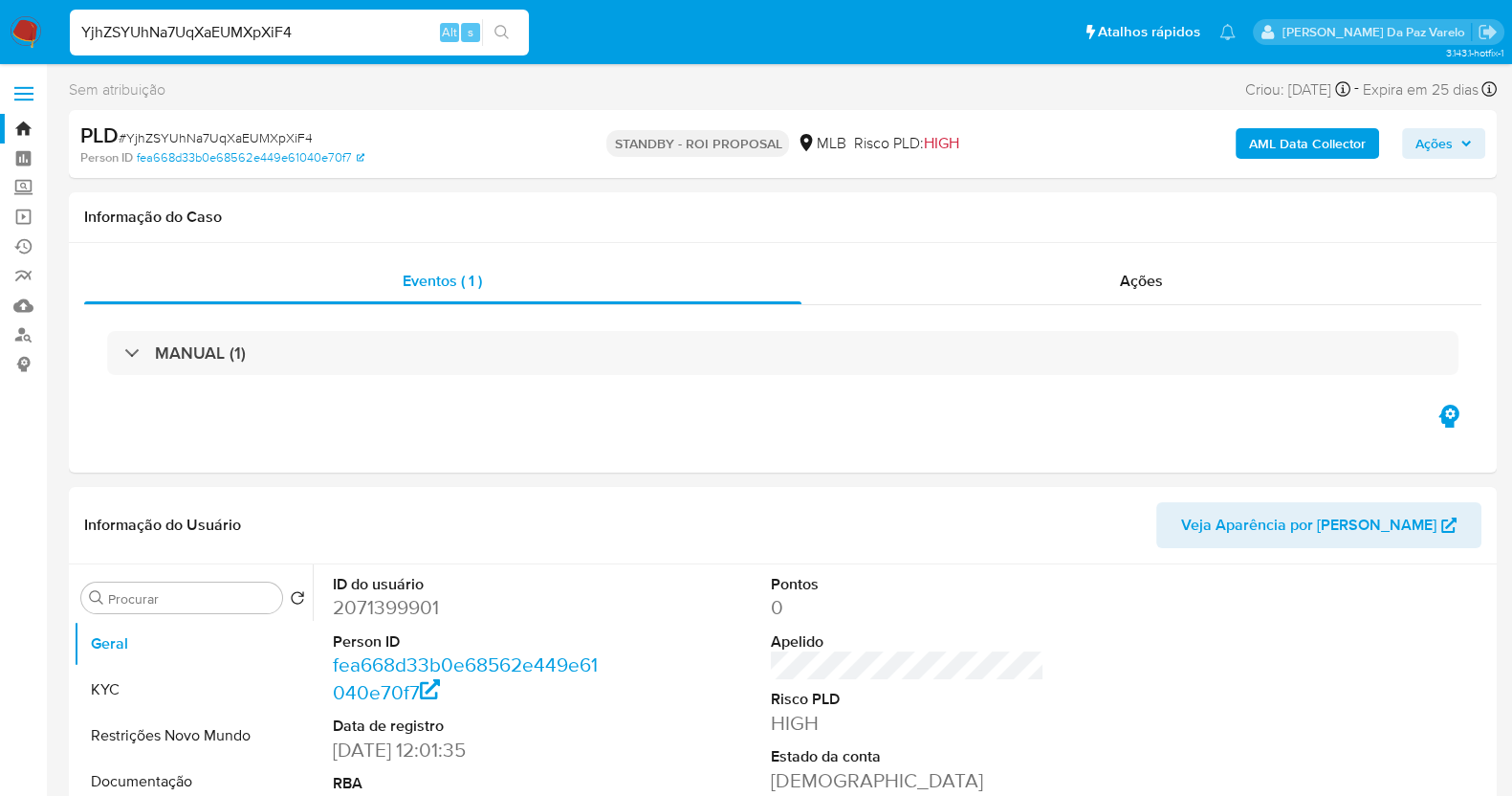 select on "10" 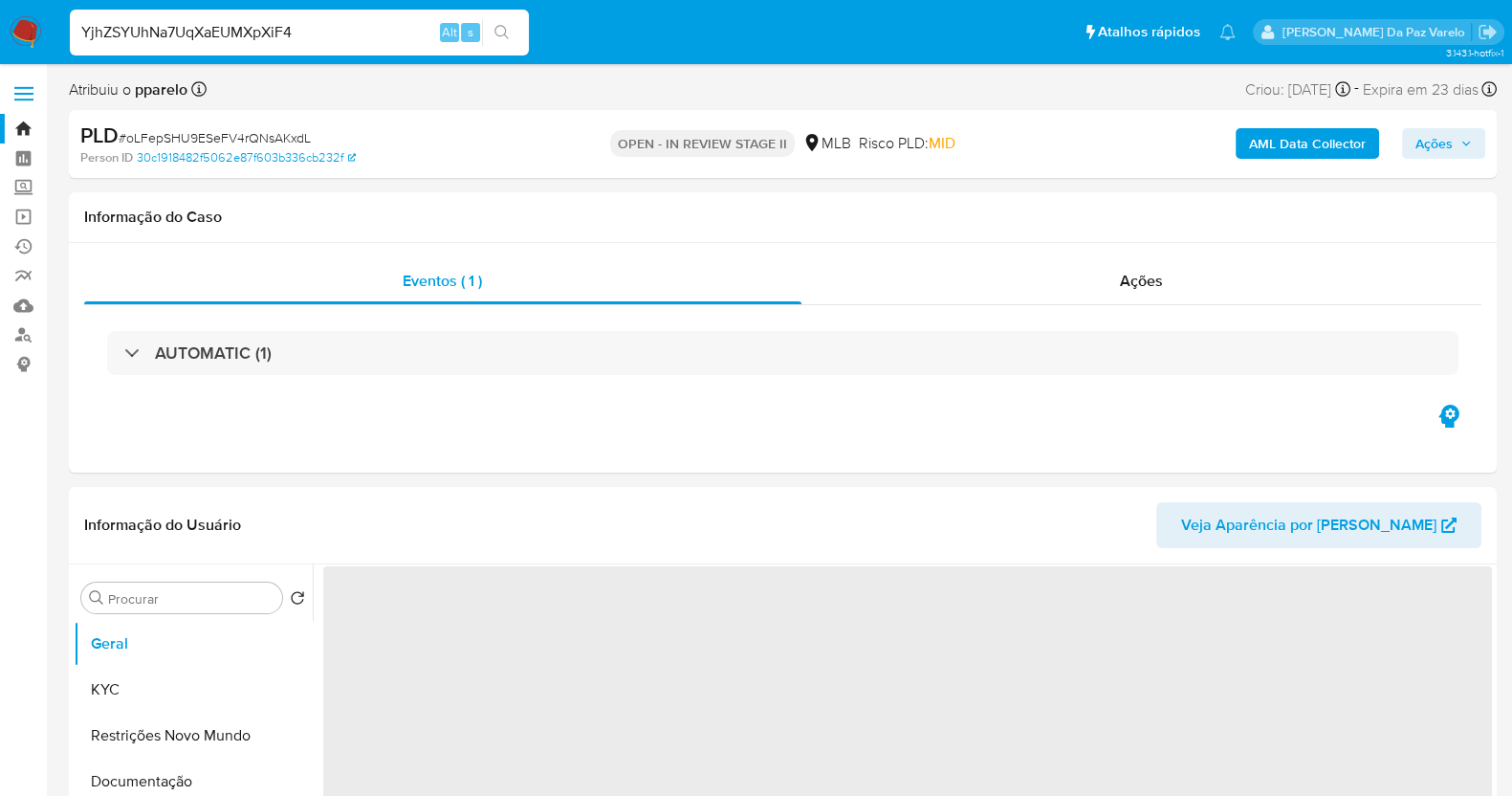click at bounding box center [26, 33] 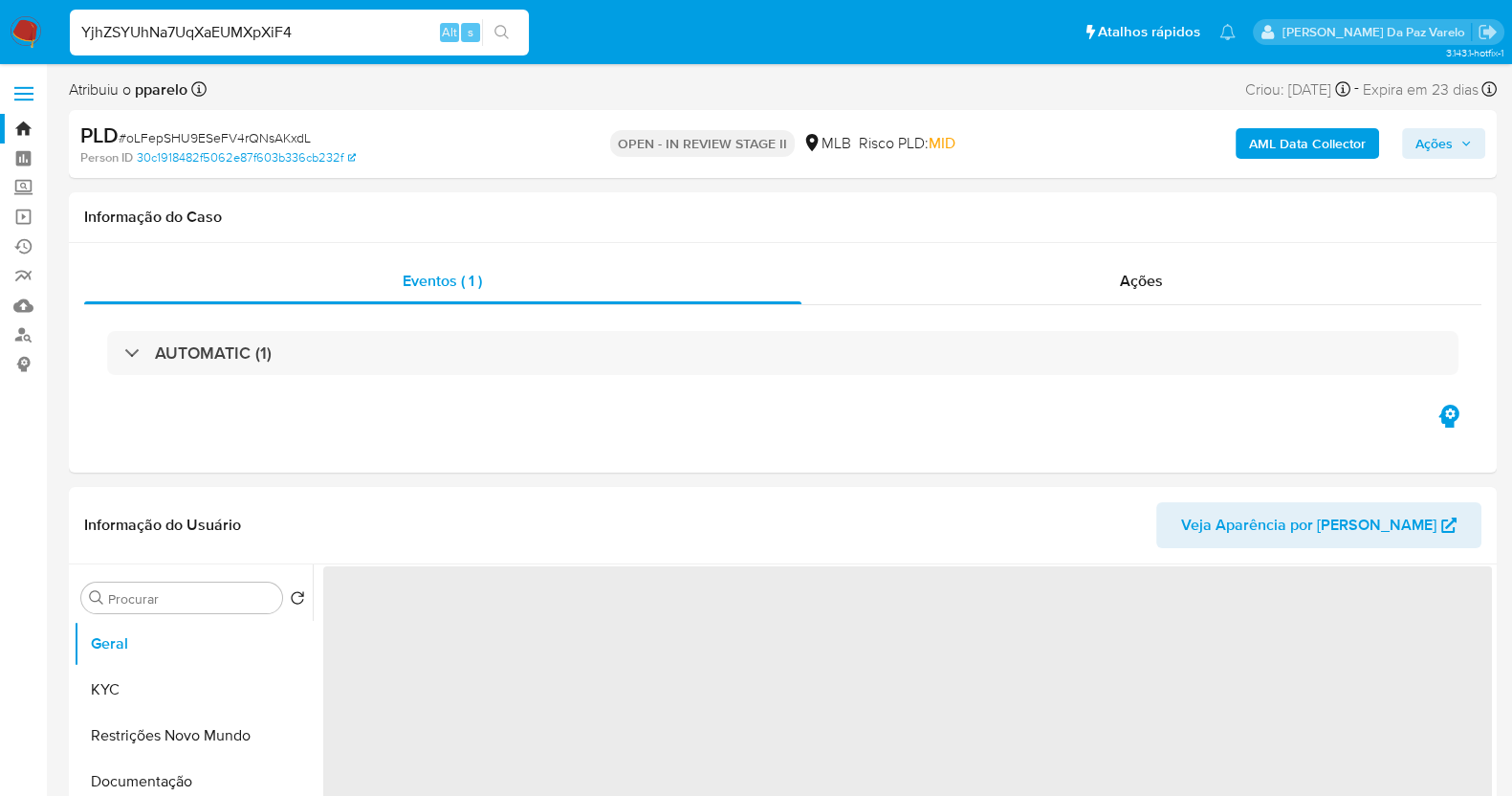 click at bounding box center [26, 33] 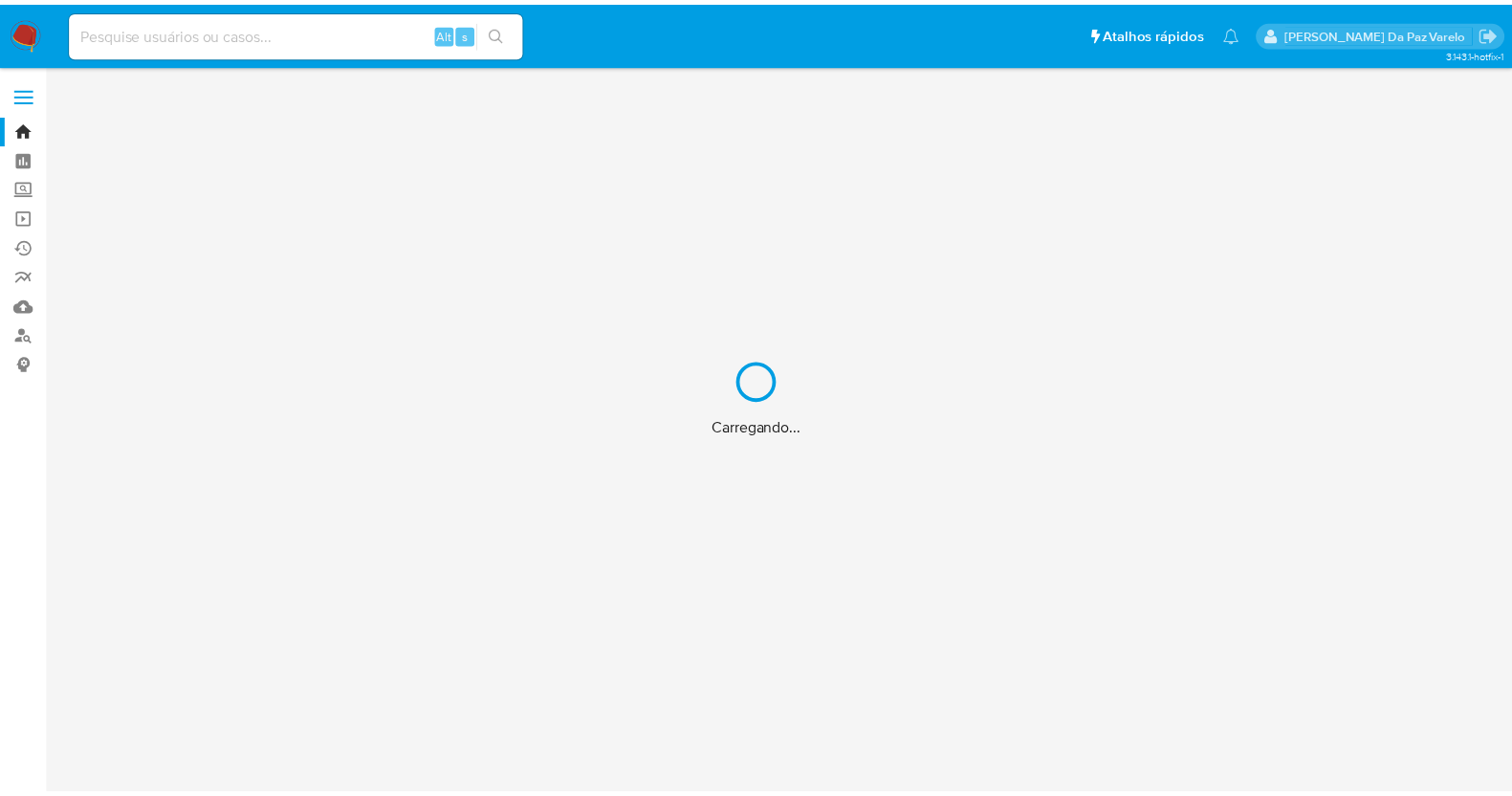 scroll, scrollTop: 0, scrollLeft: 0, axis: both 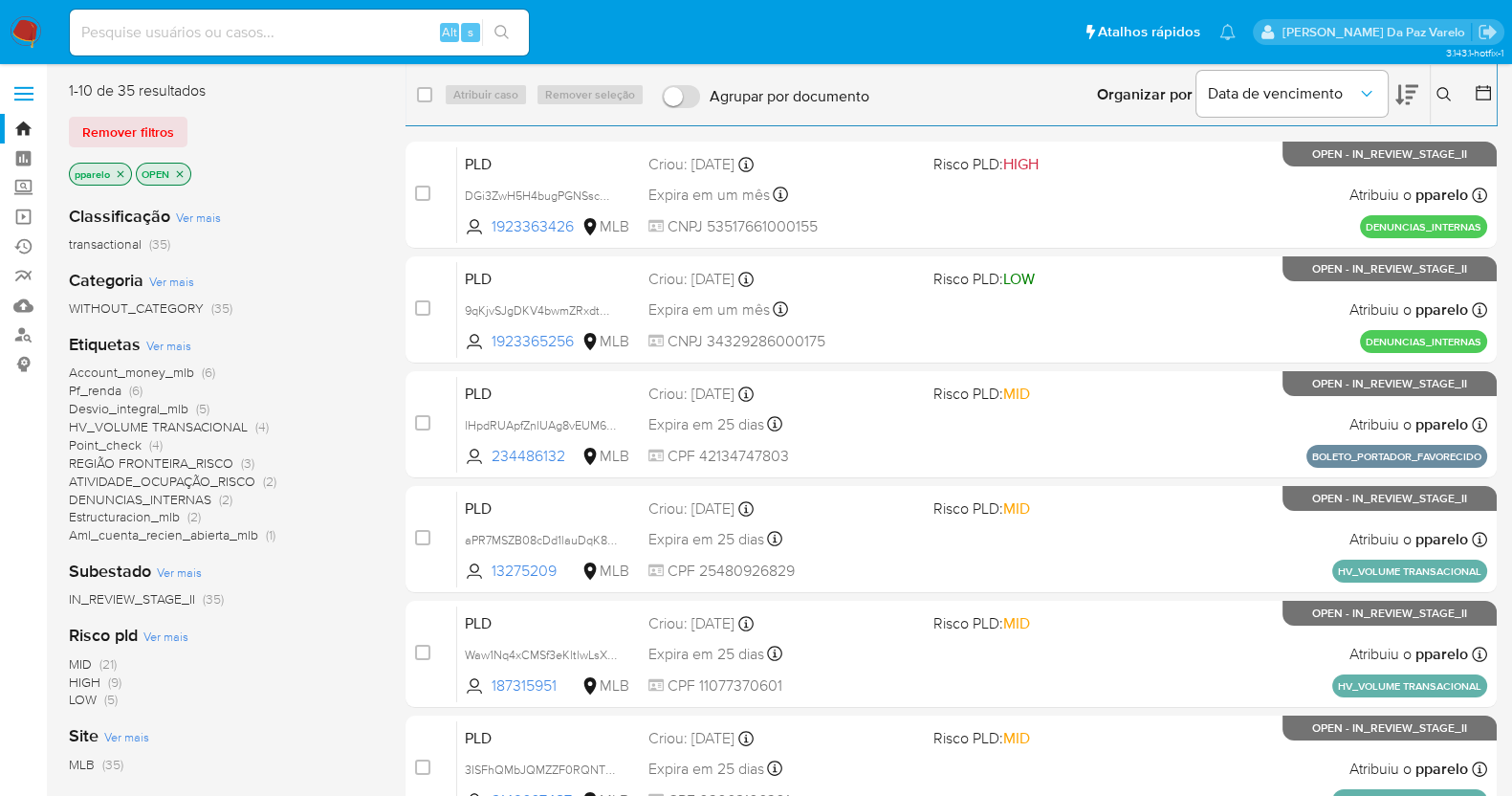click 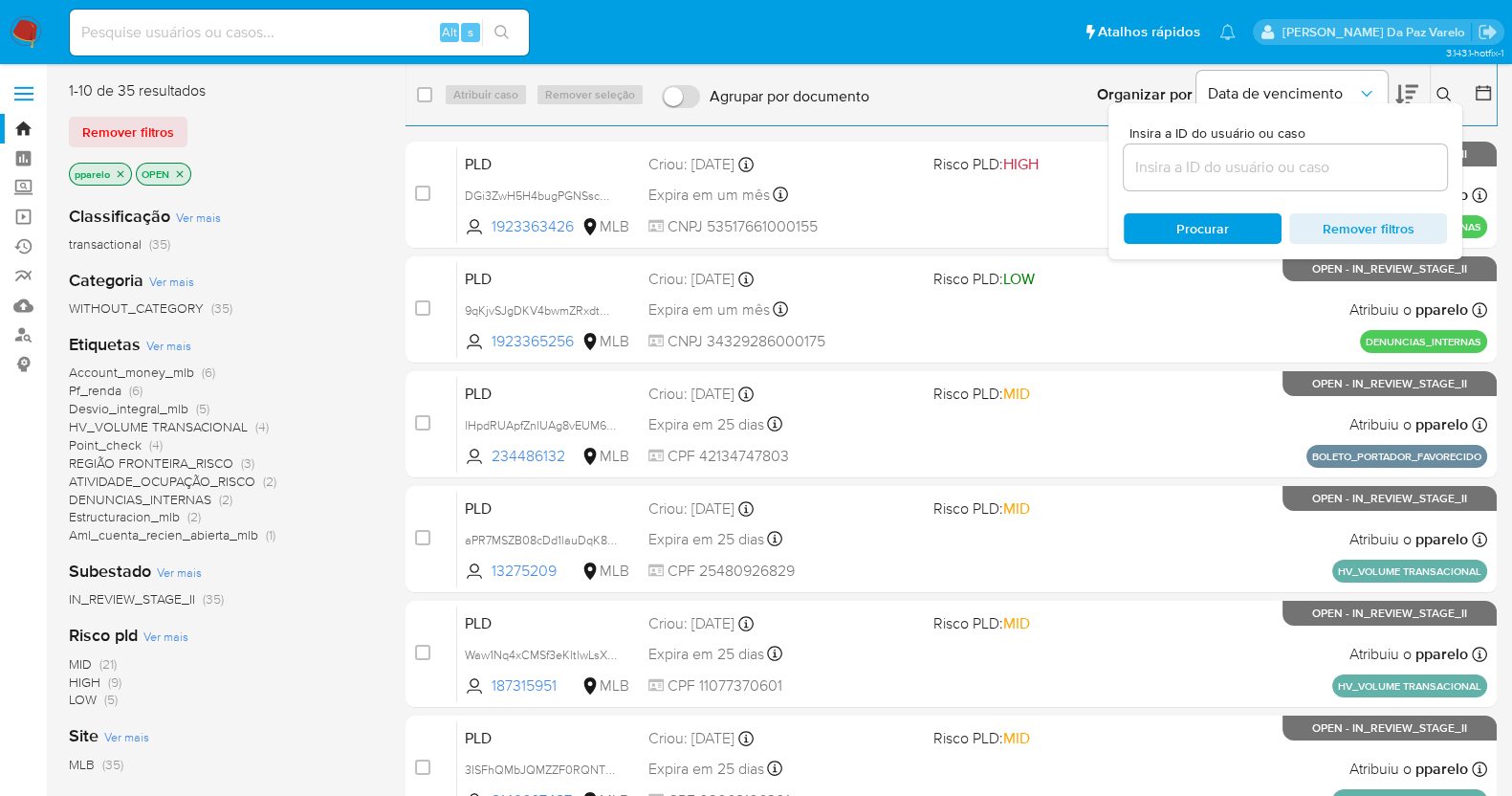 click at bounding box center (1285, 167) 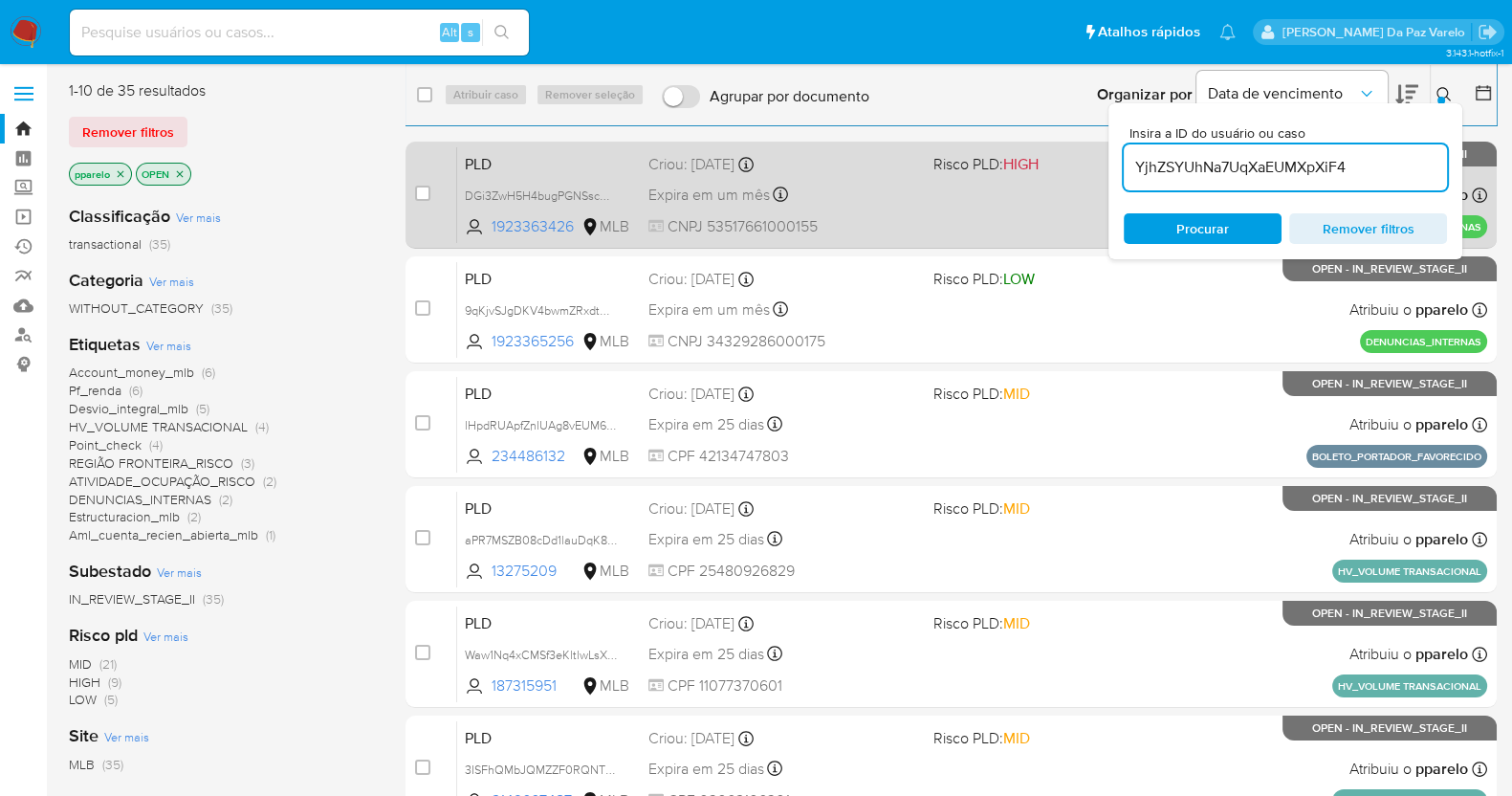 type on "YjhZSYUhNa7UqXaEUMXpXiF4" 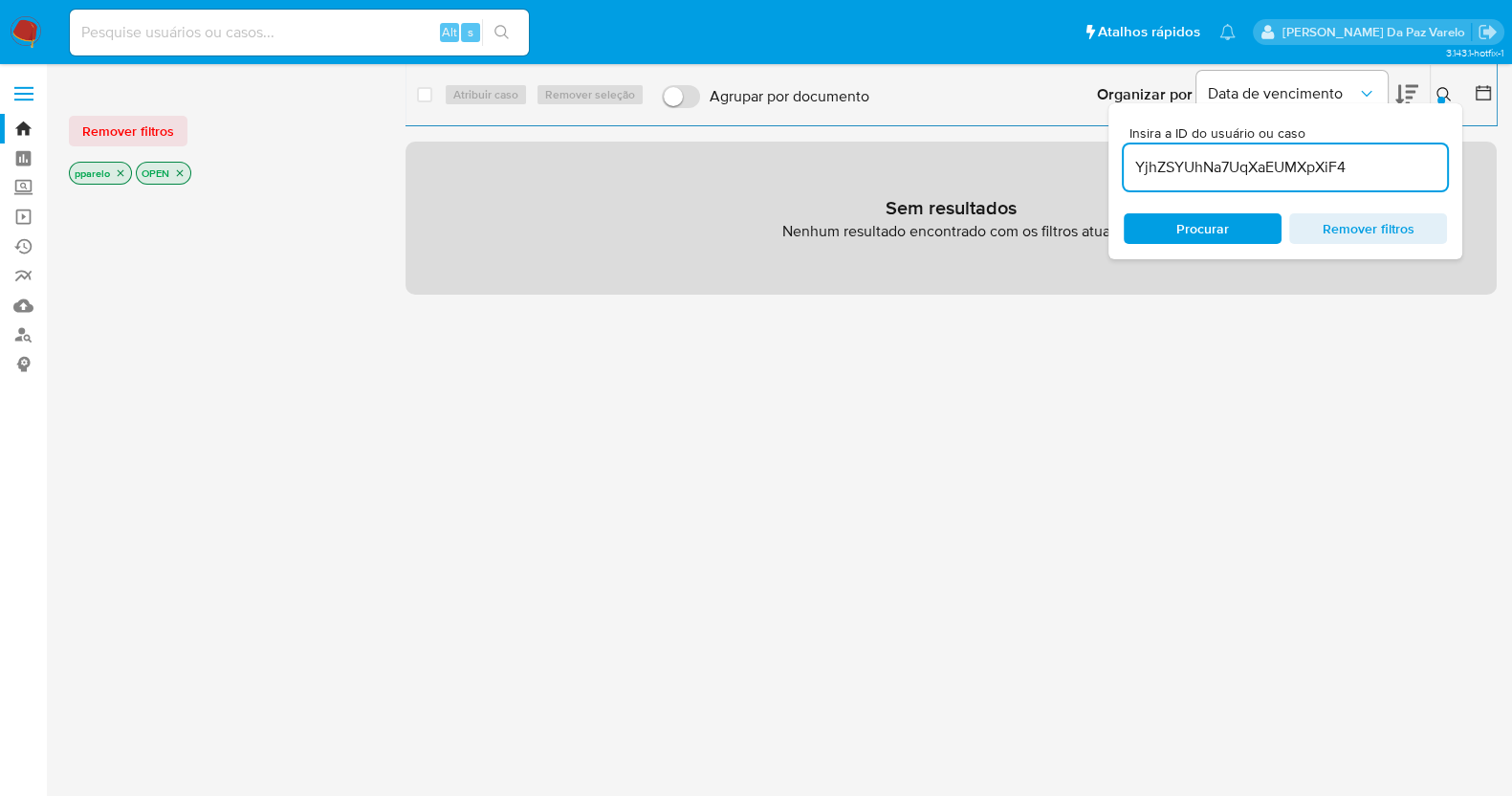 click 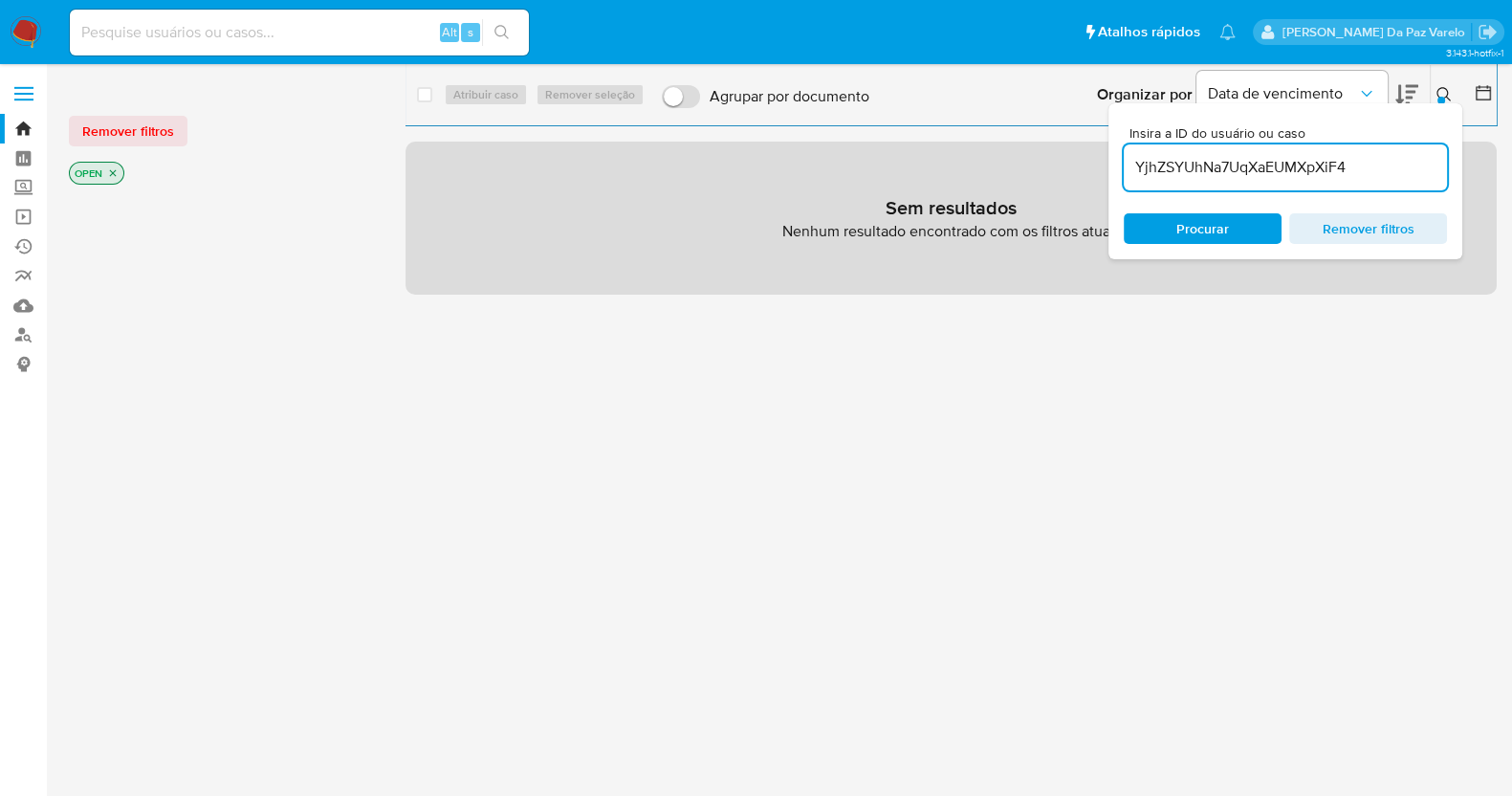 click 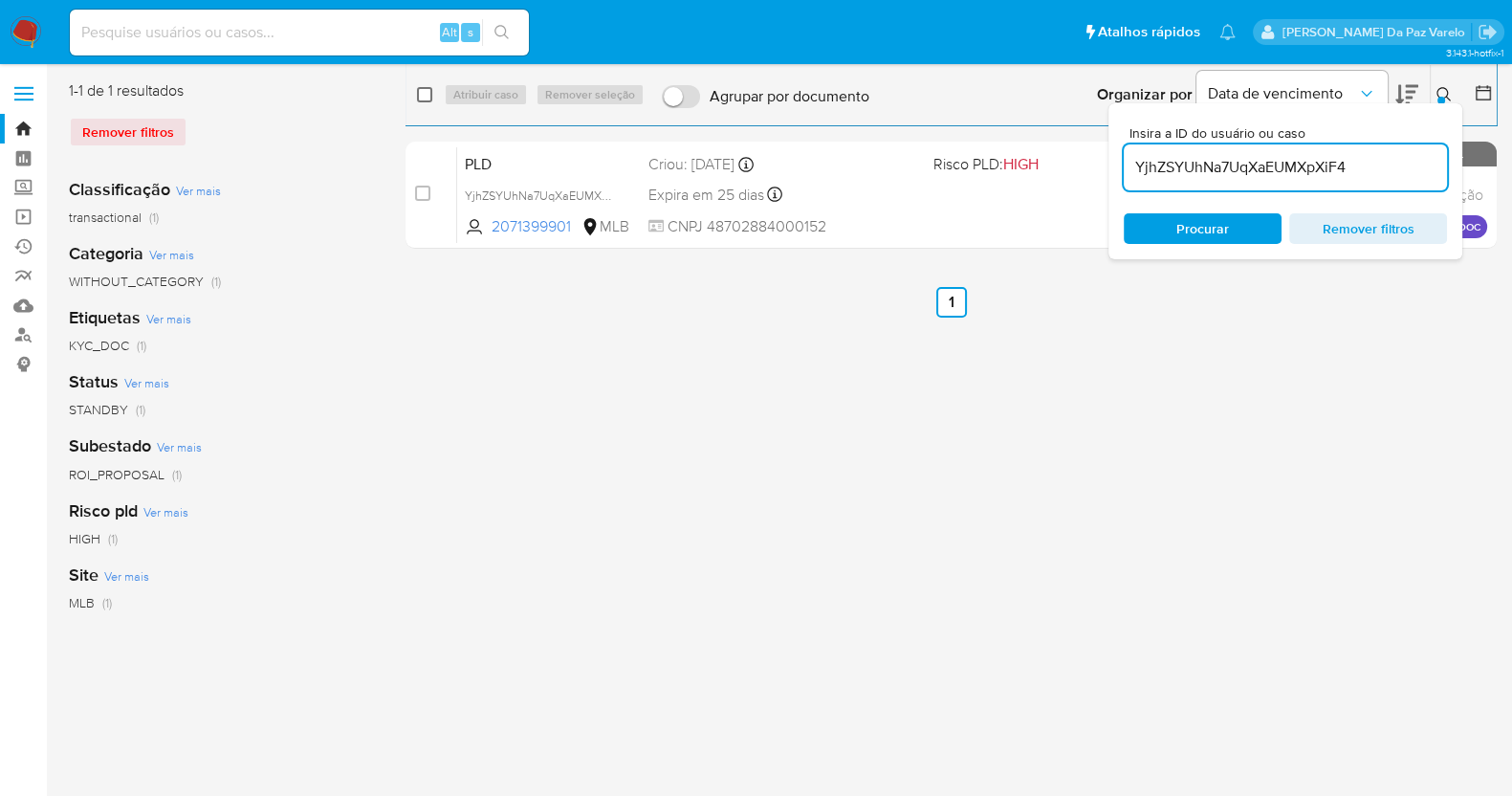 click at bounding box center (425, 95) 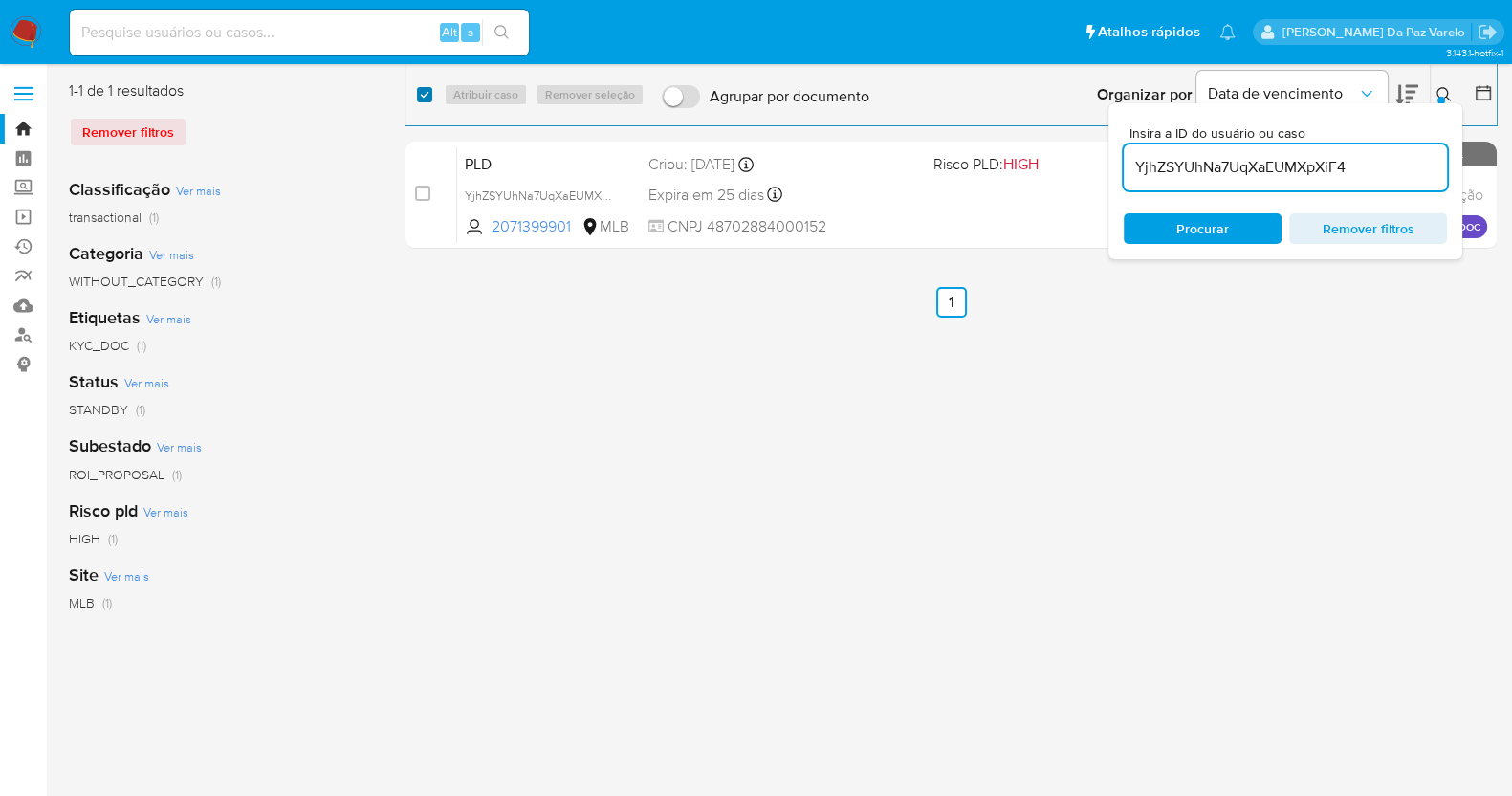 checkbox on "true" 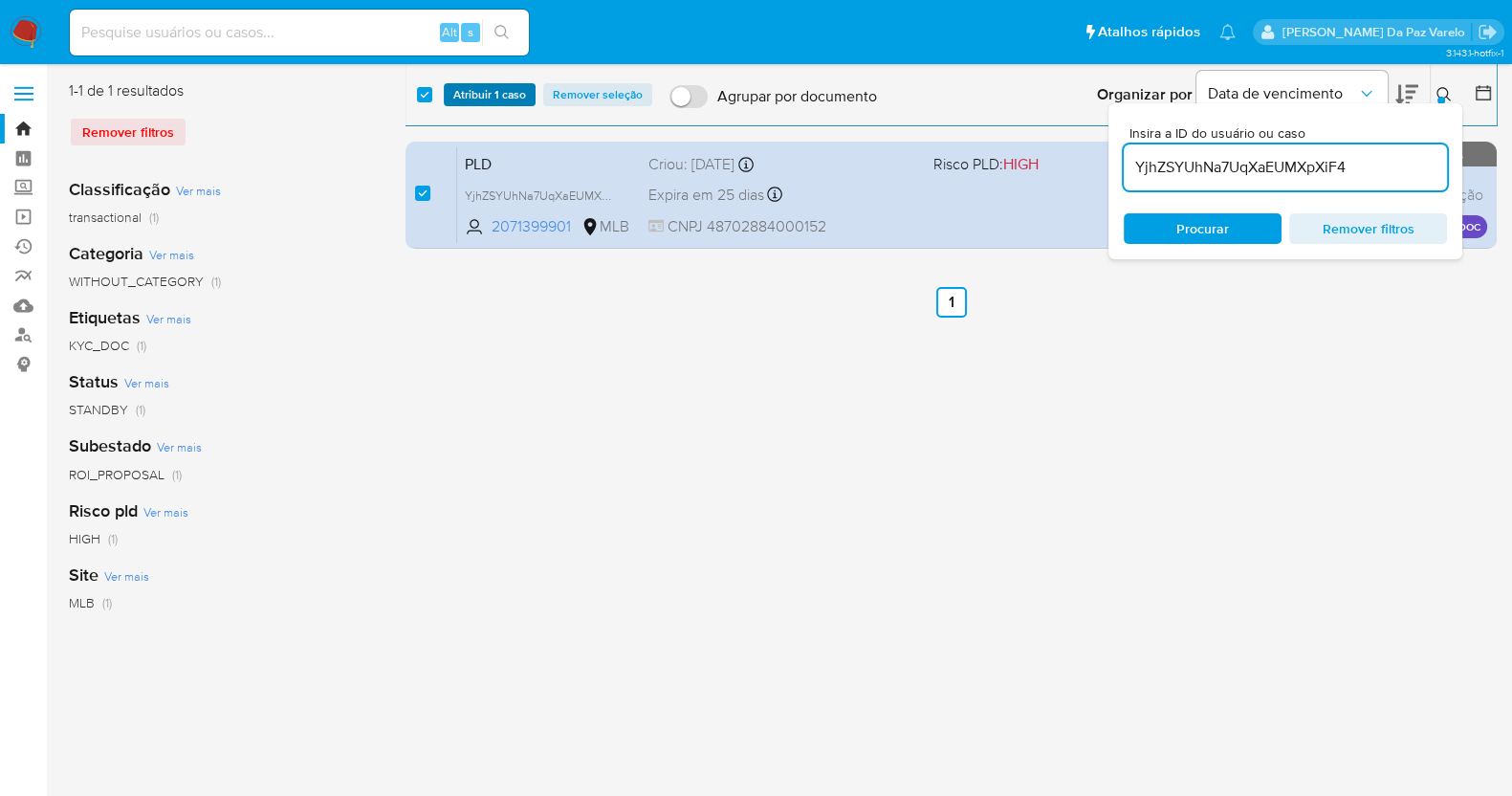 click on "Atribuir 1 caso" at bounding box center [490, 95] 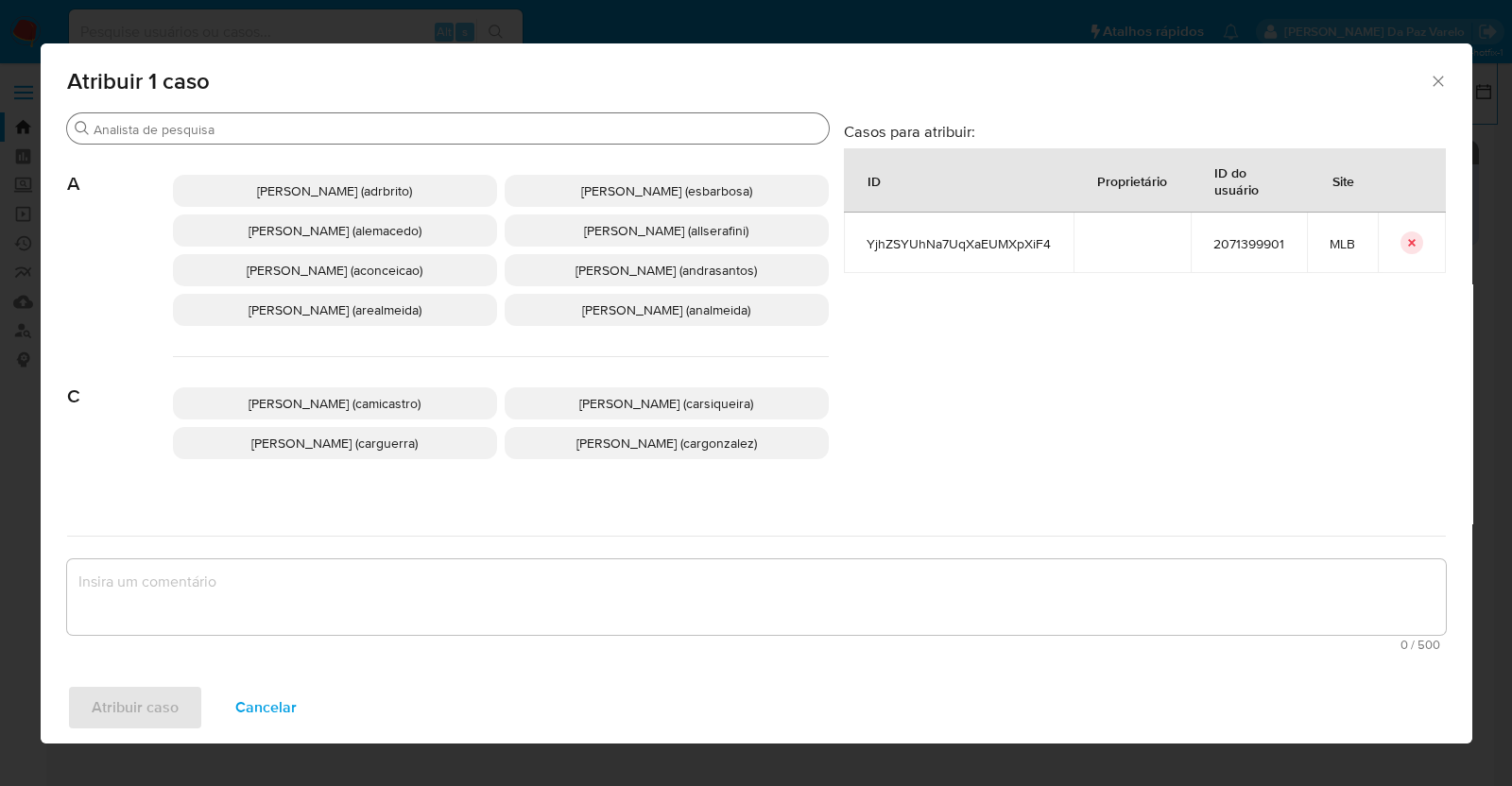 click on "Procurar" at bounding box center [448, 128] 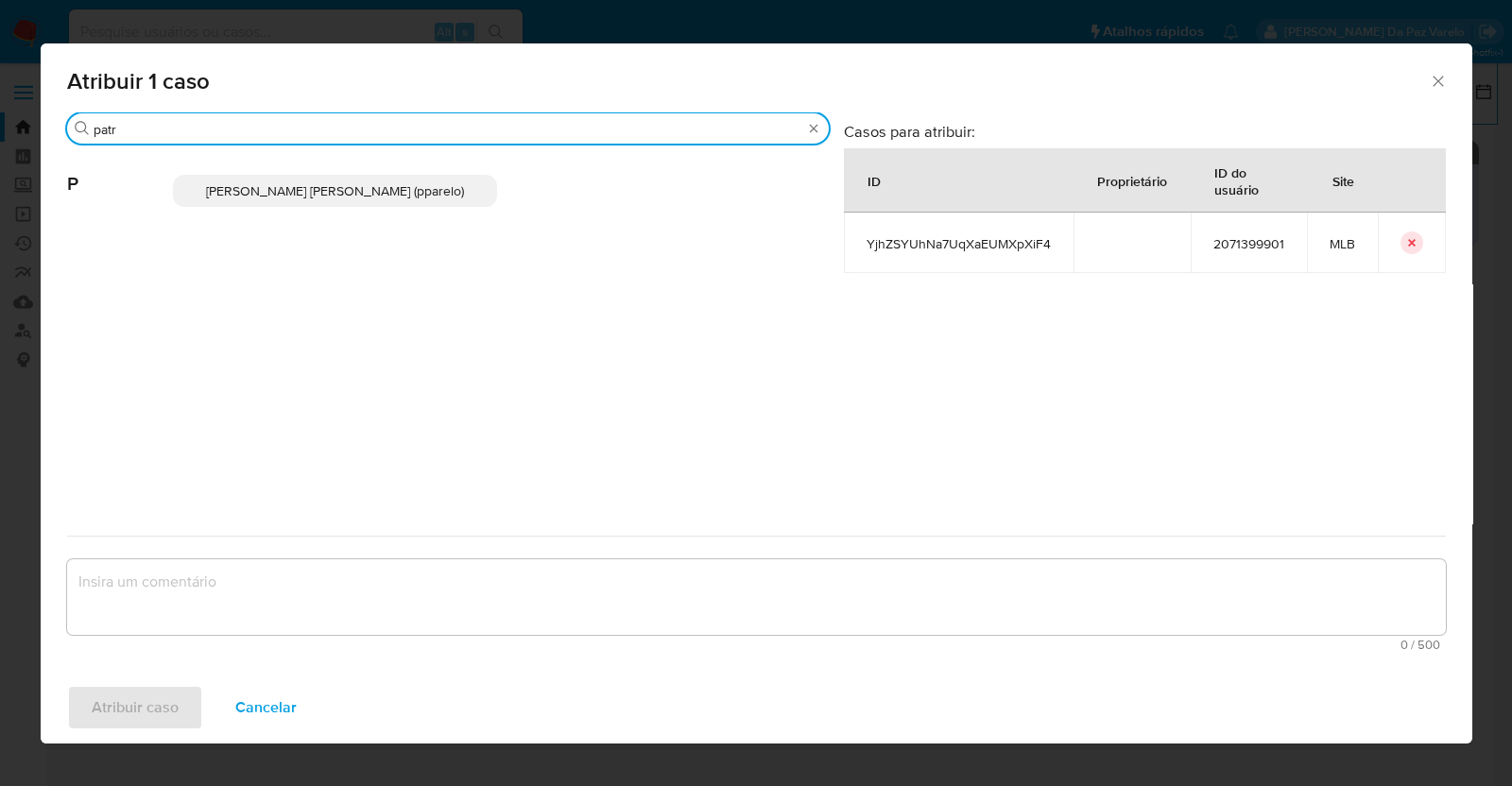 type on "patr" 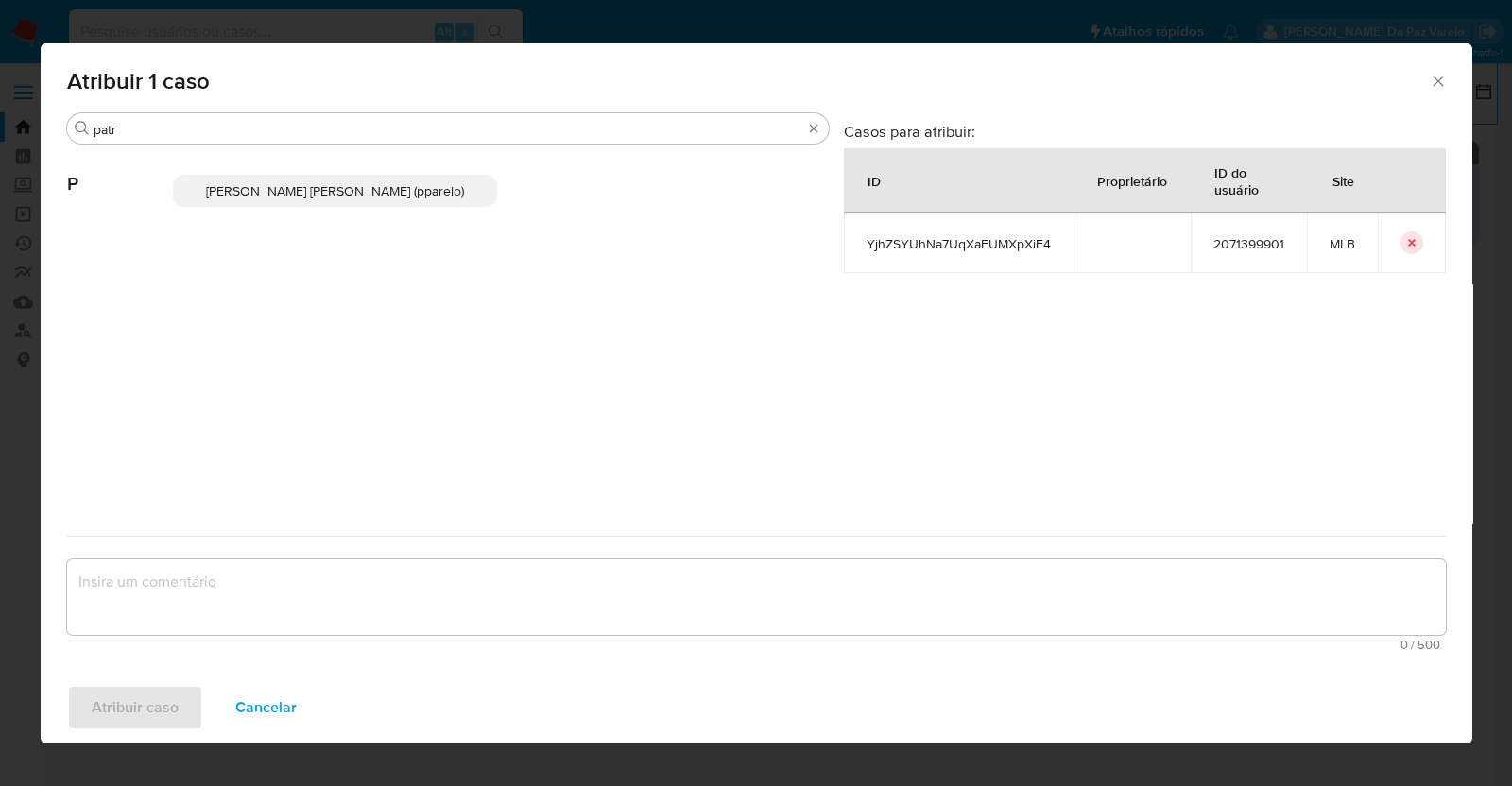 click on "[PERSON_NAME] [PERSON_NAME] (pparelo)" at bounding box center [335, 191] 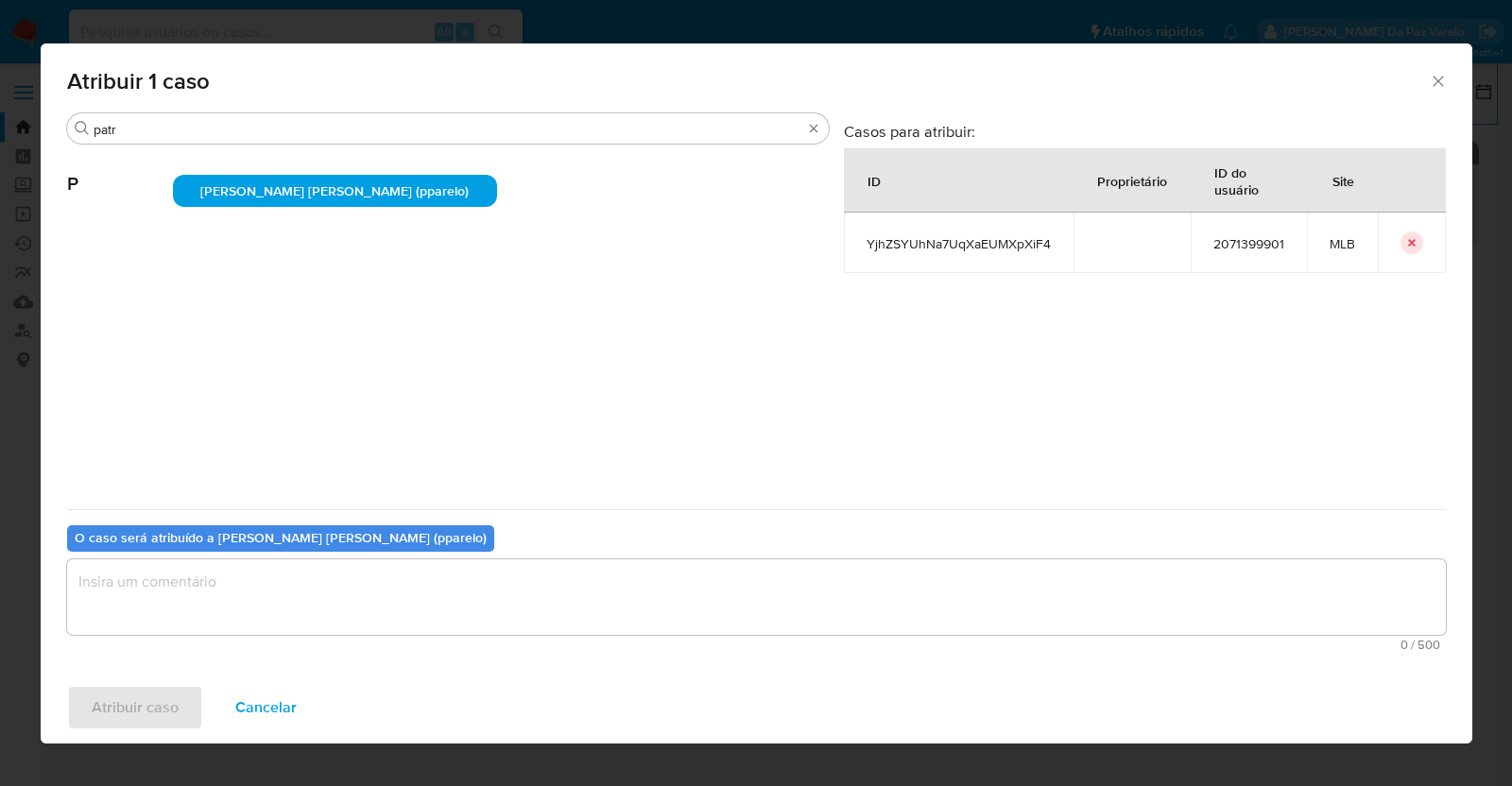 click at bounding box center [756, 597] 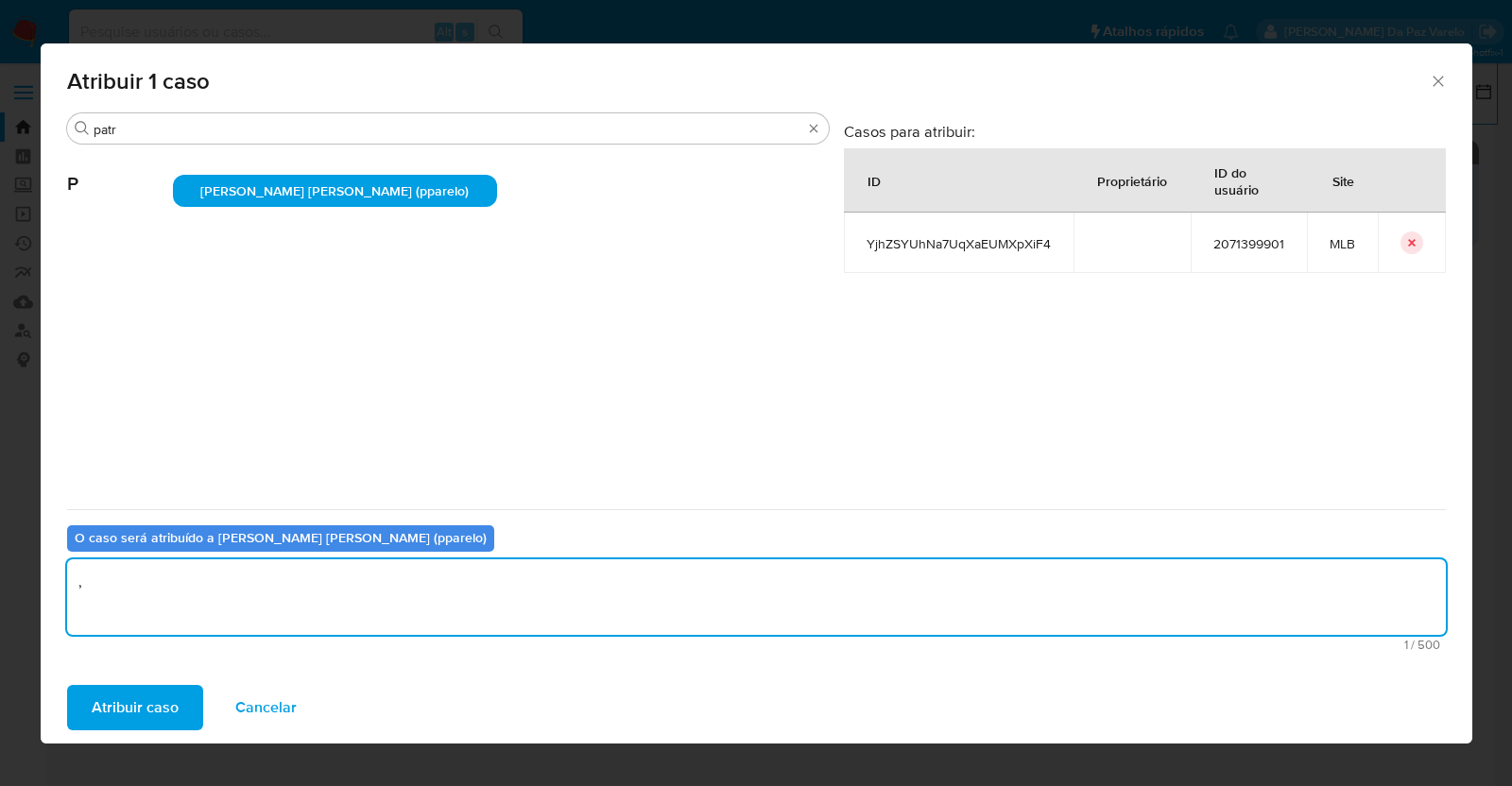 click on "," at bounding box center [756, 597] 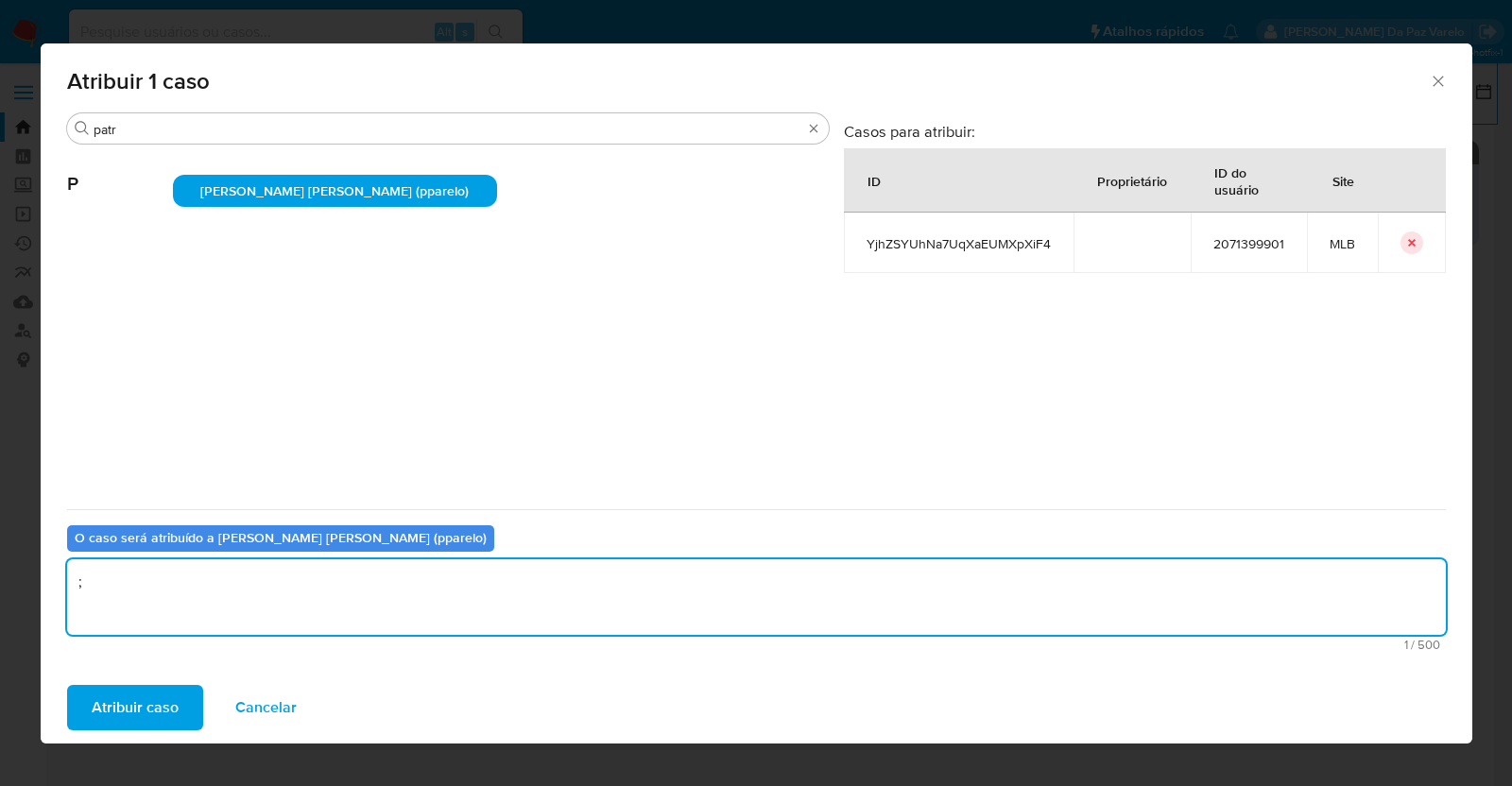 click on ";" at bounding box center [756, 597] 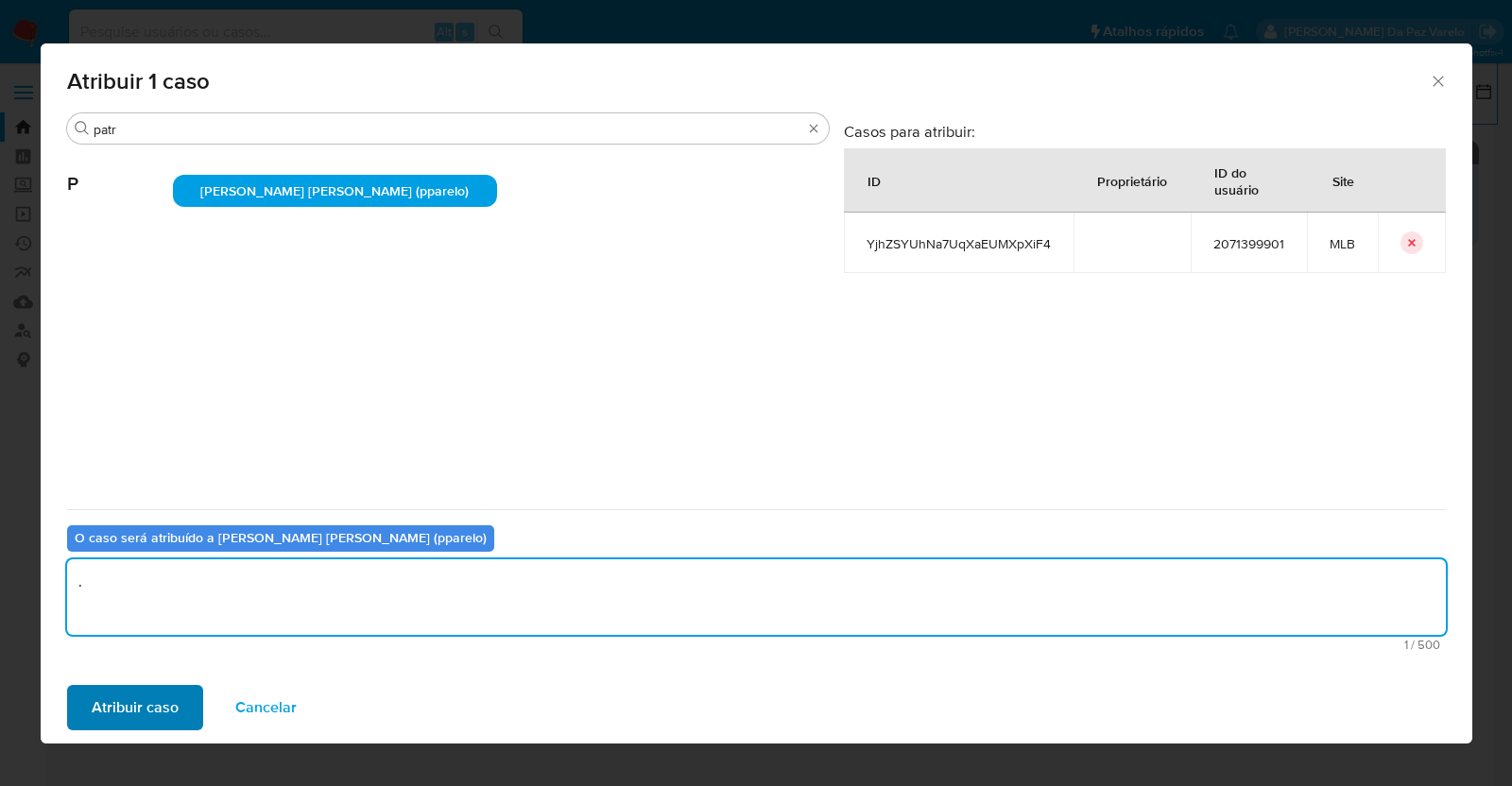 type on "." 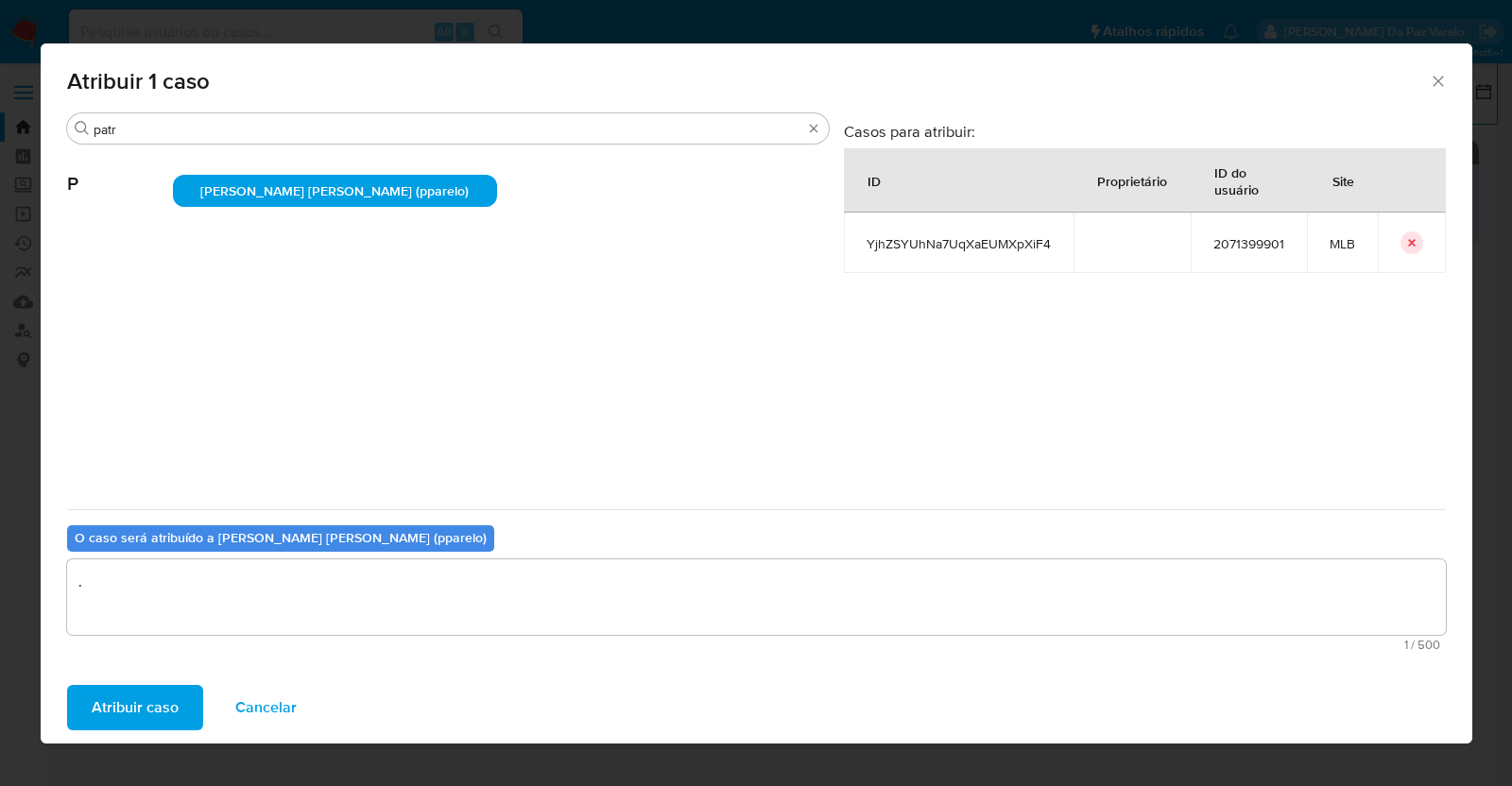 click on "Atribuir caso" at bounding box center (135, 708) 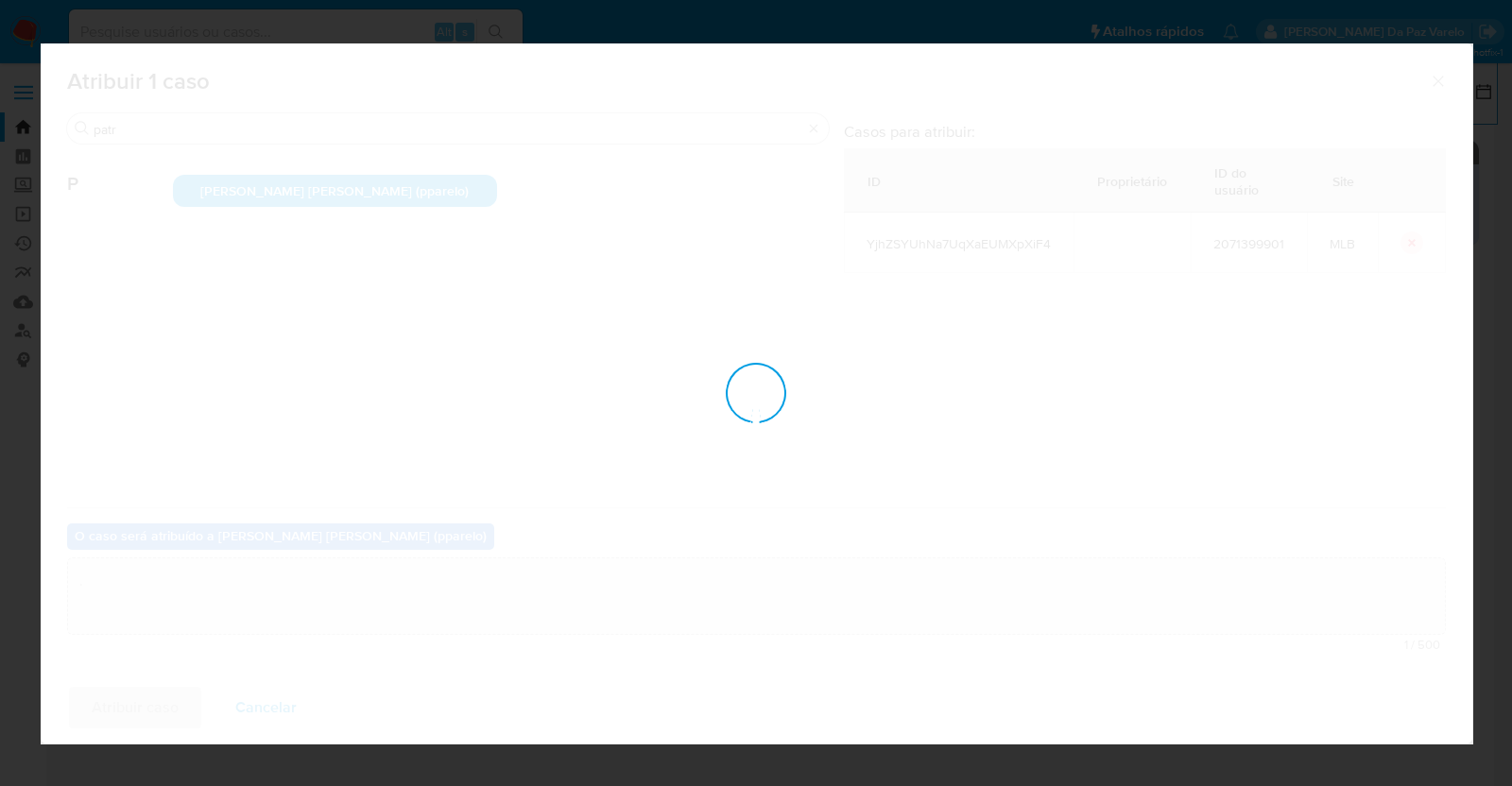 type 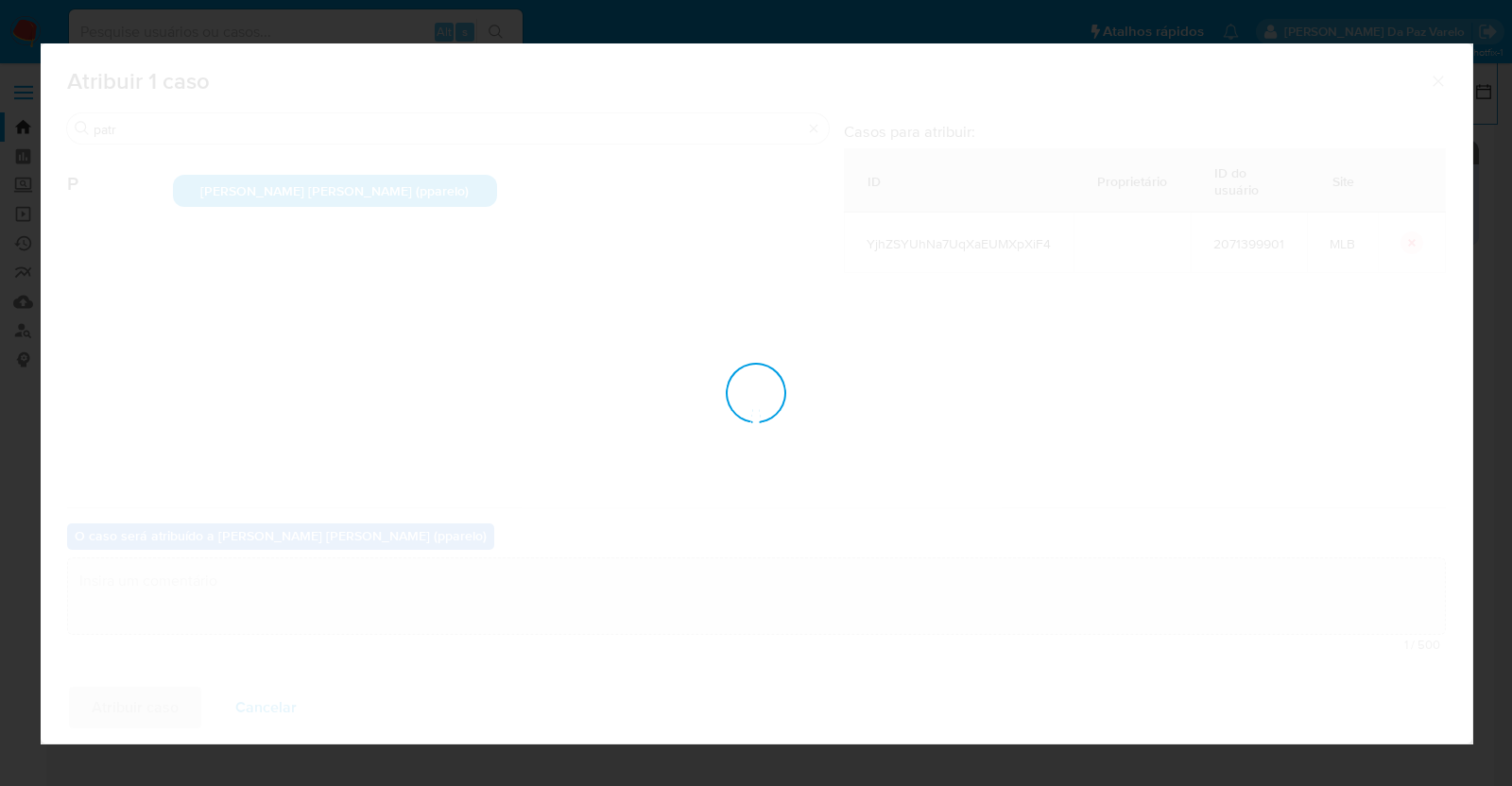 checkbox on "false" 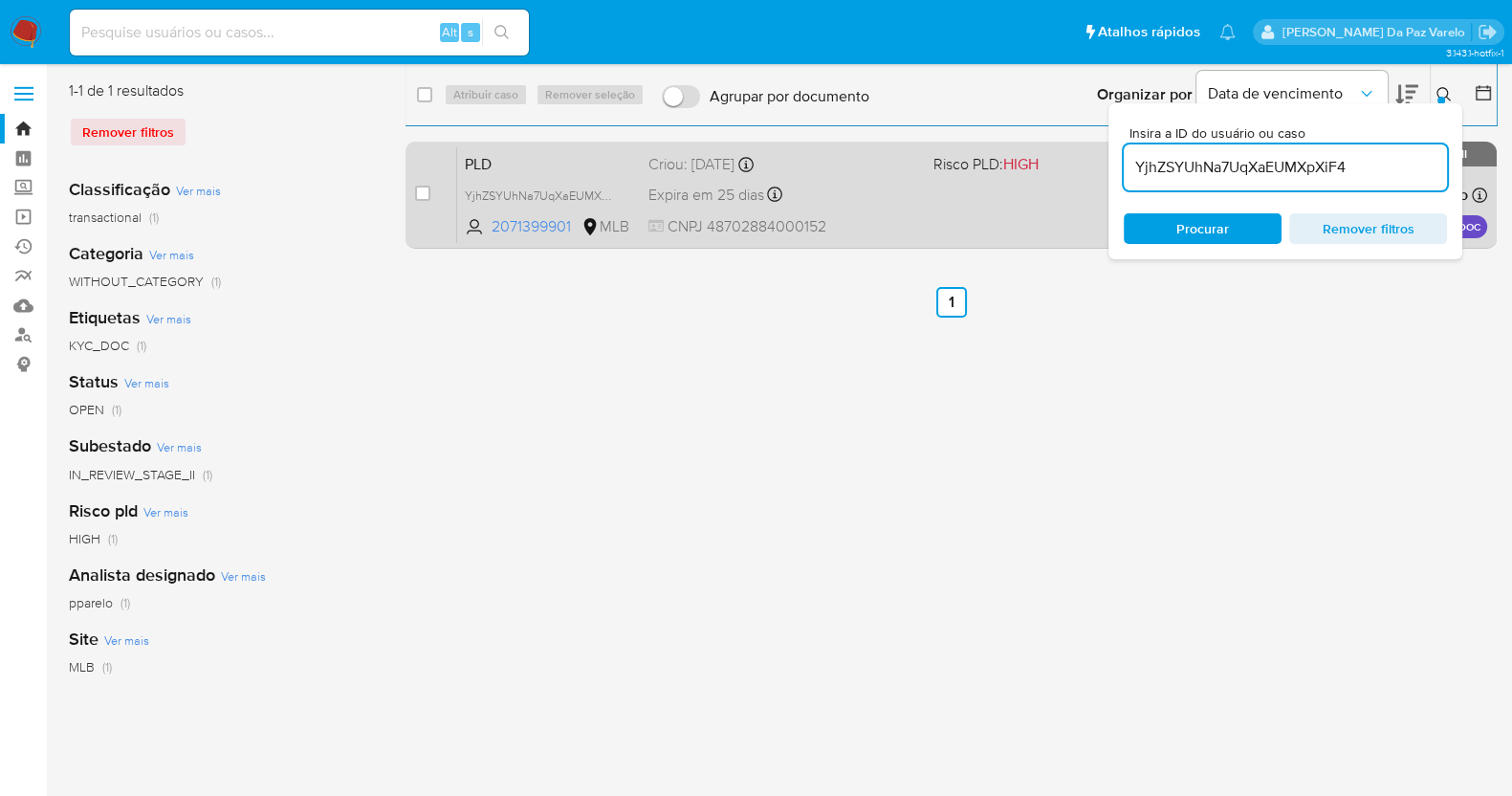 click on "PLD YjhZSYUhNa7UqXaEUMXpXiF4 2071399901 MLB Risco PLD:  HIGH Criou: [DATE]   Criou: [DATE] 15:20:12 Expira em 25 dias   Expira em [DATE] 15:20:12 CNPJ   48702884000152 Atribuiu o   pparelo   Asignado el: [DATE] 15:20:12 KYC_DOC OPEN - IN_REVIEW_STAGE_II" at bounding box center (972, 194) 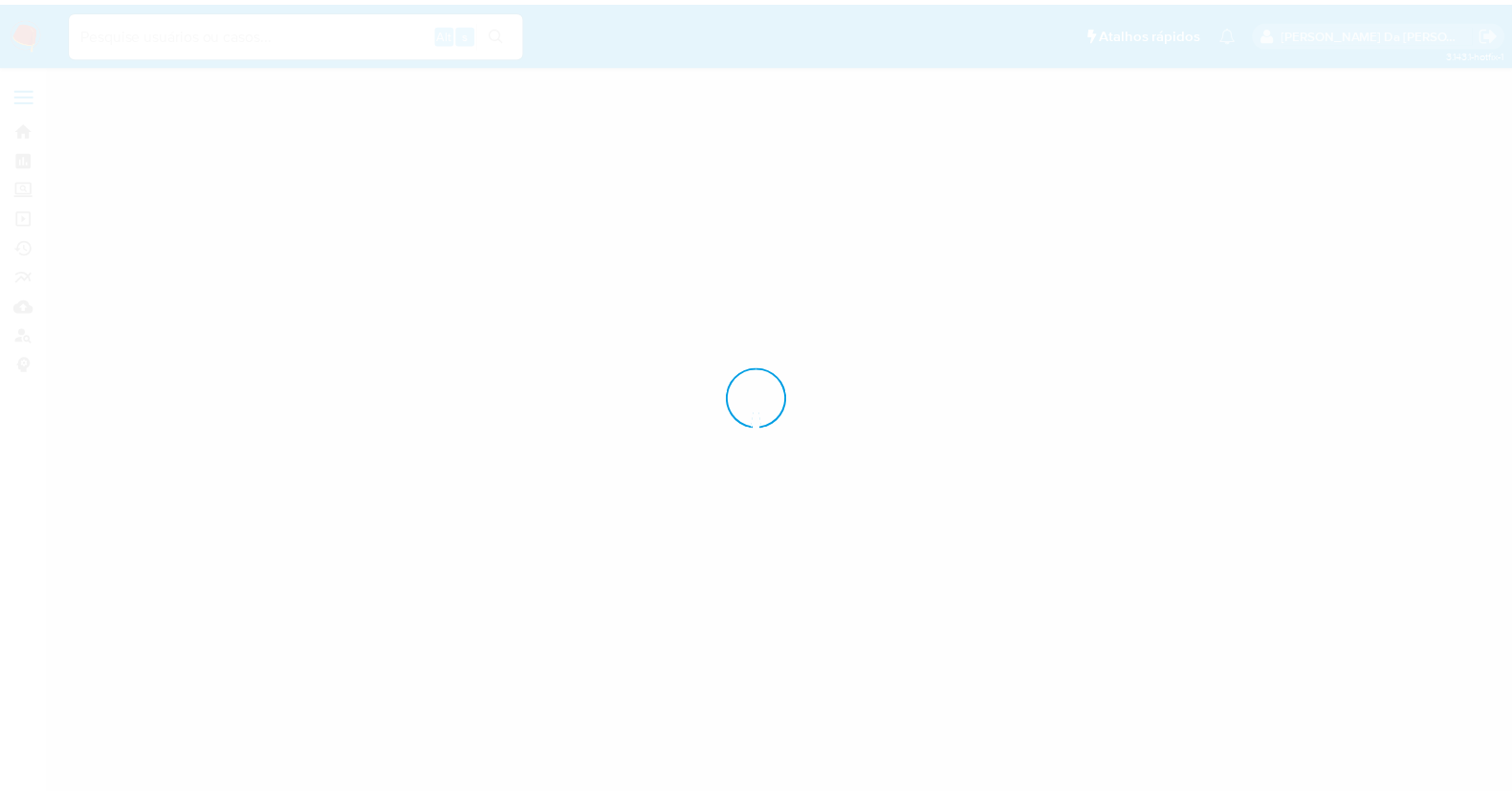 scroll, scrollTop: 0, scrollLeft: 0, axis: both 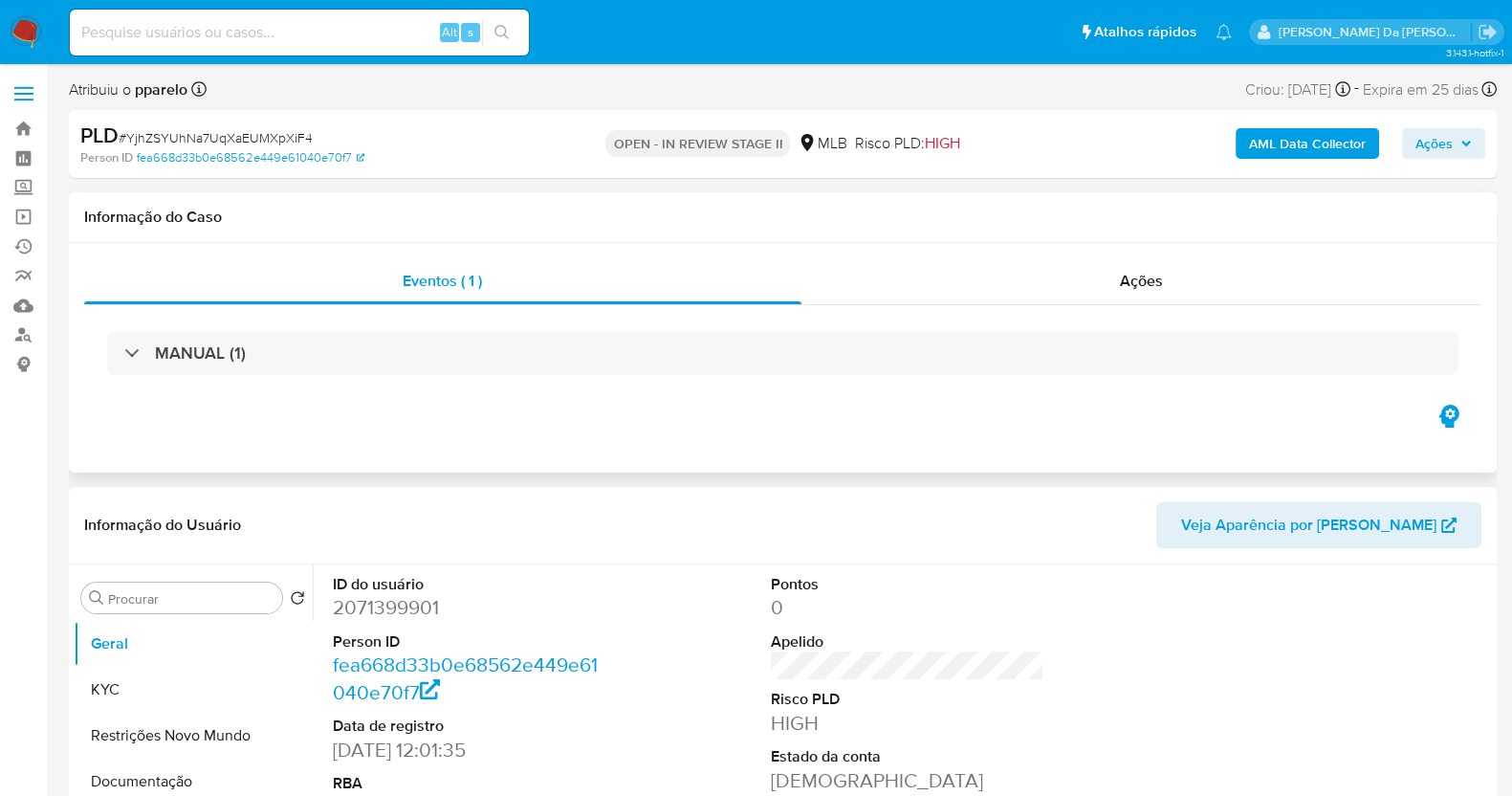 select on "10" 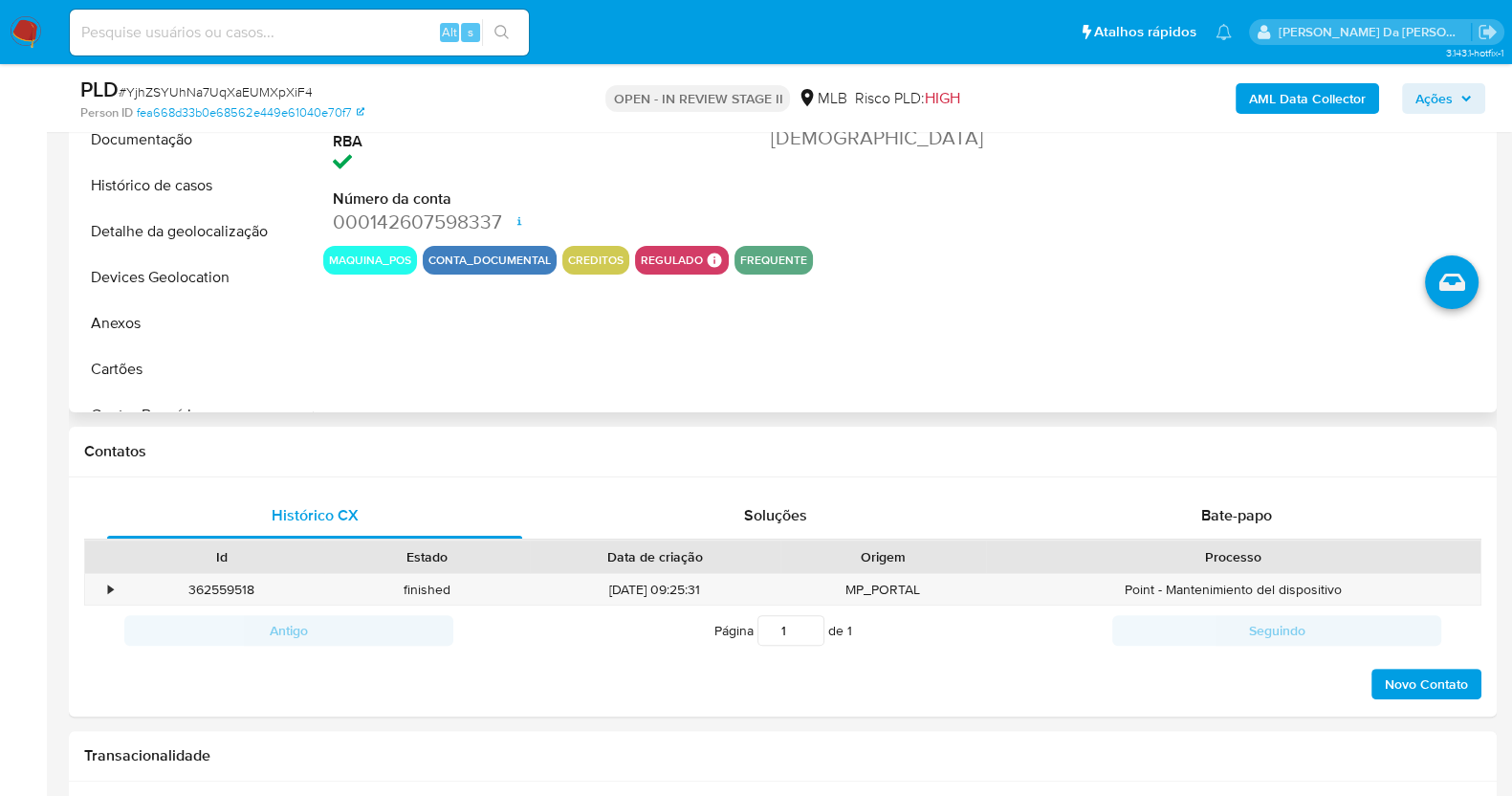 scroll, scrollTop: 706, scrollLeft: 0, axis: vertical 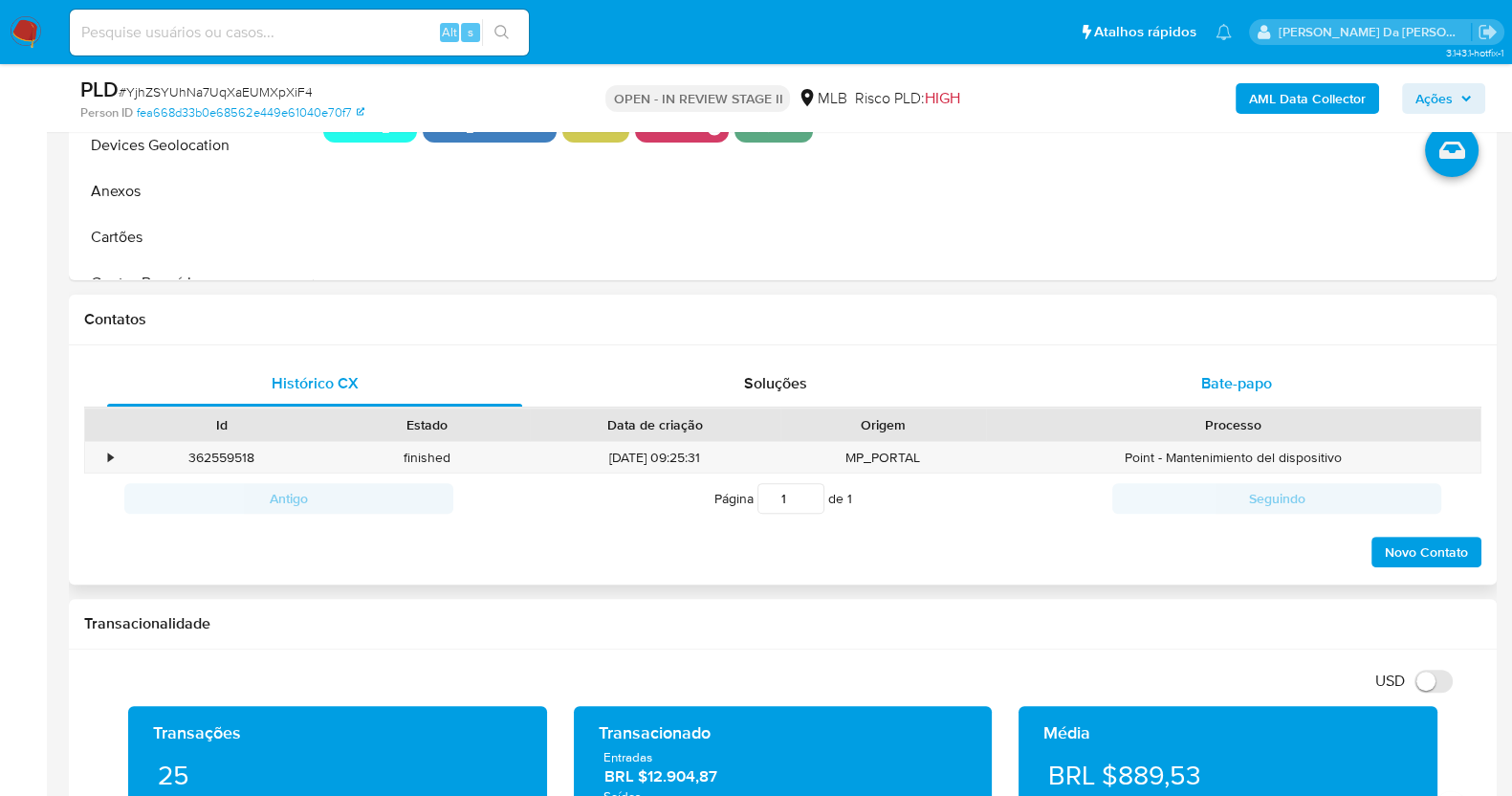 click on "Bate-papo" at bounding box center (1237, 384) 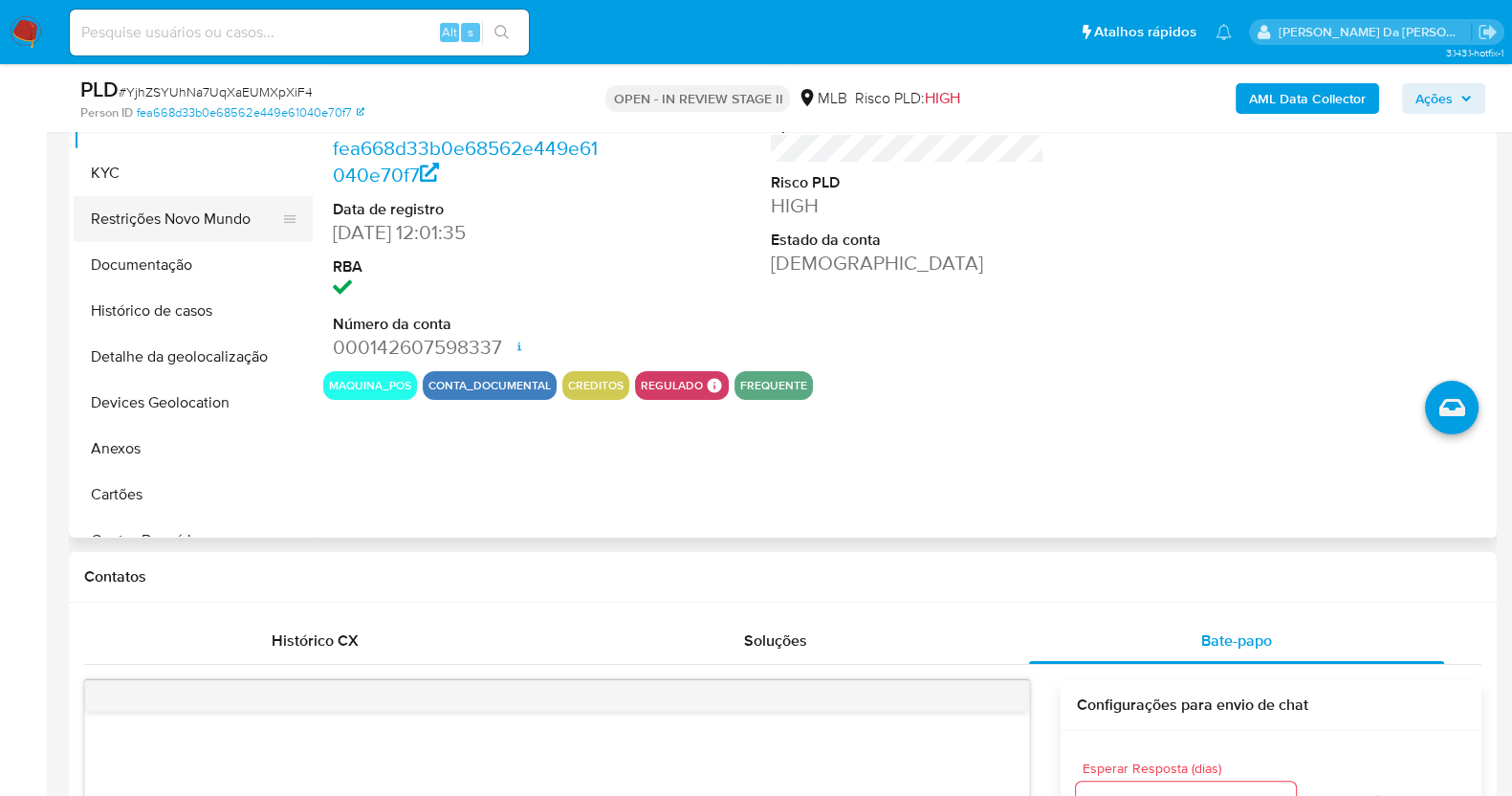 scroll, scrollTop: 347, scrollLeft: 0, axis: vertical 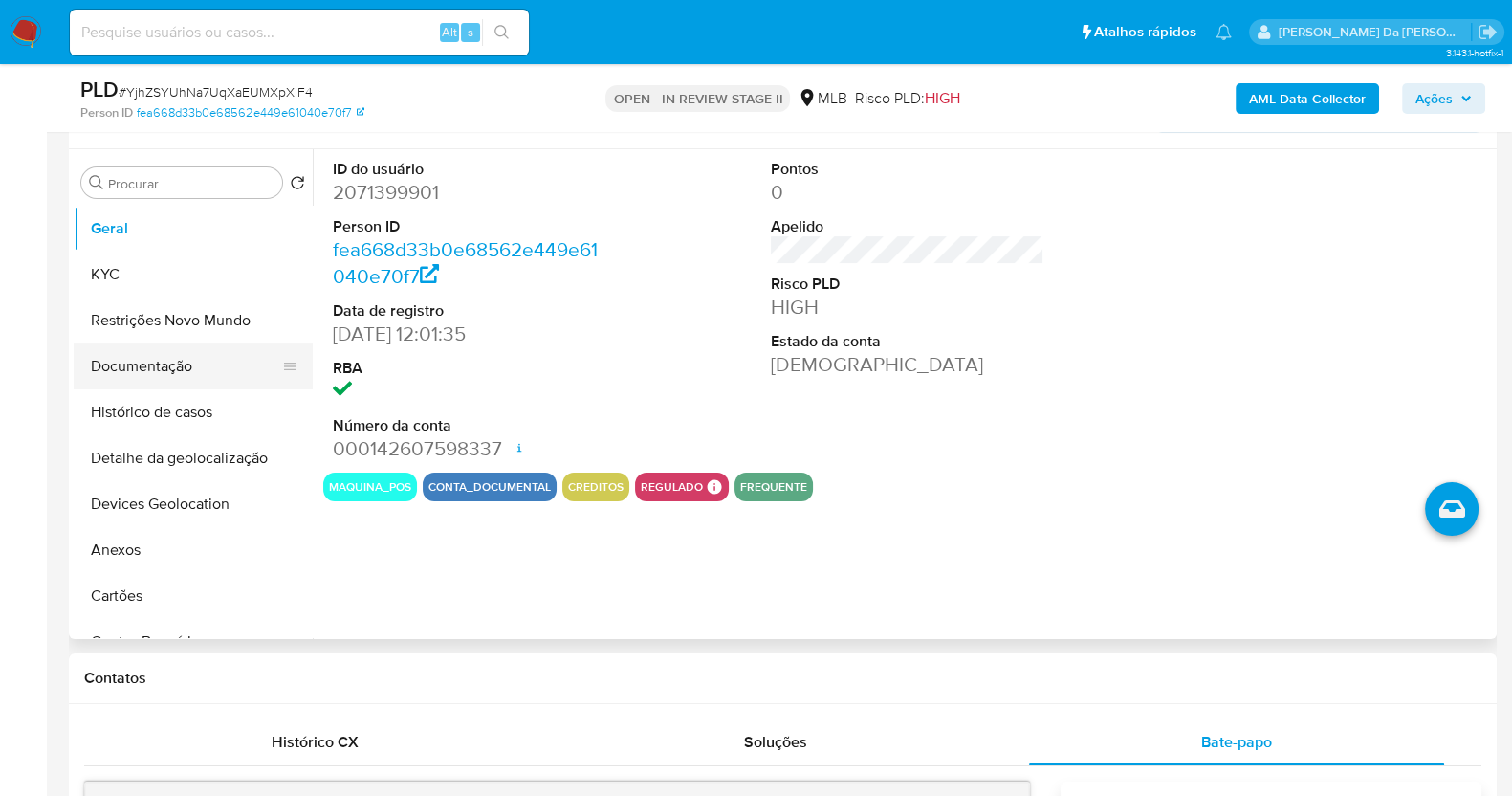 click on "Documentação" at bounding box center [186, 366] 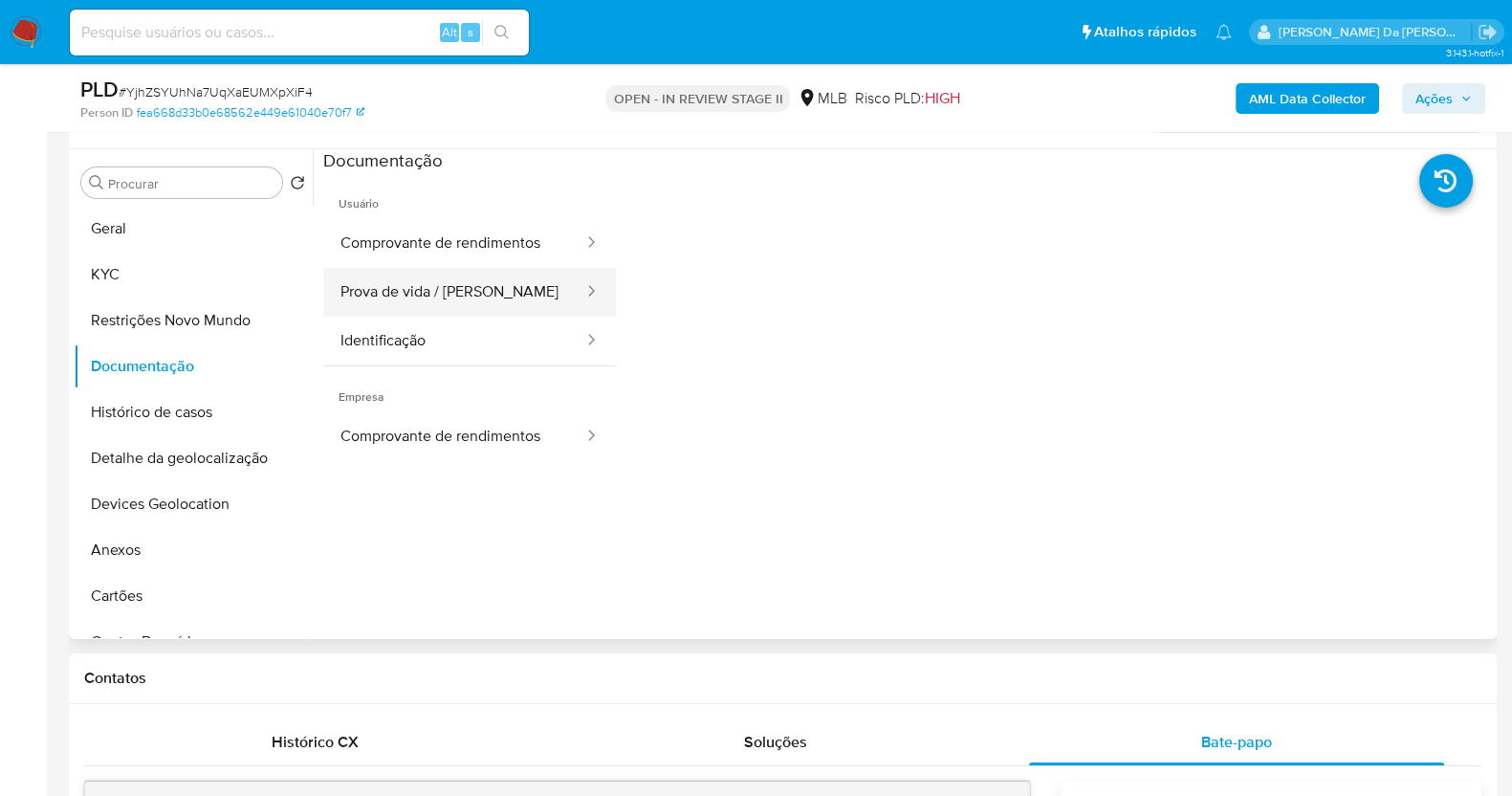 click on "Prova de vida / Selfie" at bounding box center (454, 292) 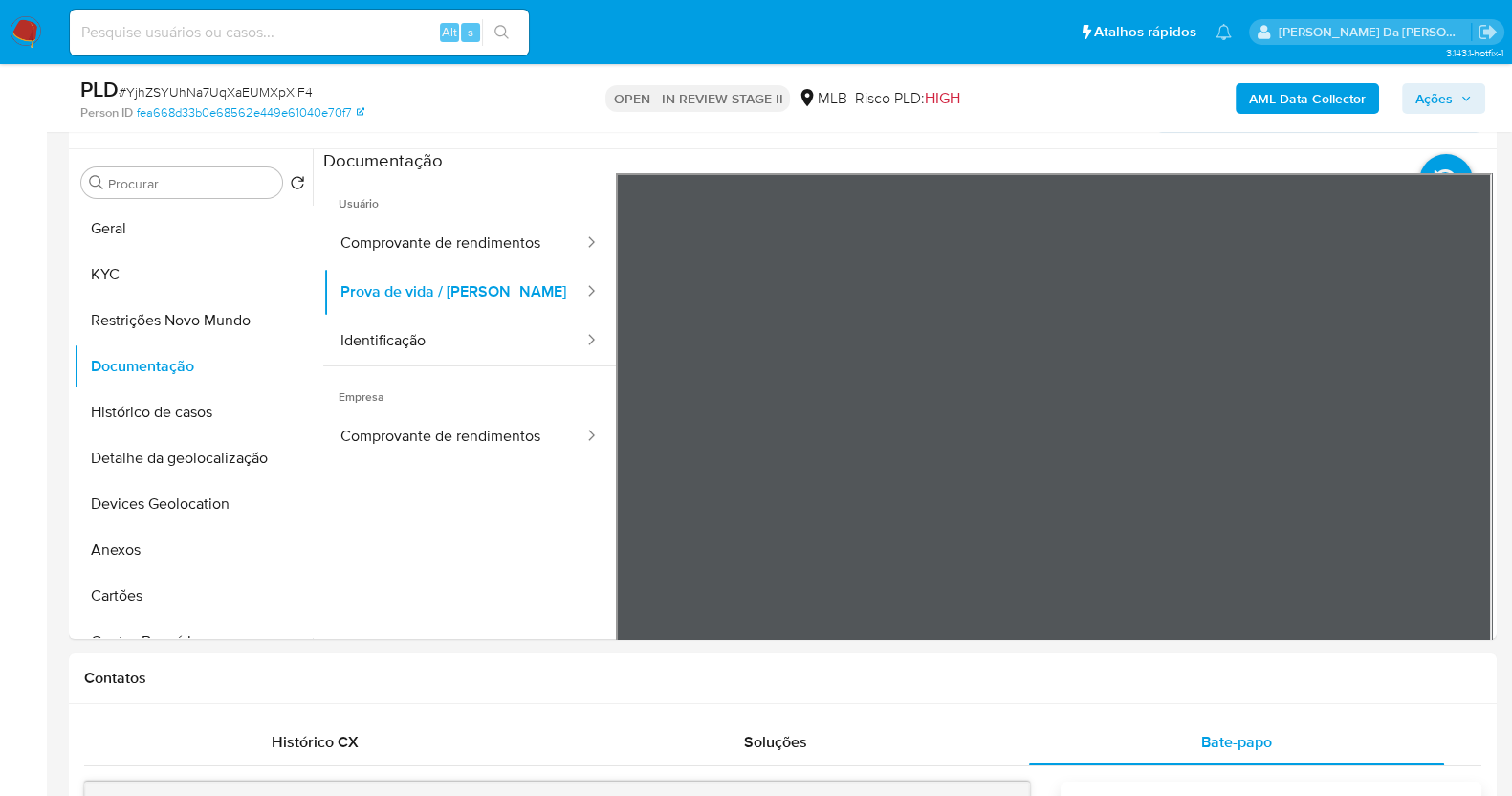 type 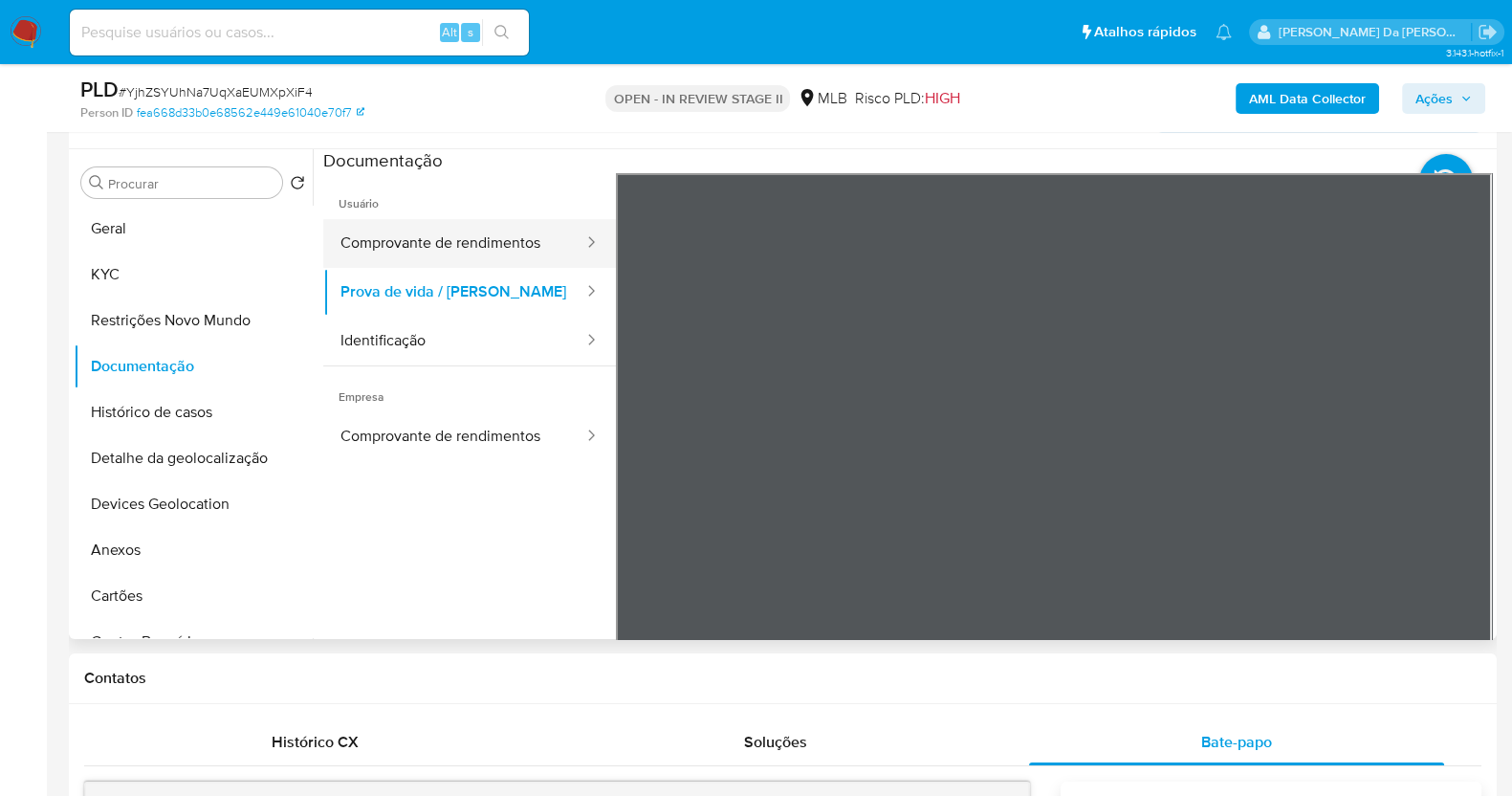 click on "Comprovante de rendimentos" at bounding box center [454, 243] 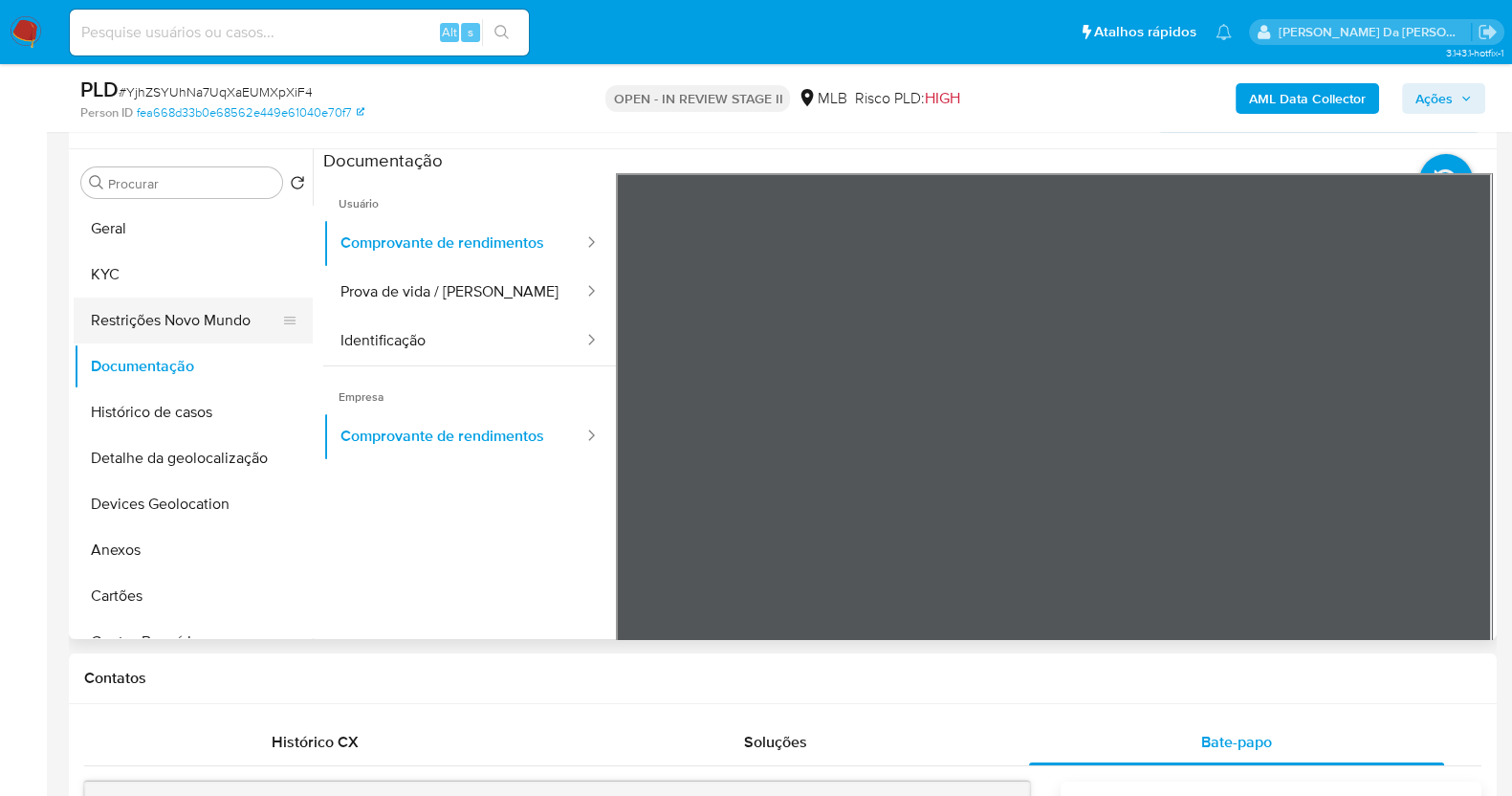click on "Restrições Novo Mundo" at bounding box center (186, 321) 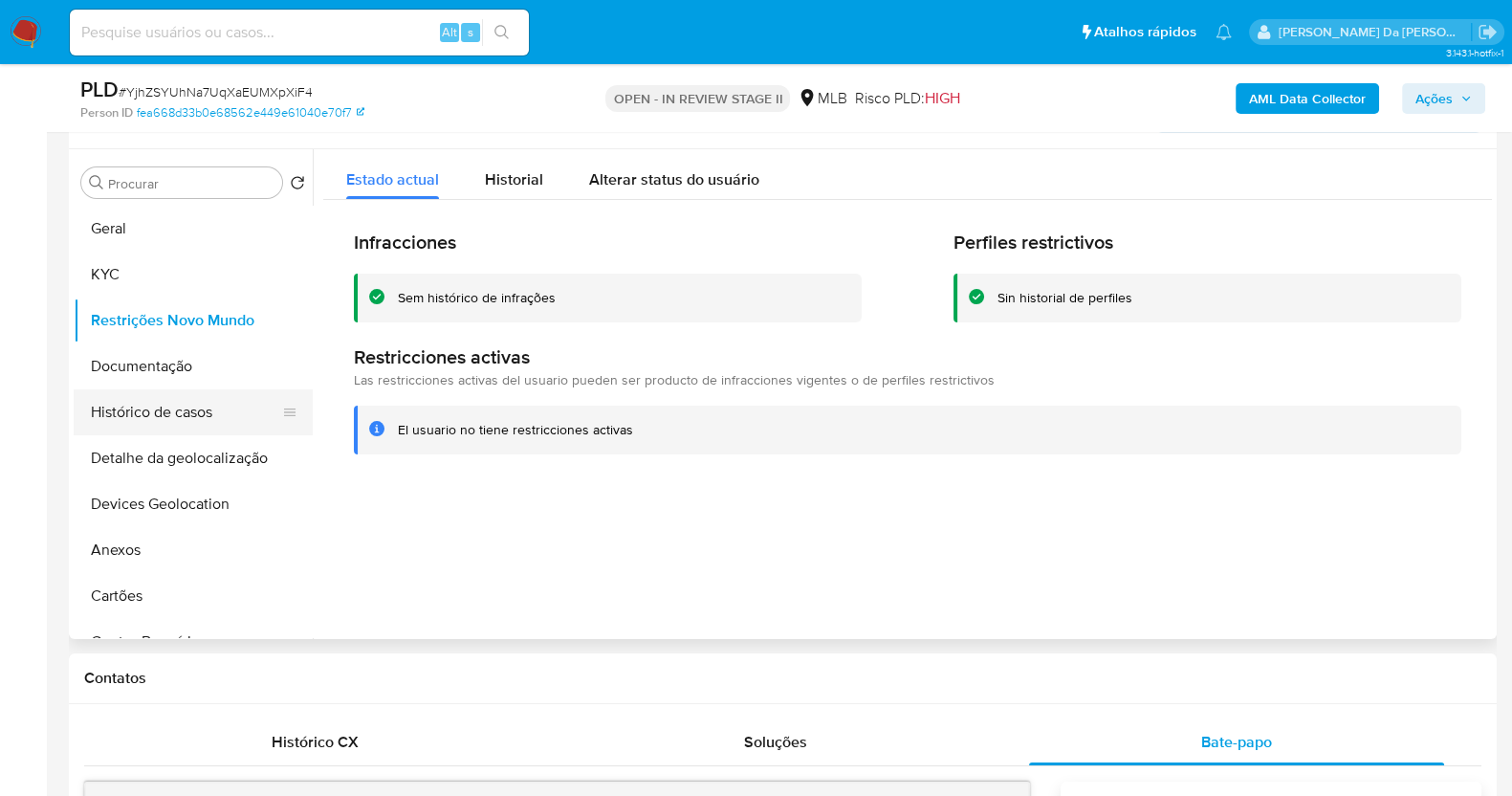 click on "Histórico de casos" at bounding box center (186, 412) 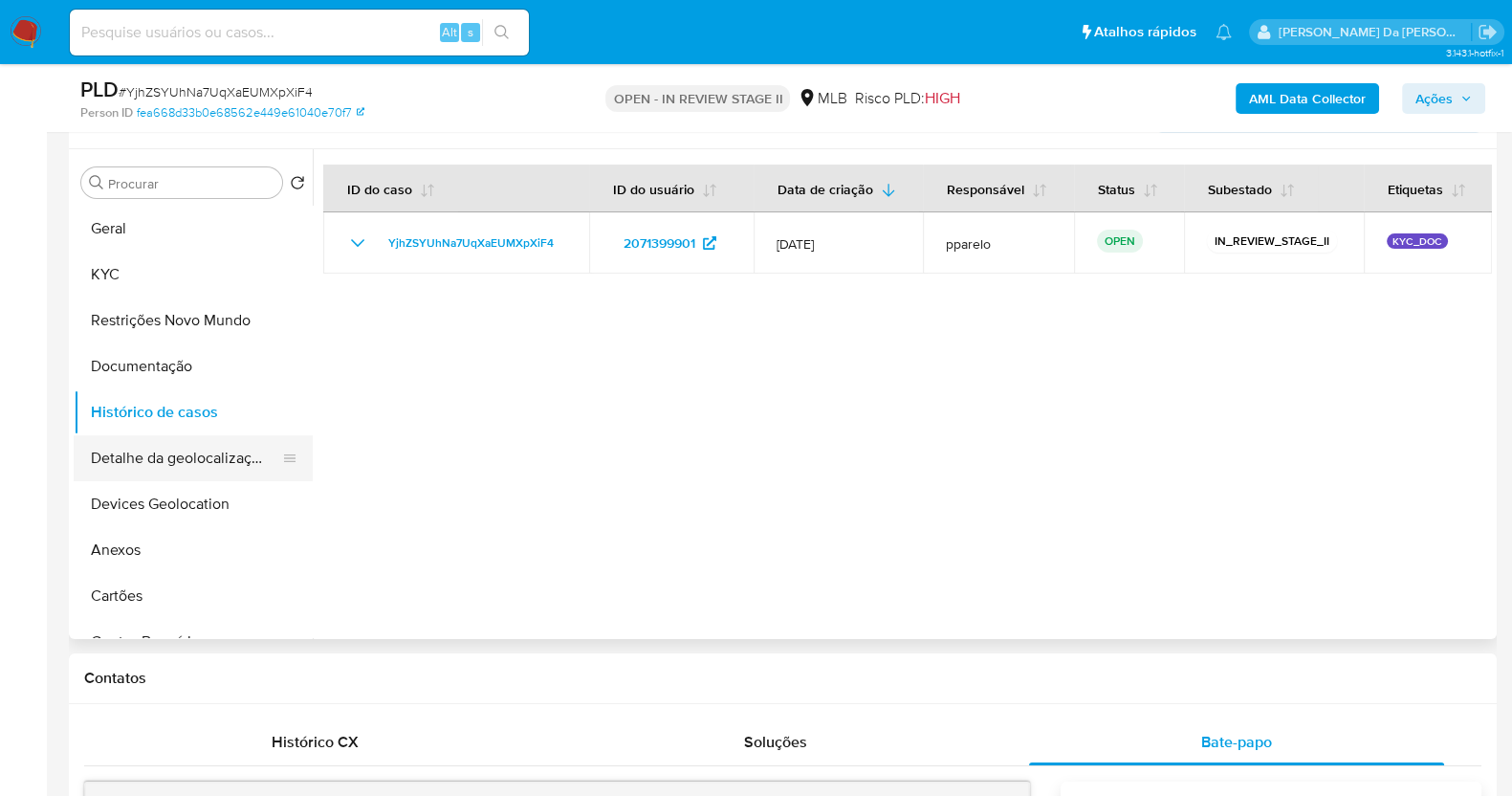 click on "Detalhe da geolocalização" at bounding box center [186, 458] 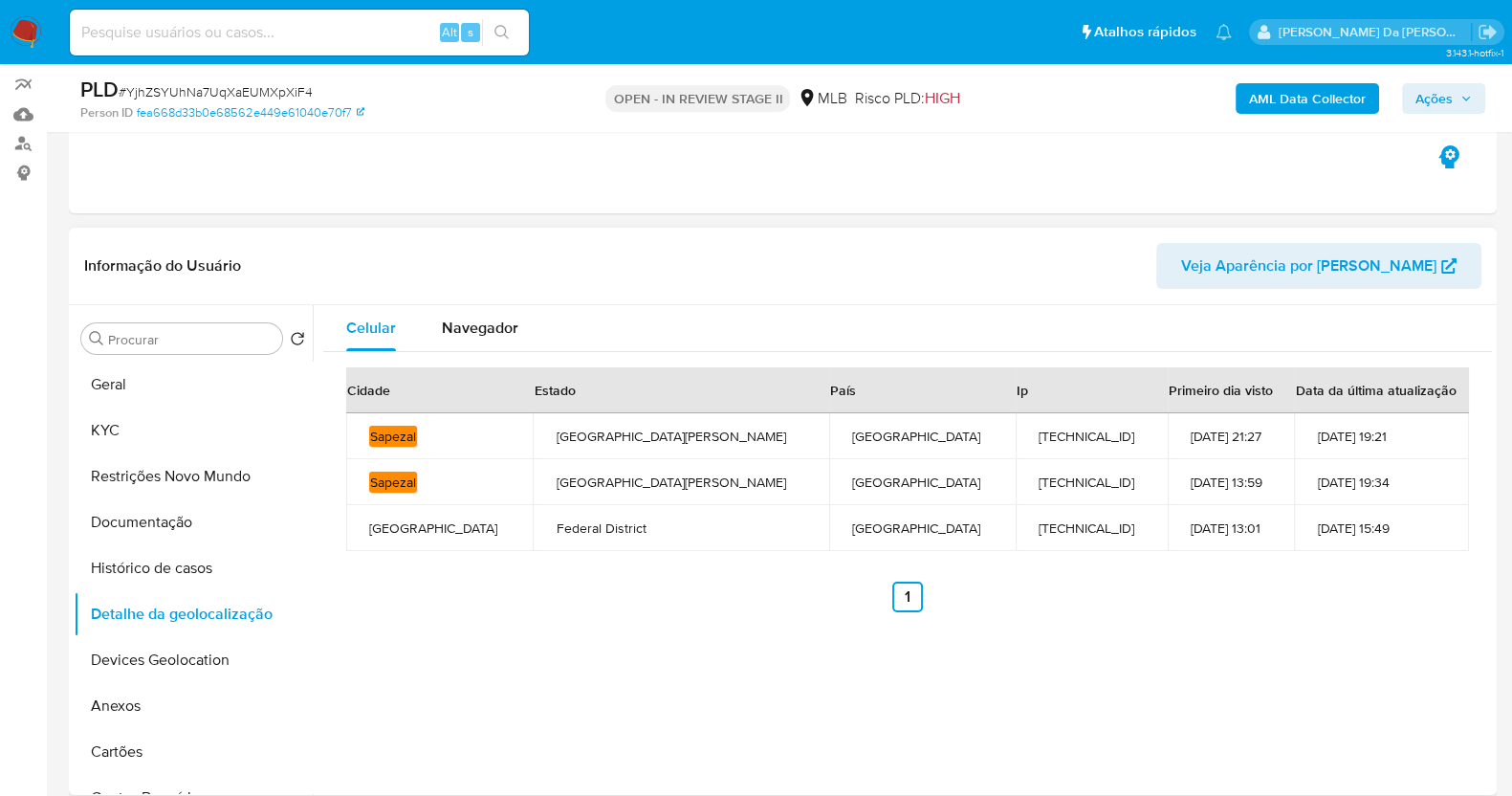 scroll, scrollTop: 347, scrollLeft: 0, axis: vertical 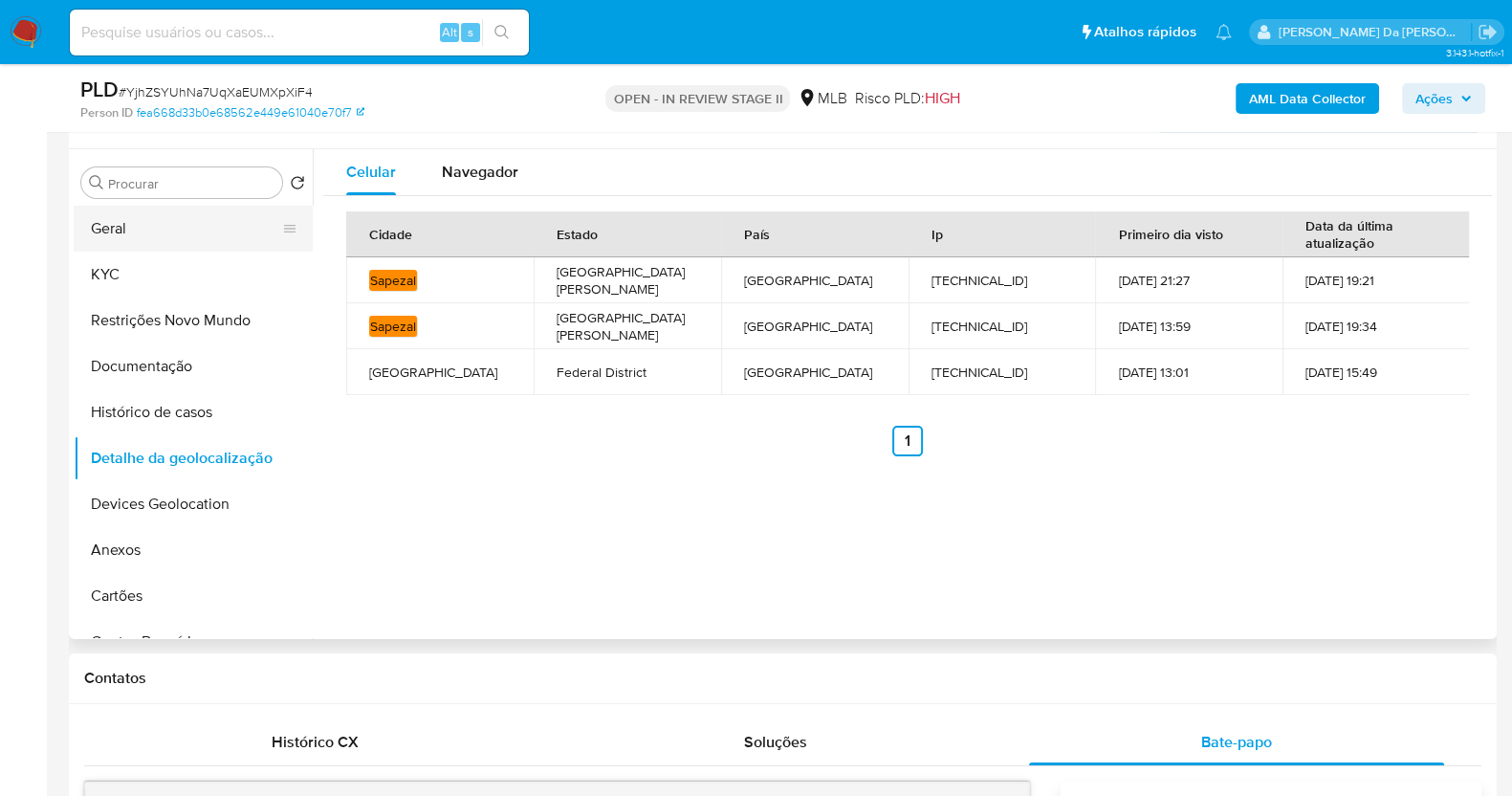 click on "Geral" at bounding box center (186, 229) 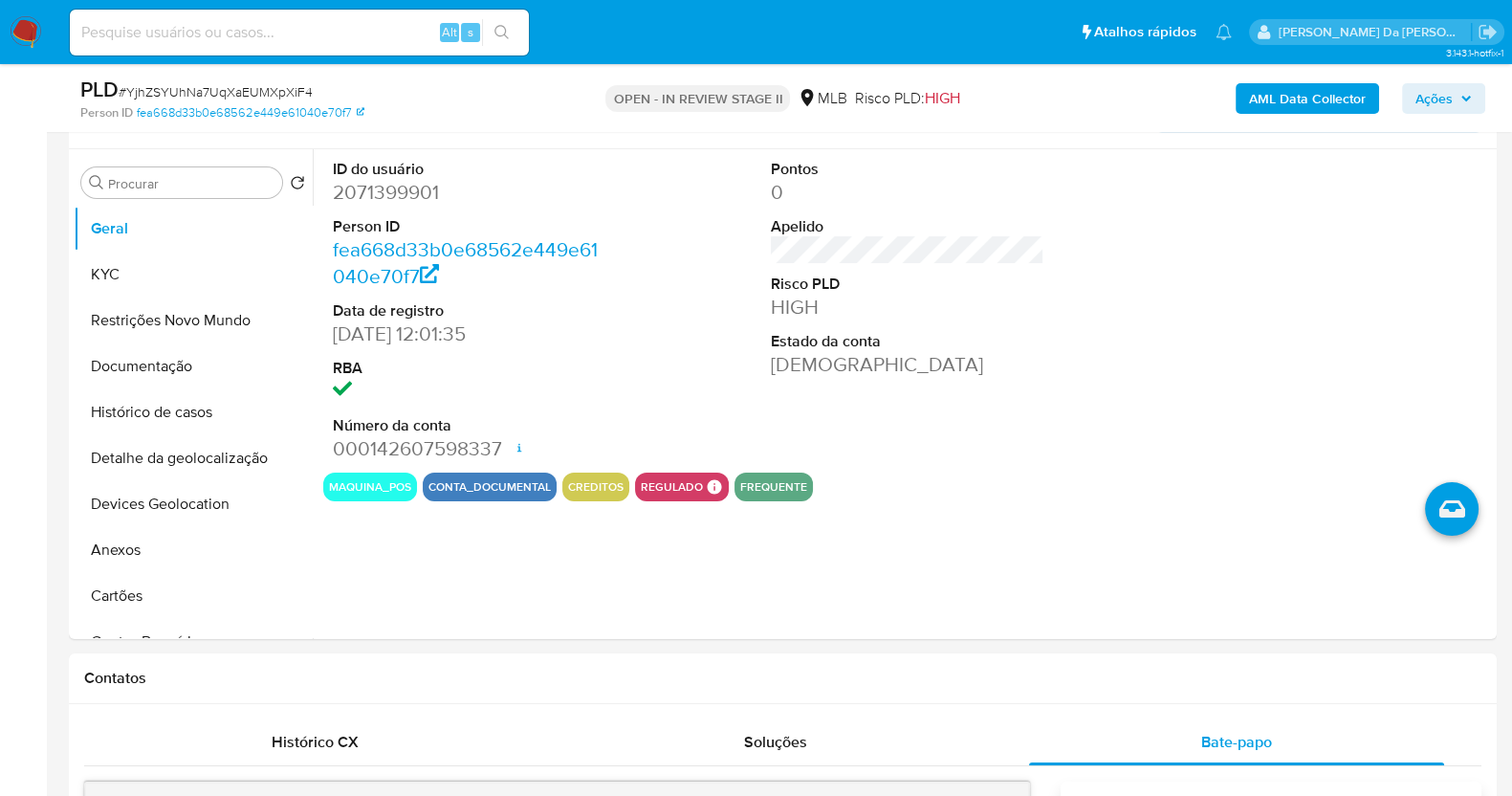 type 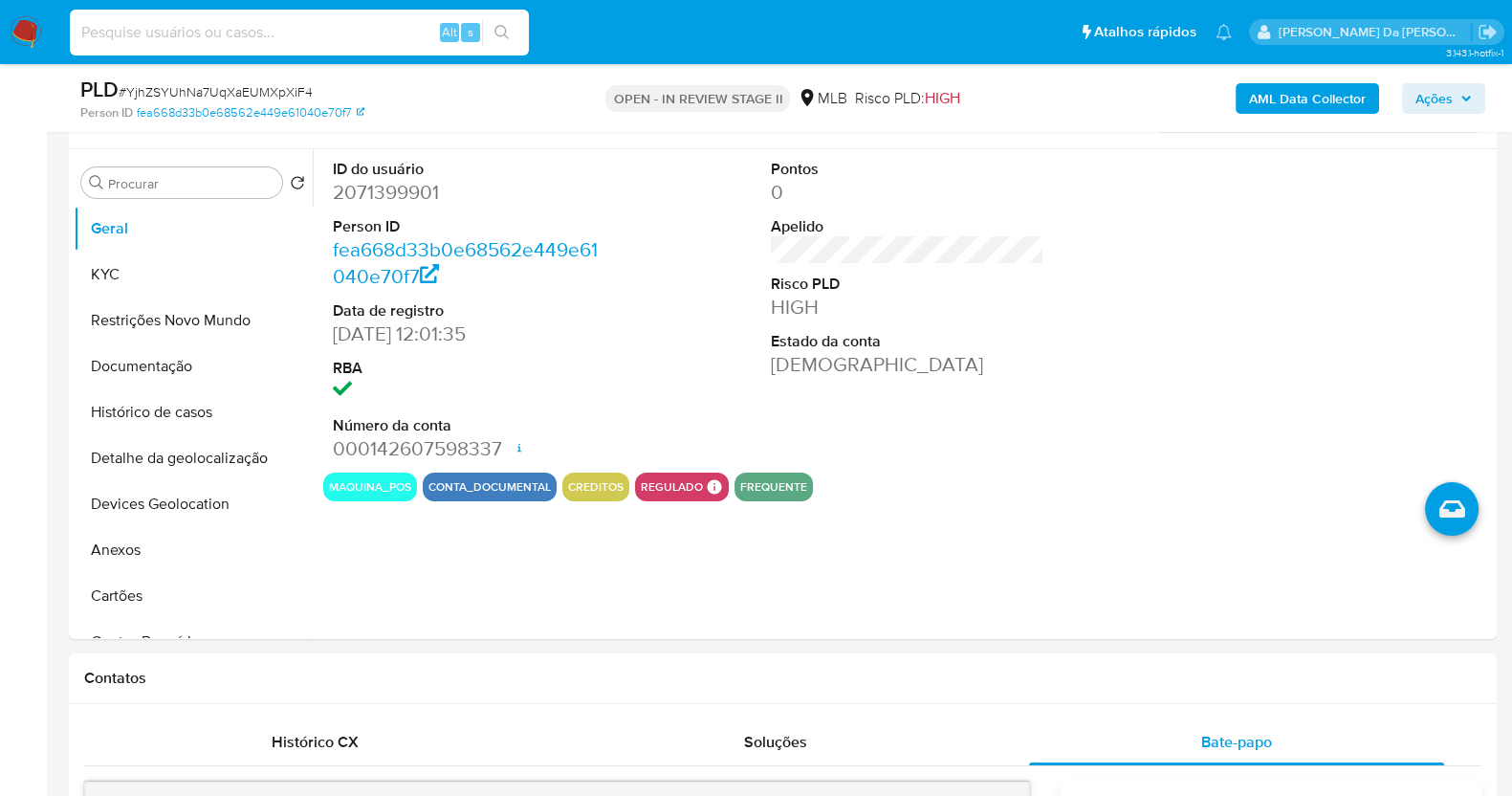 click at bounding box center (299, 33) 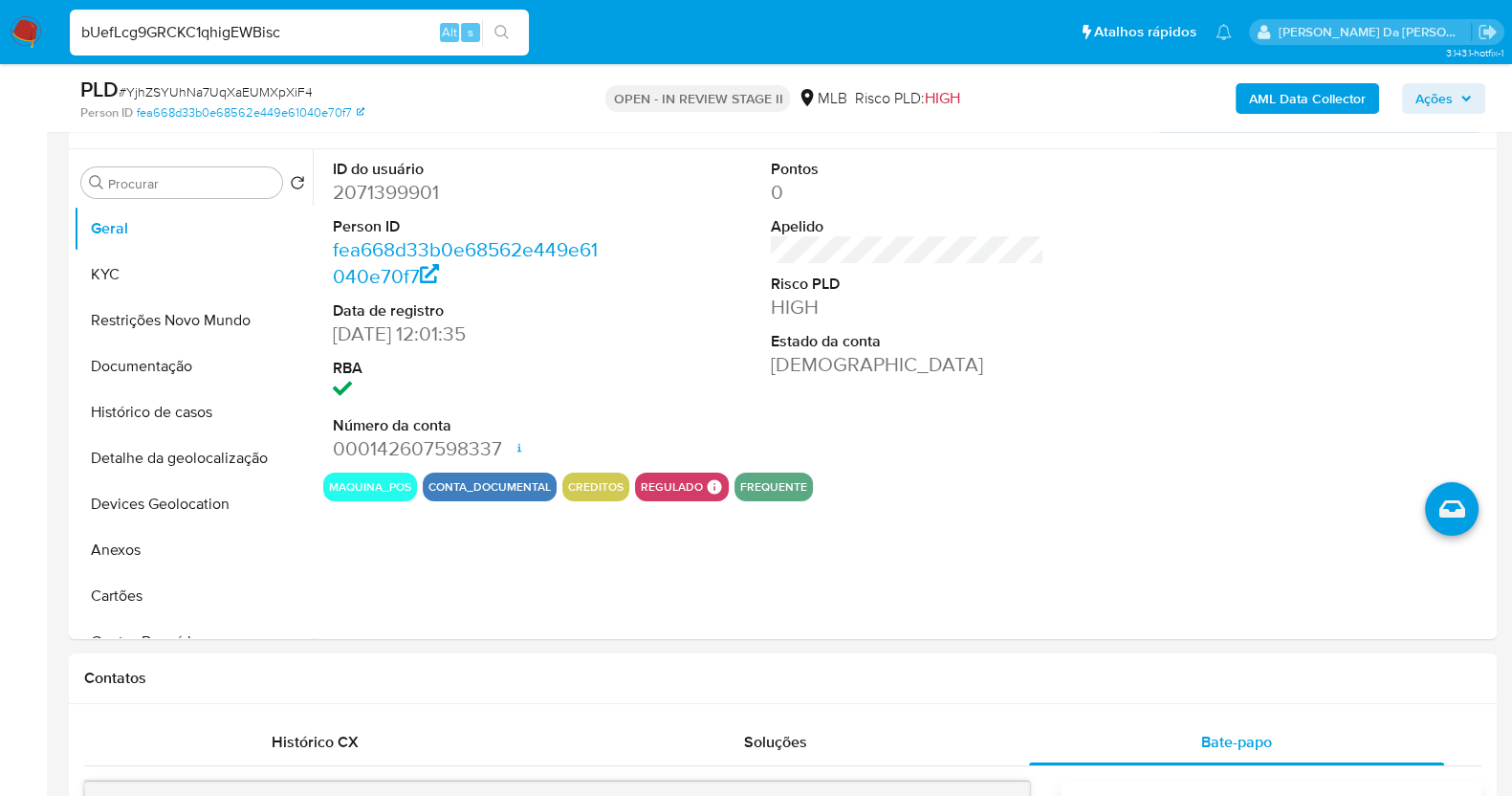 type on "bUefLcg9GRCKC1qhigEWBisc" 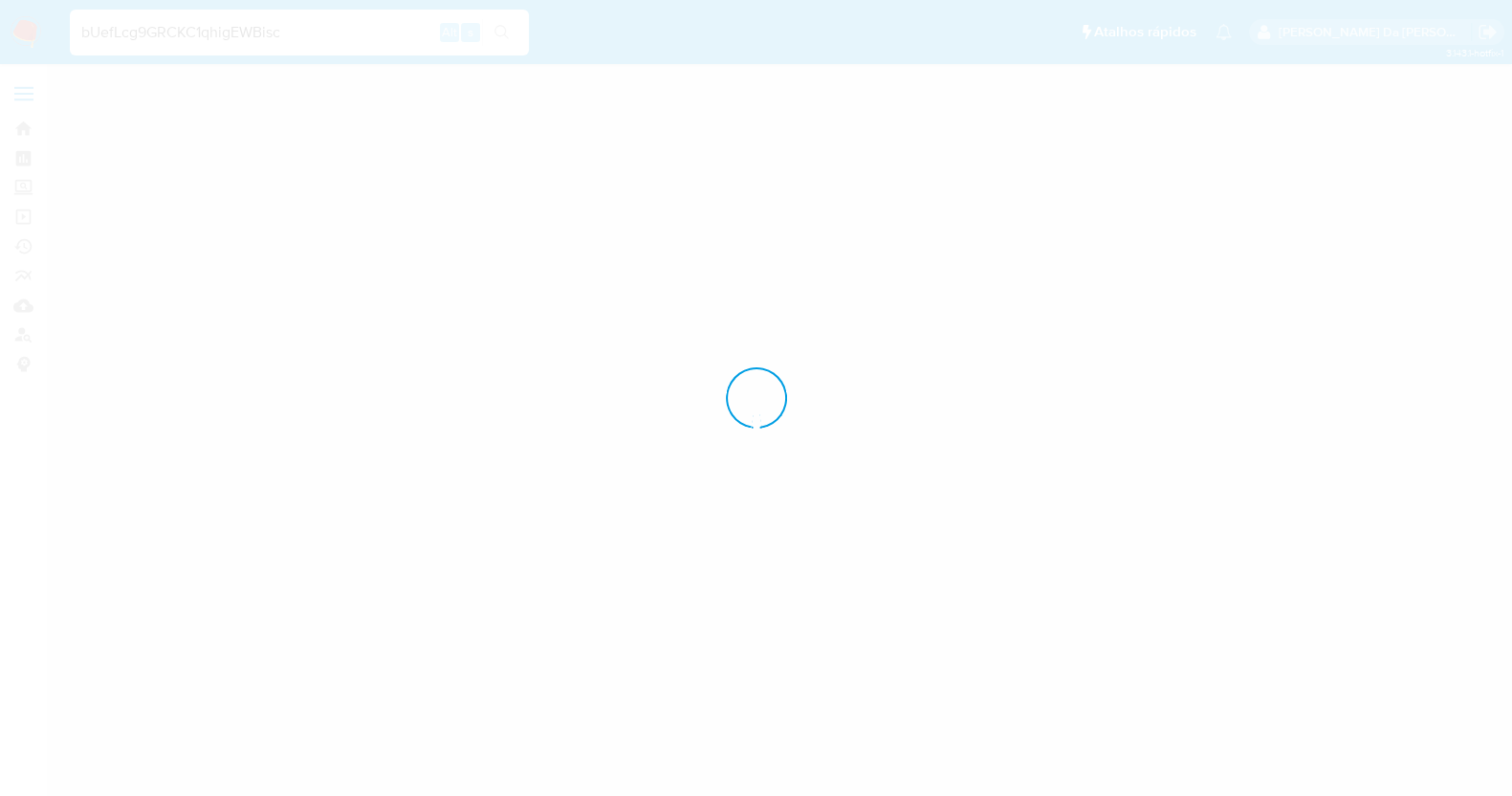scroll, scrollTop: 0, scrollLeft: 0, axis: both 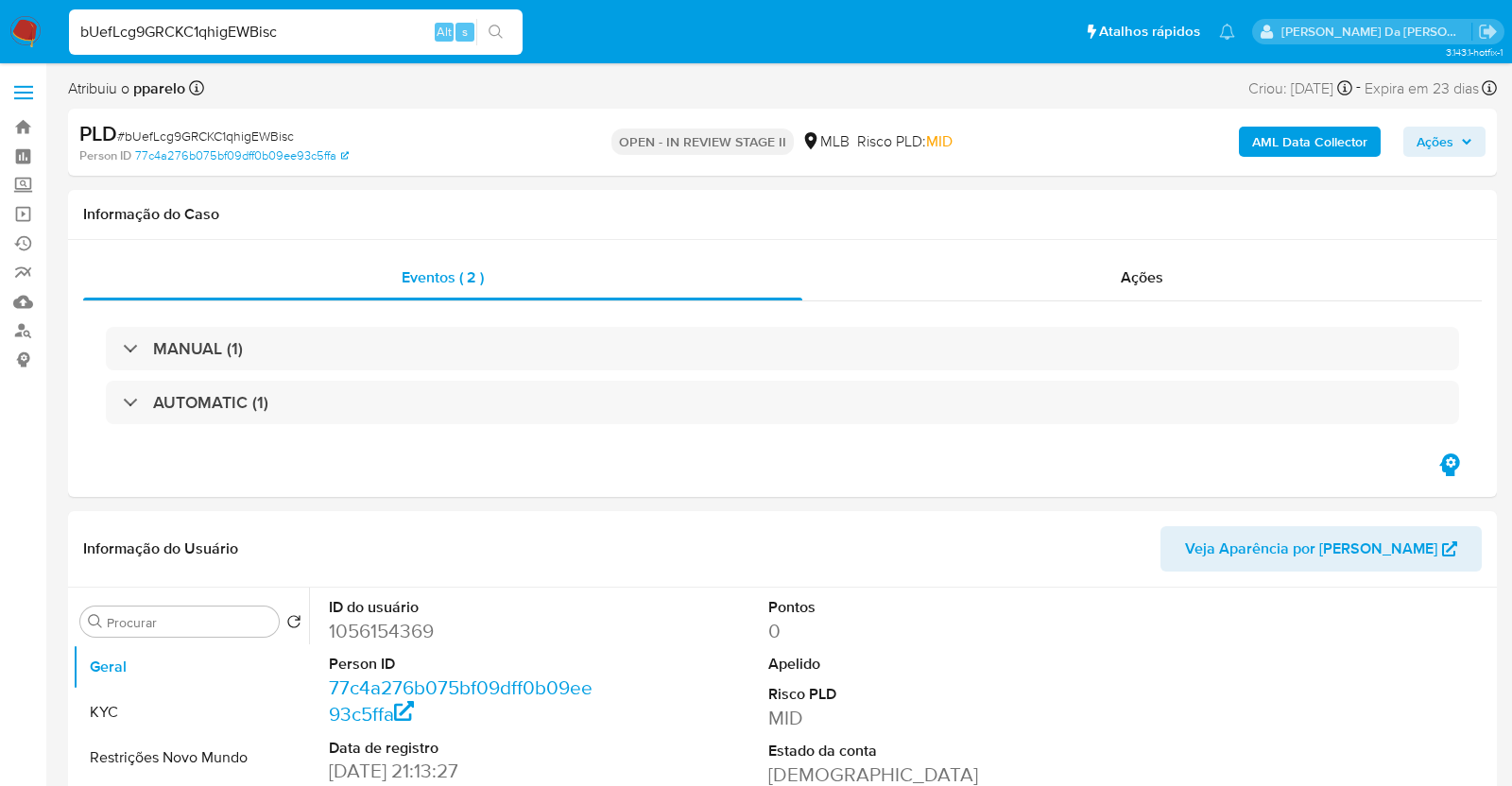 select on "10" 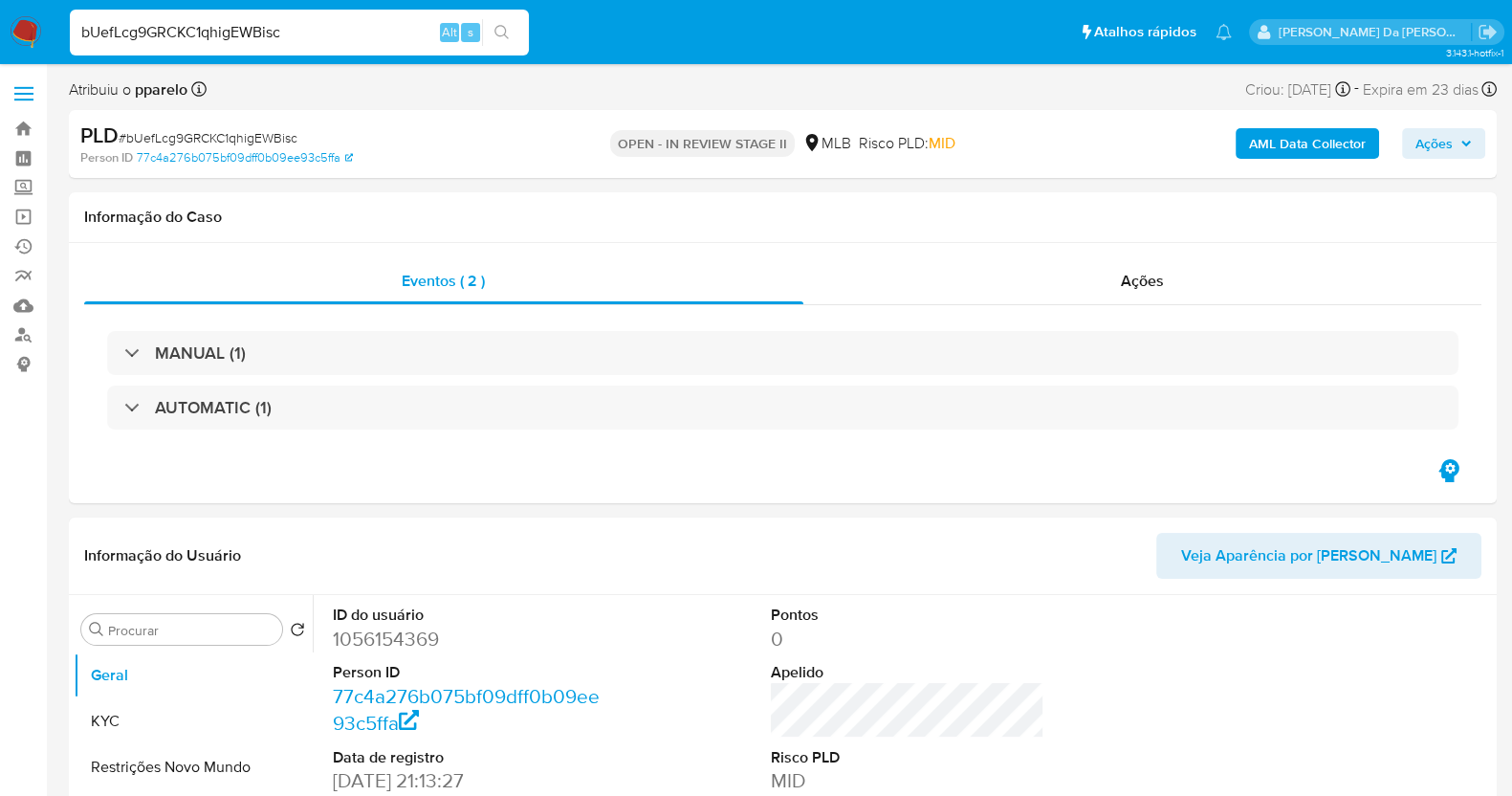 scroll, scrollTop: 498, scrollLeft: 0, axis: vertical 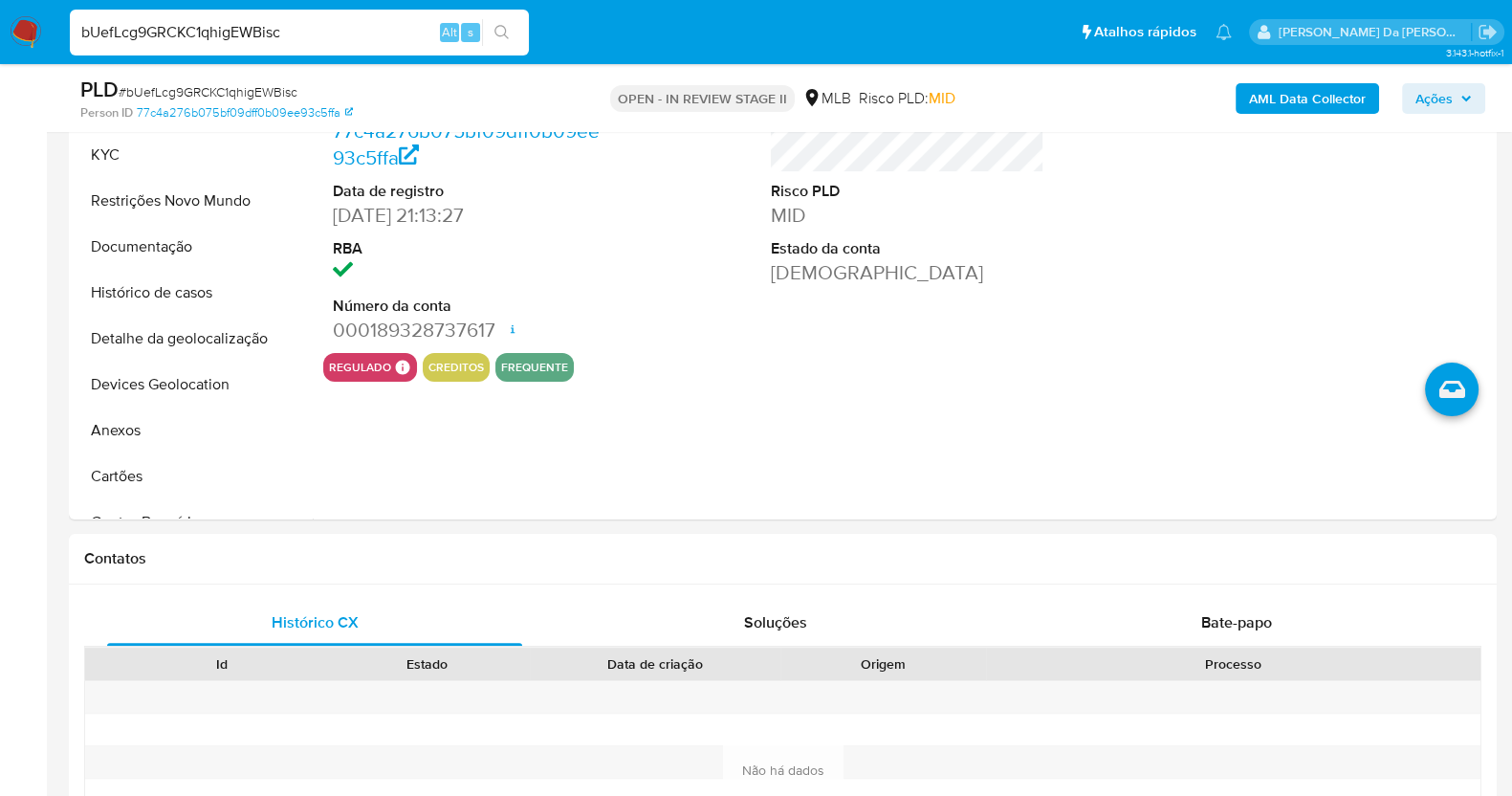 click on "bUefLcg9GRCKC1qhigEWBisc" at bounding box center [299, 33] 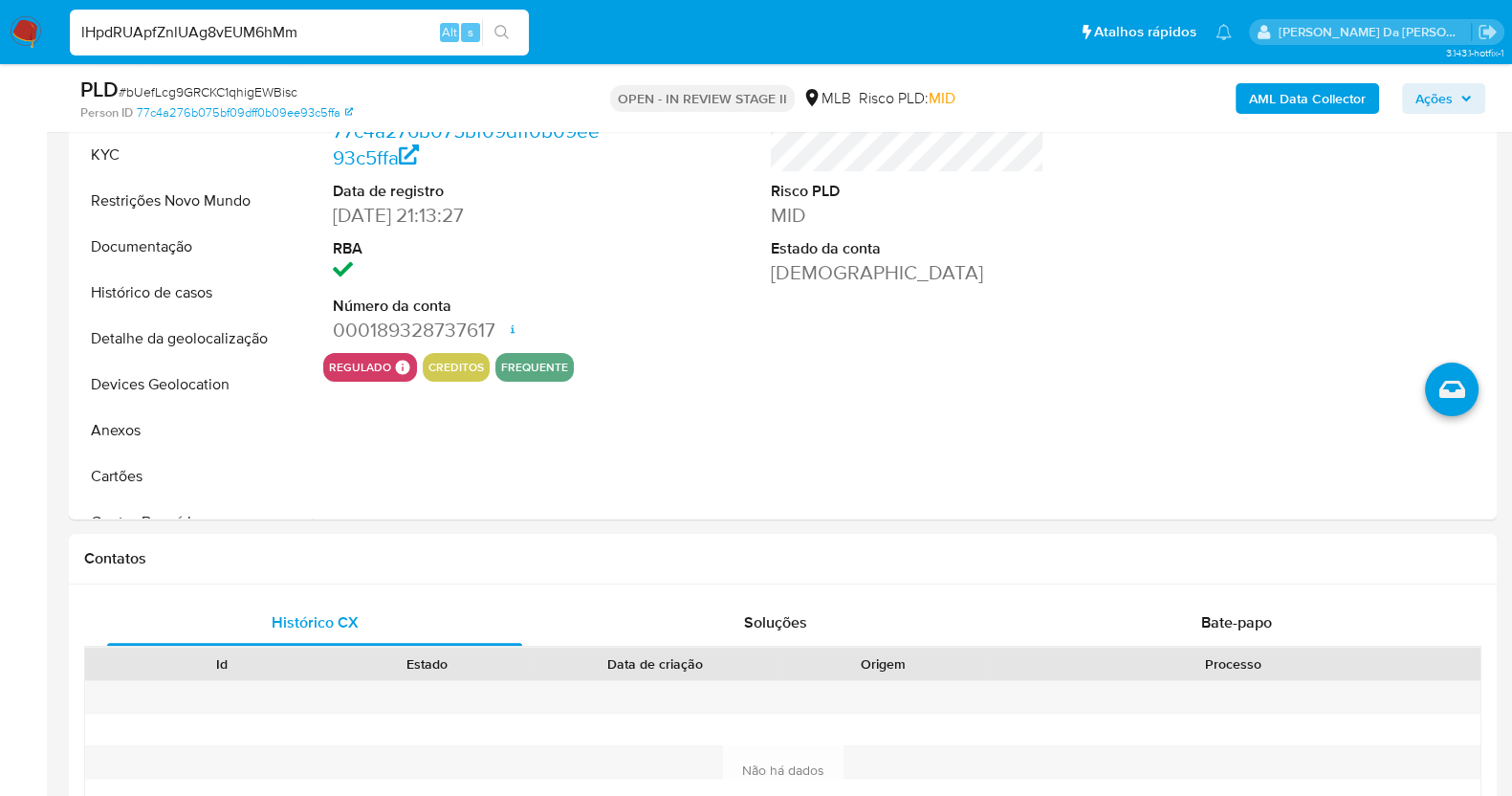 type on "lHpdRUApfZnlUAg8vEUM6hMm" 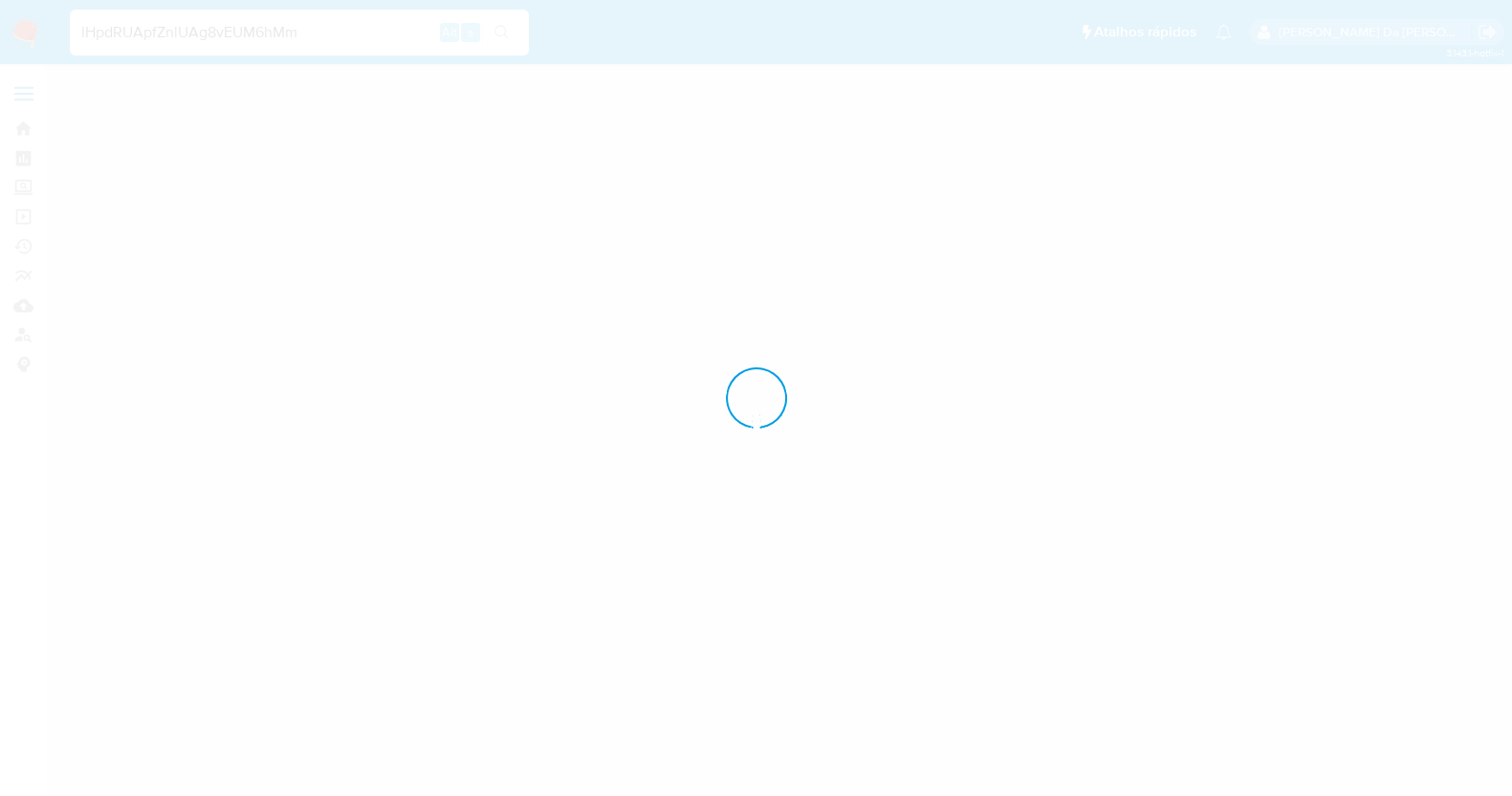 scroll, scrollTop: 0, scrollLeft: 0, axis: both 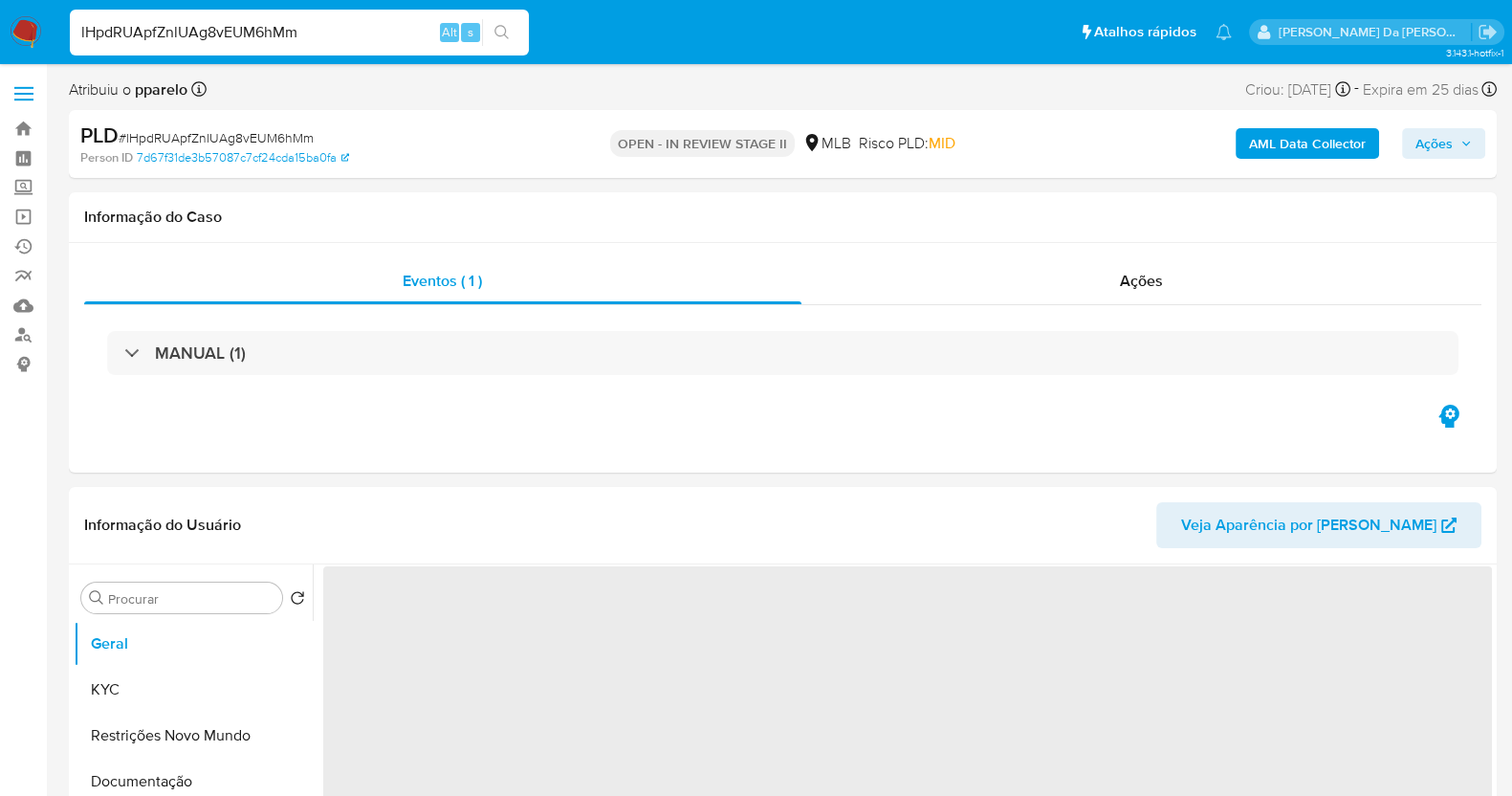 select on "10" 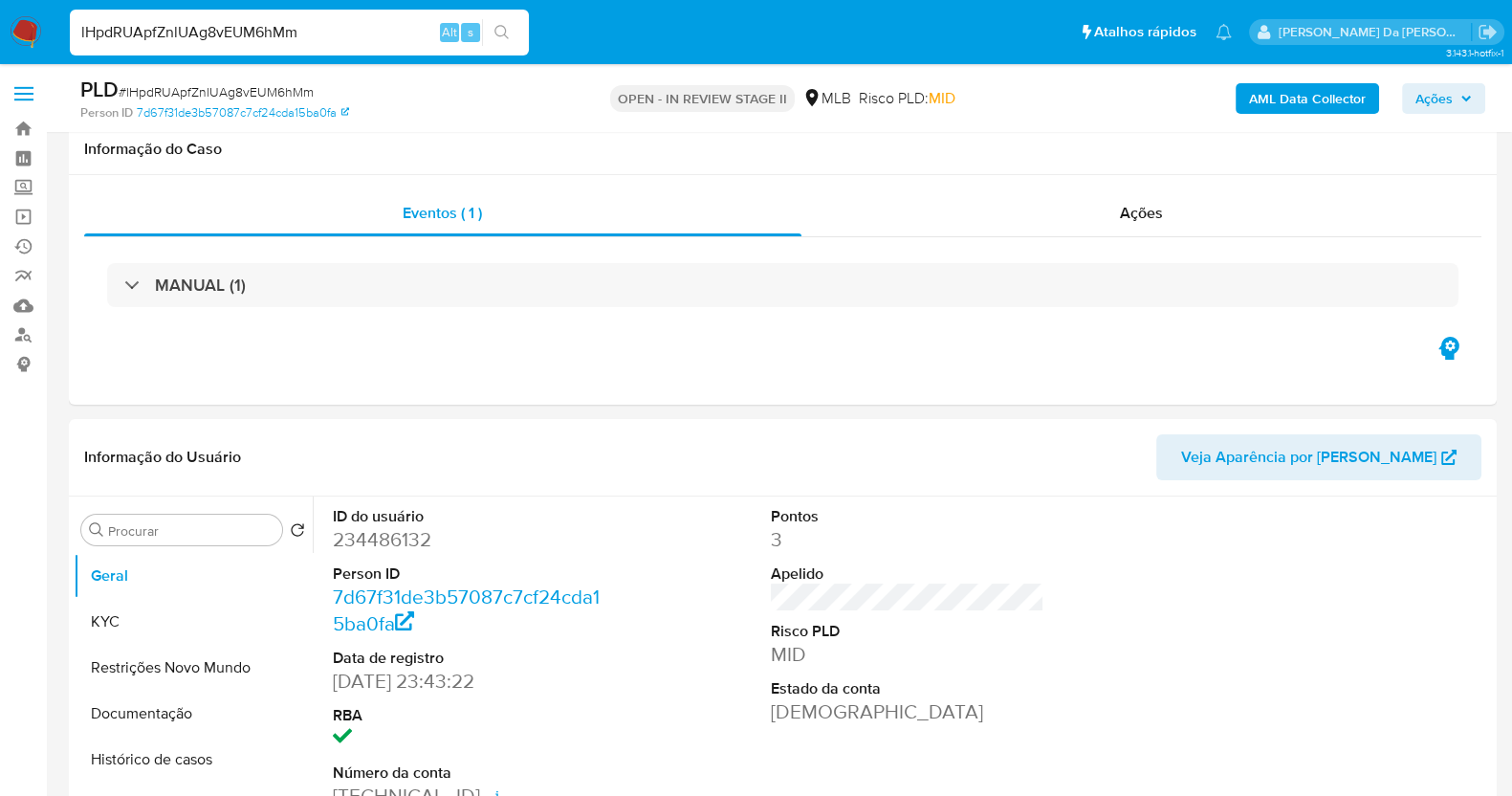 scroll, scrollTop: 467, scrollLeft: 0, axis: vertical 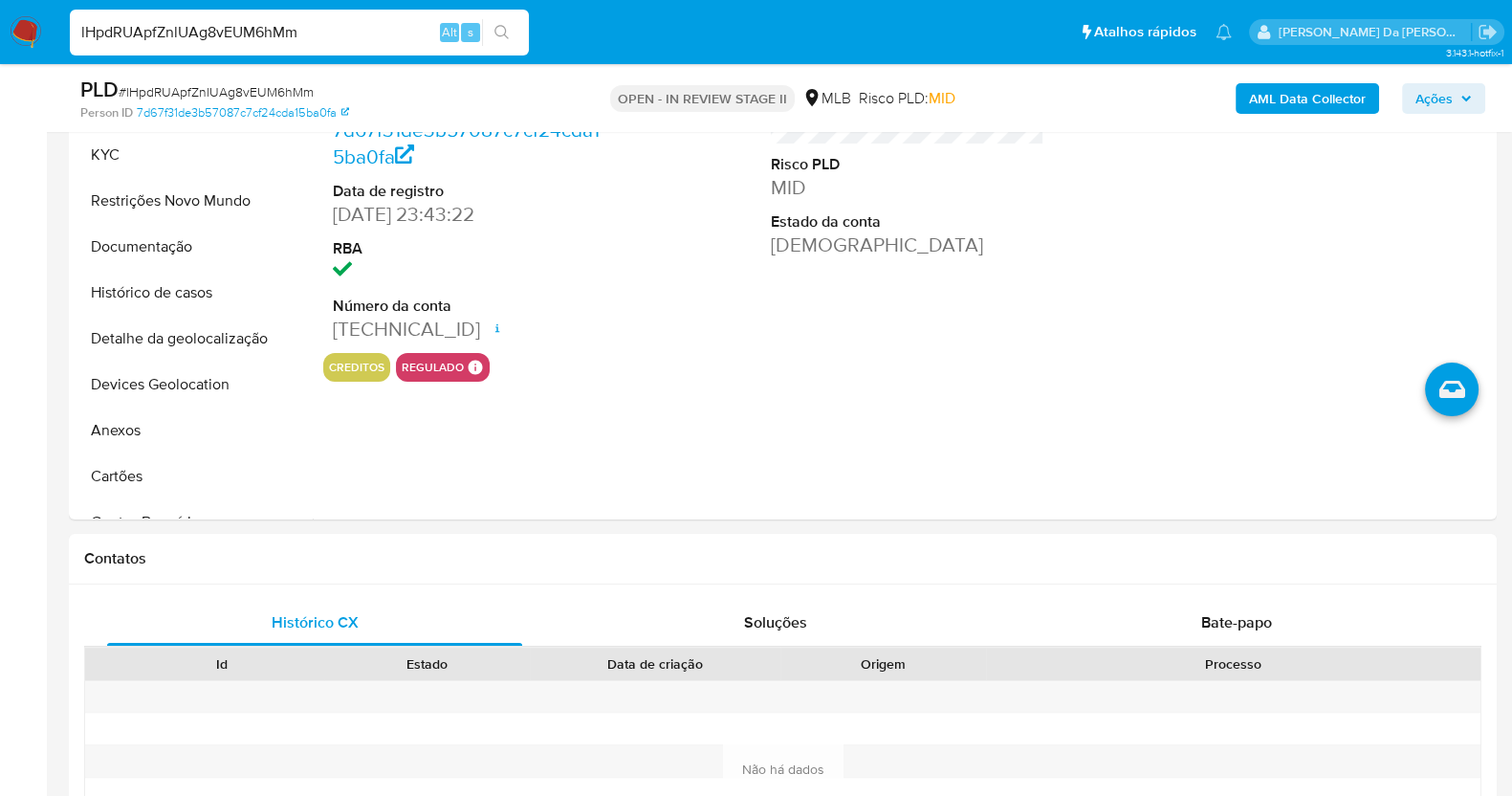 click on "lHpdRUApfZnlUAg8vEUM6hMm" at bounding box center [299, 33] 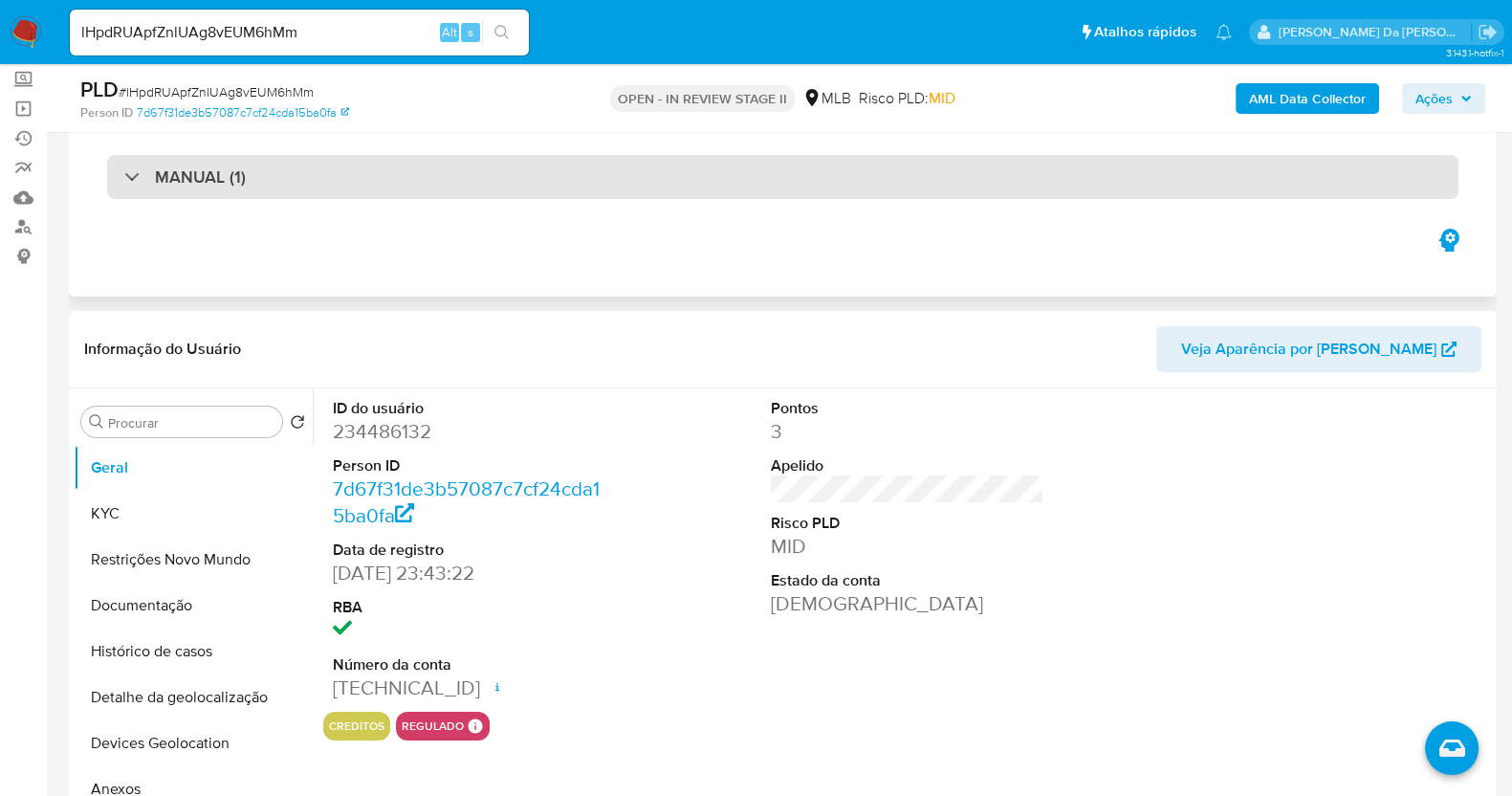 click on "MANUAL (1)" at bounding box center (782, 177) 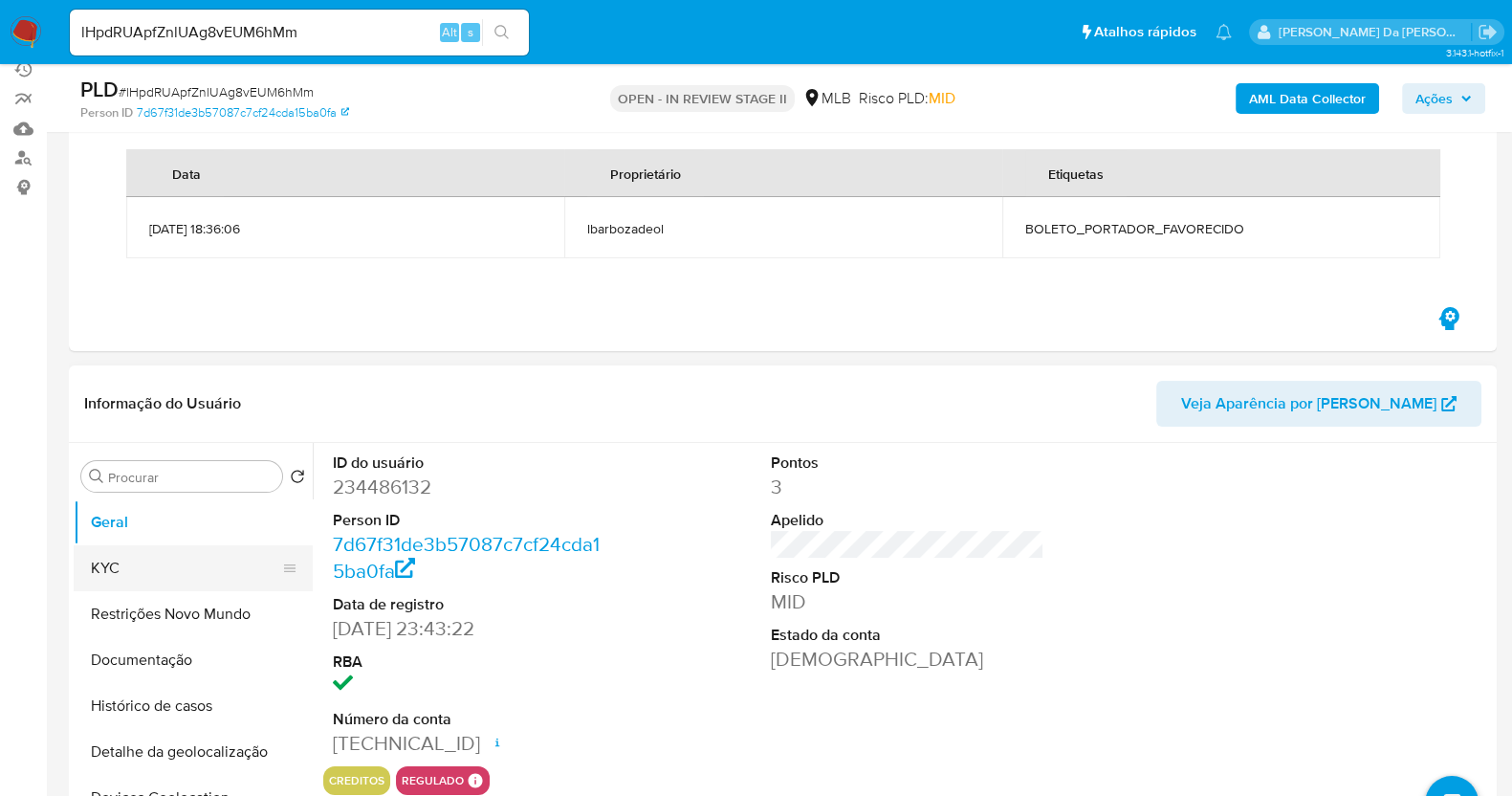 scroll, scrollTop: 119, scrollLeft: 0, axis: vertical 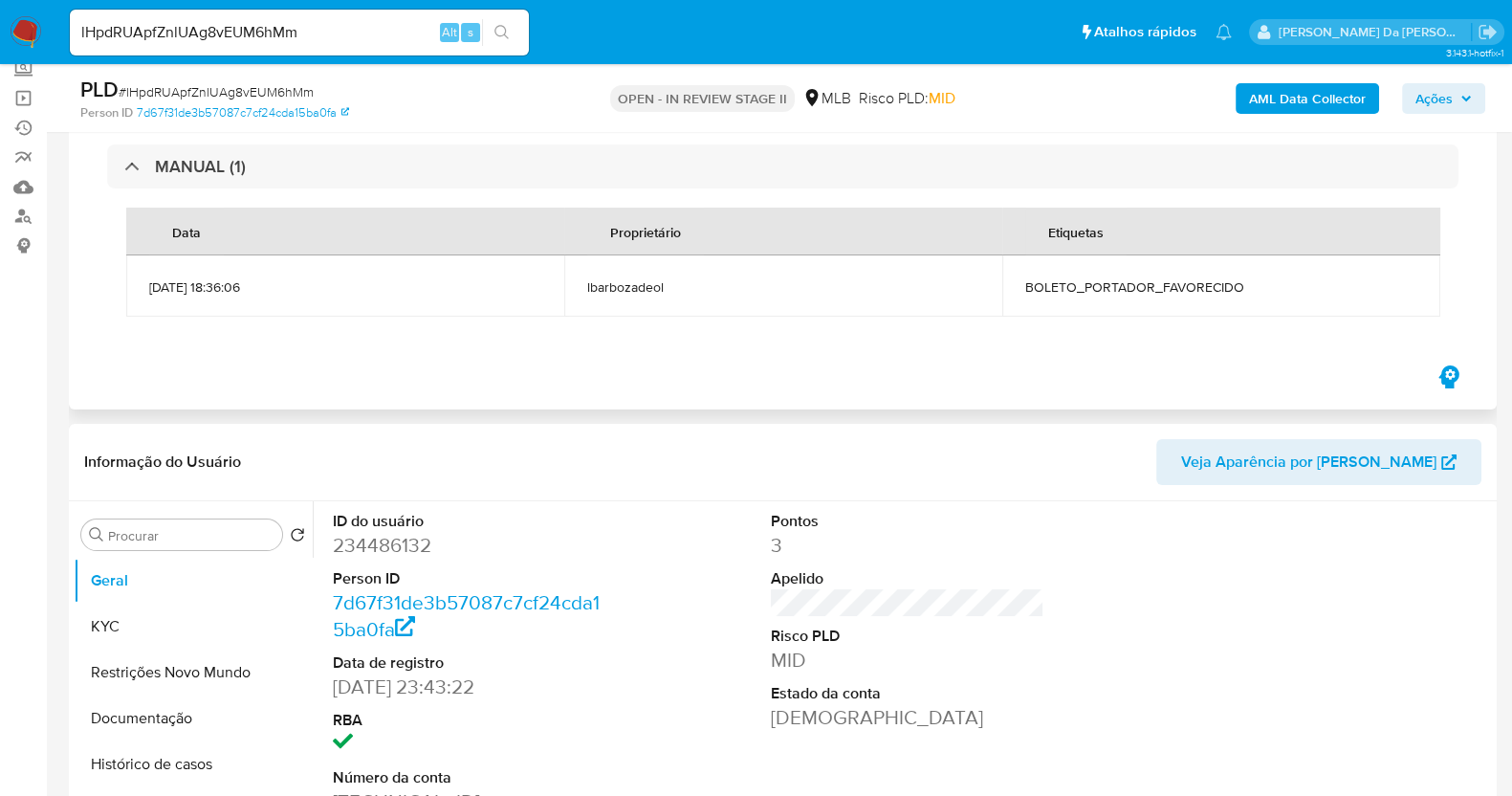 click on "BOLETO_PORTADOR_FAVORECIDO" at bounding box center [1221, 286] 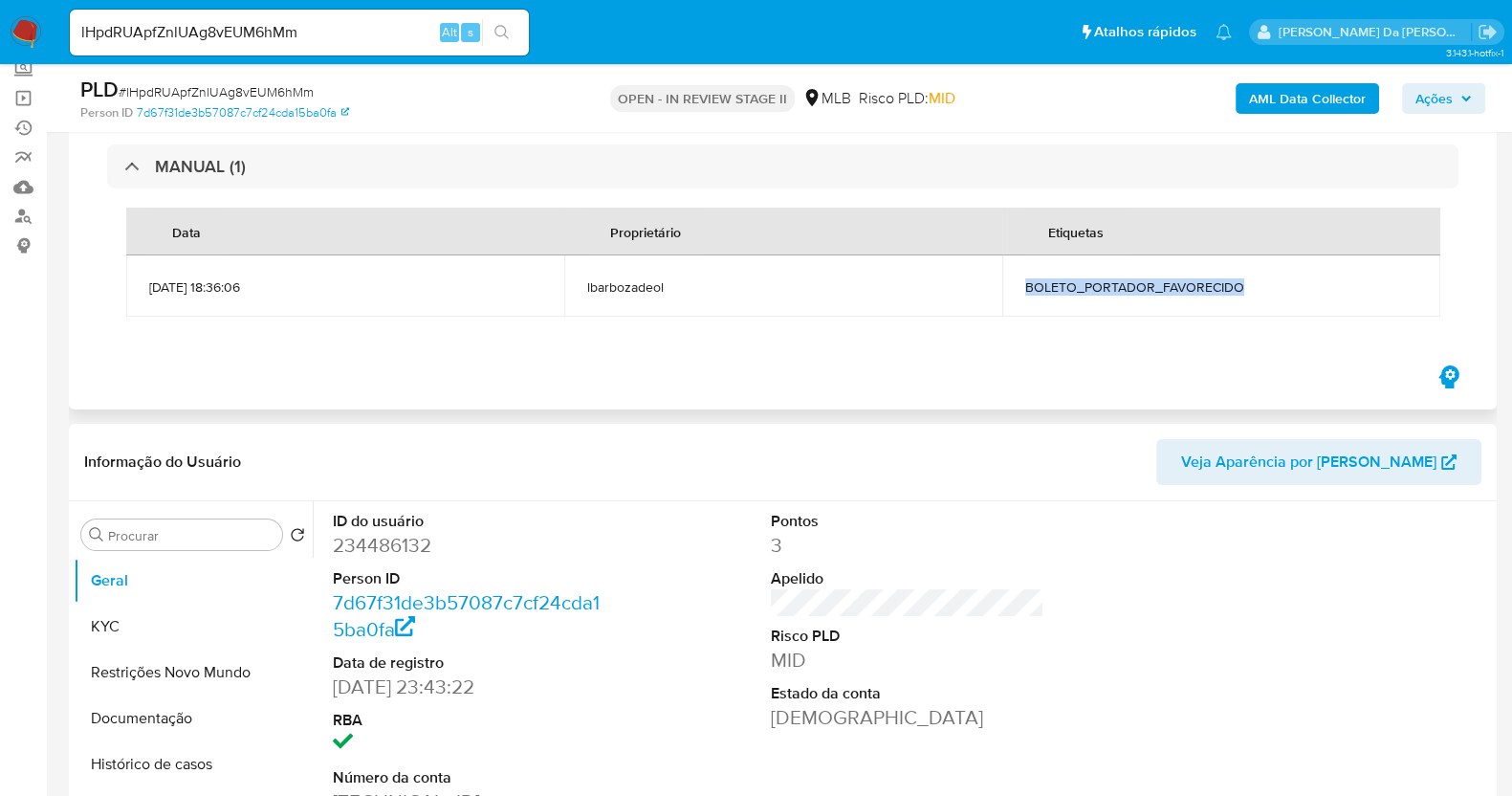 click on "BOLETO_PORTADOR_FAVORECIDO" at bounding box center [1221, 286] 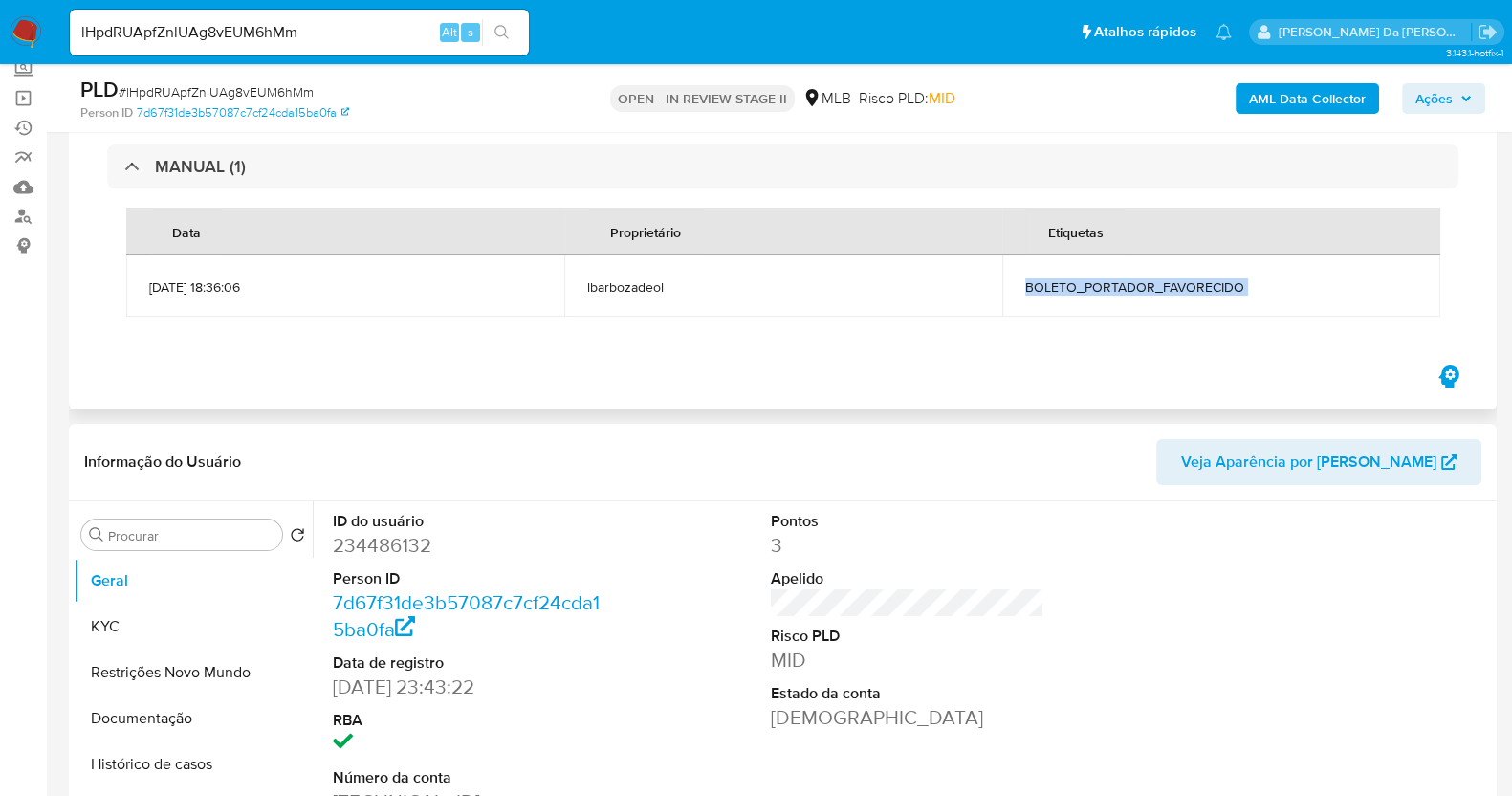 click on "BOLETO_PORTADOR_FAVORECIDO" at bounding box center (1221, 286) 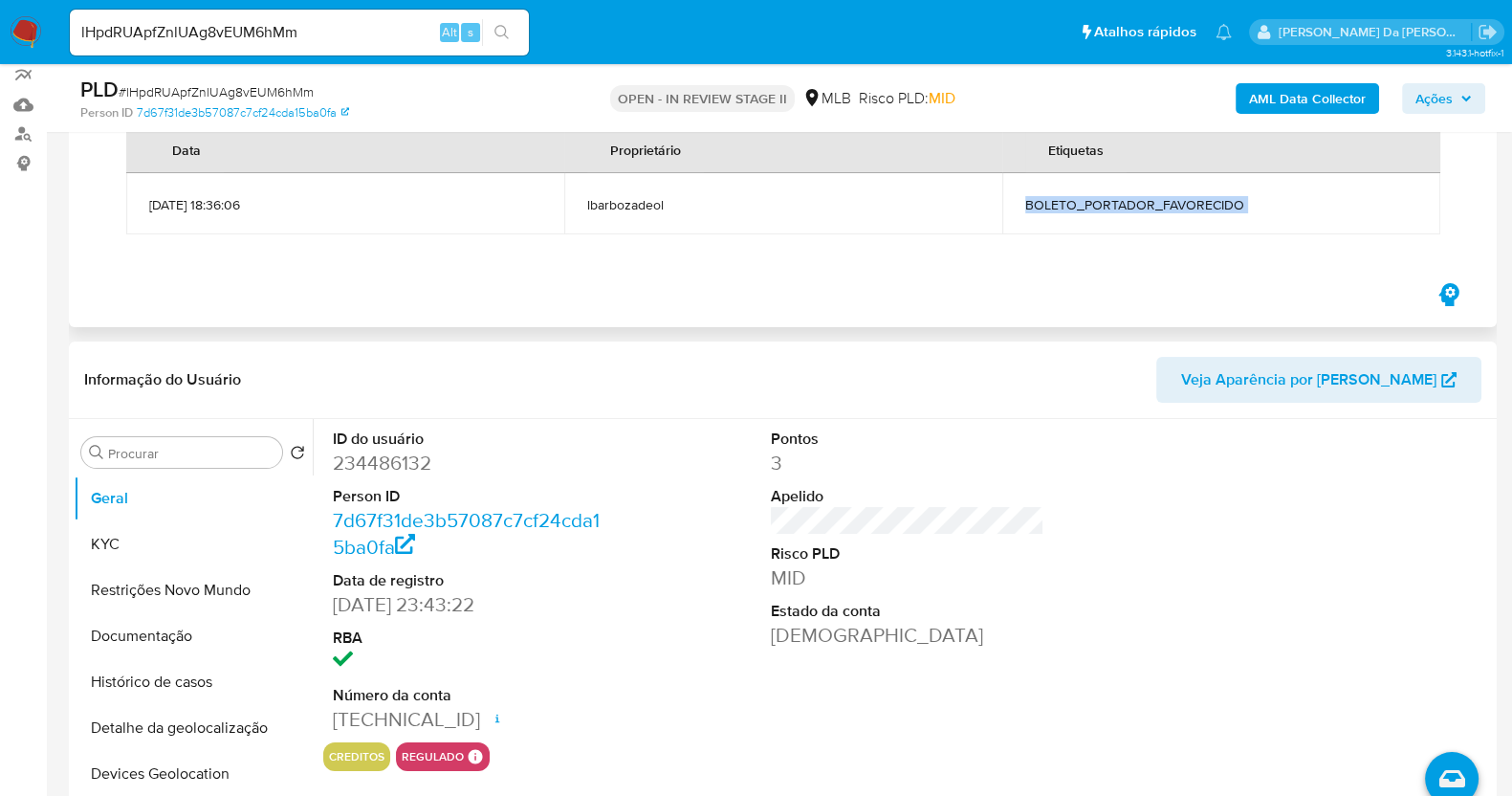 scroll, scrollTop: 238, scrollLeft: 0, axis: vertical 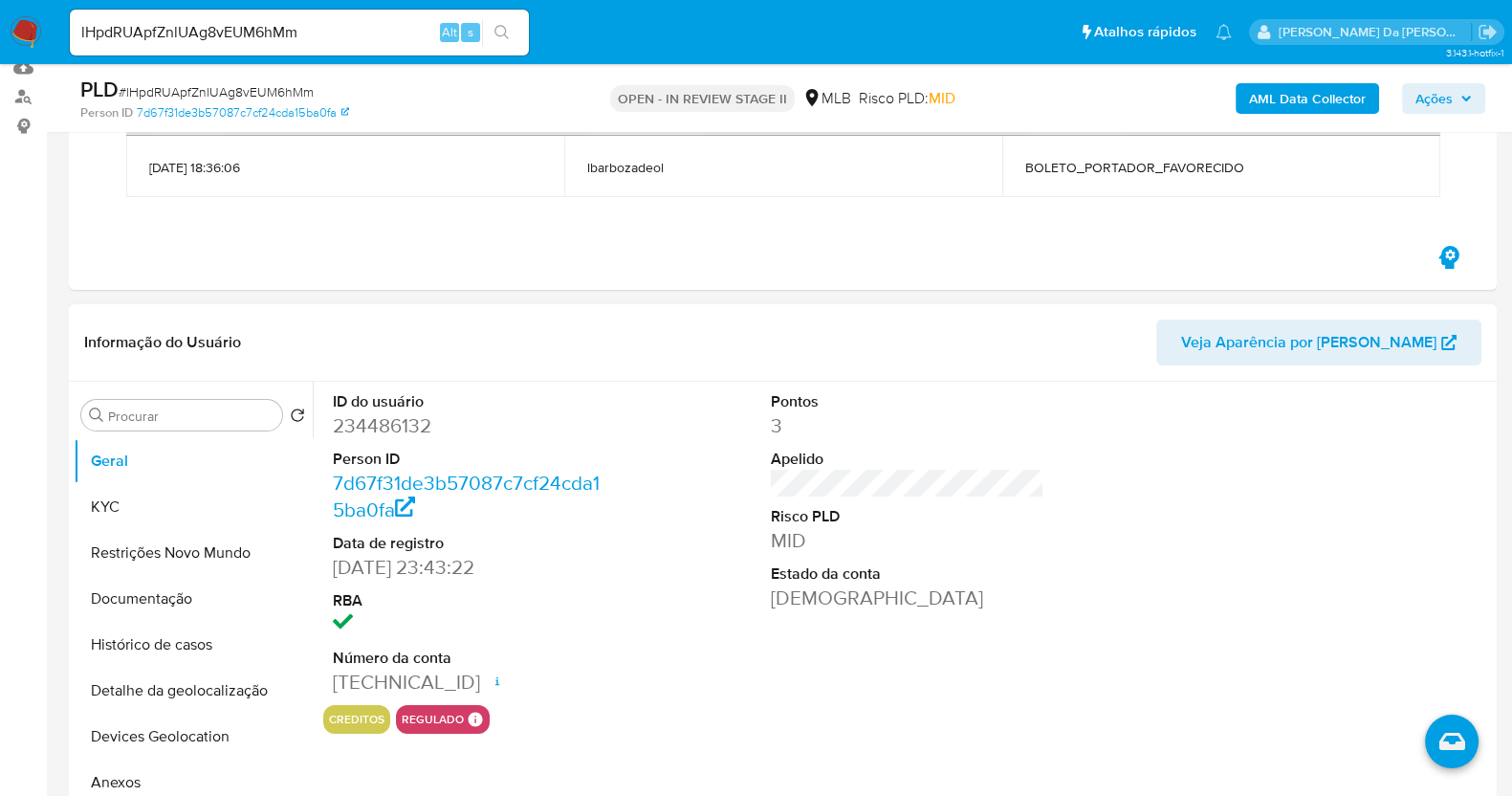 click on "234486132" at bounding box center [470, 426] 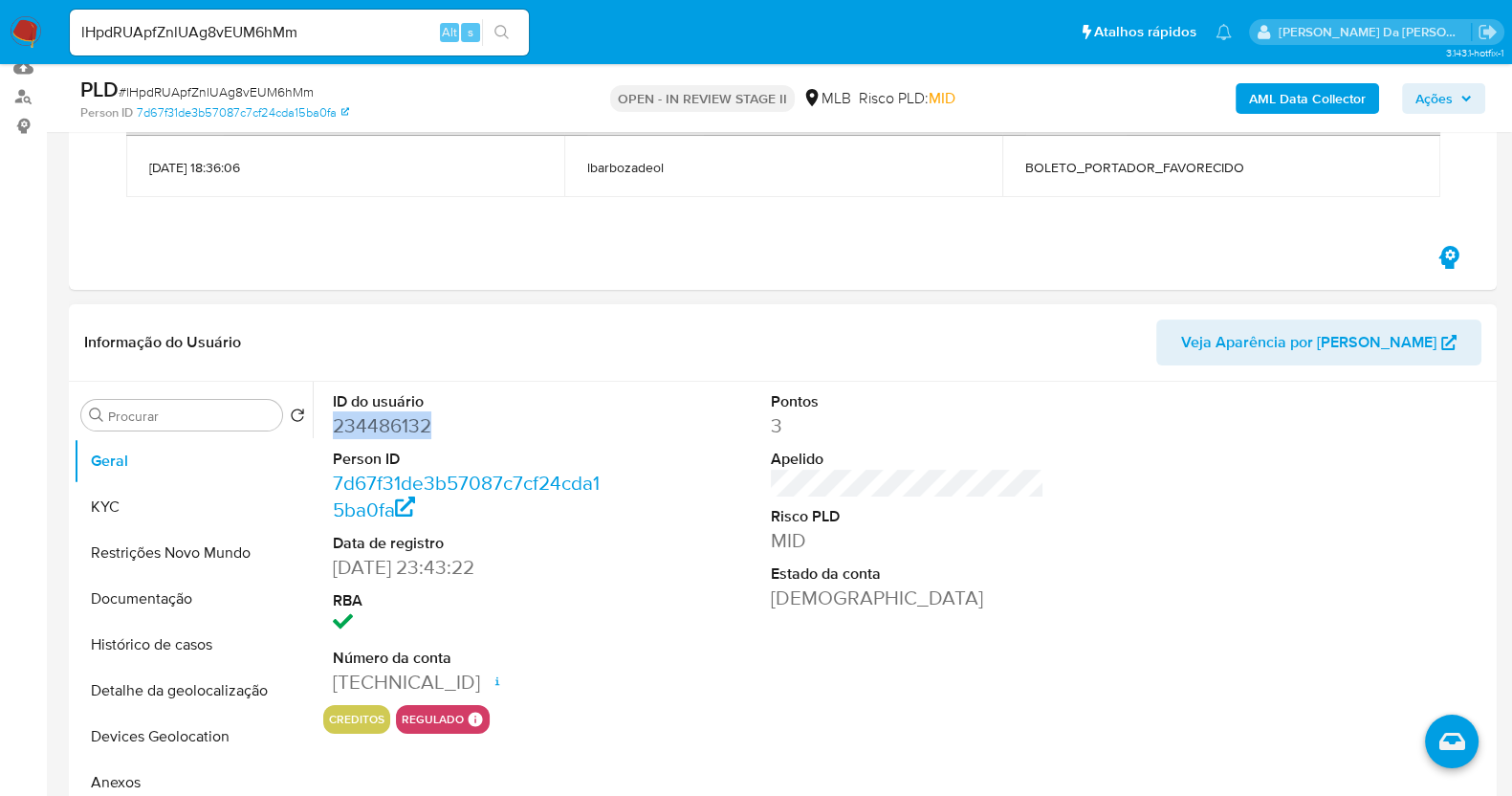 click on "234486132" at bounding box center (470, 426) 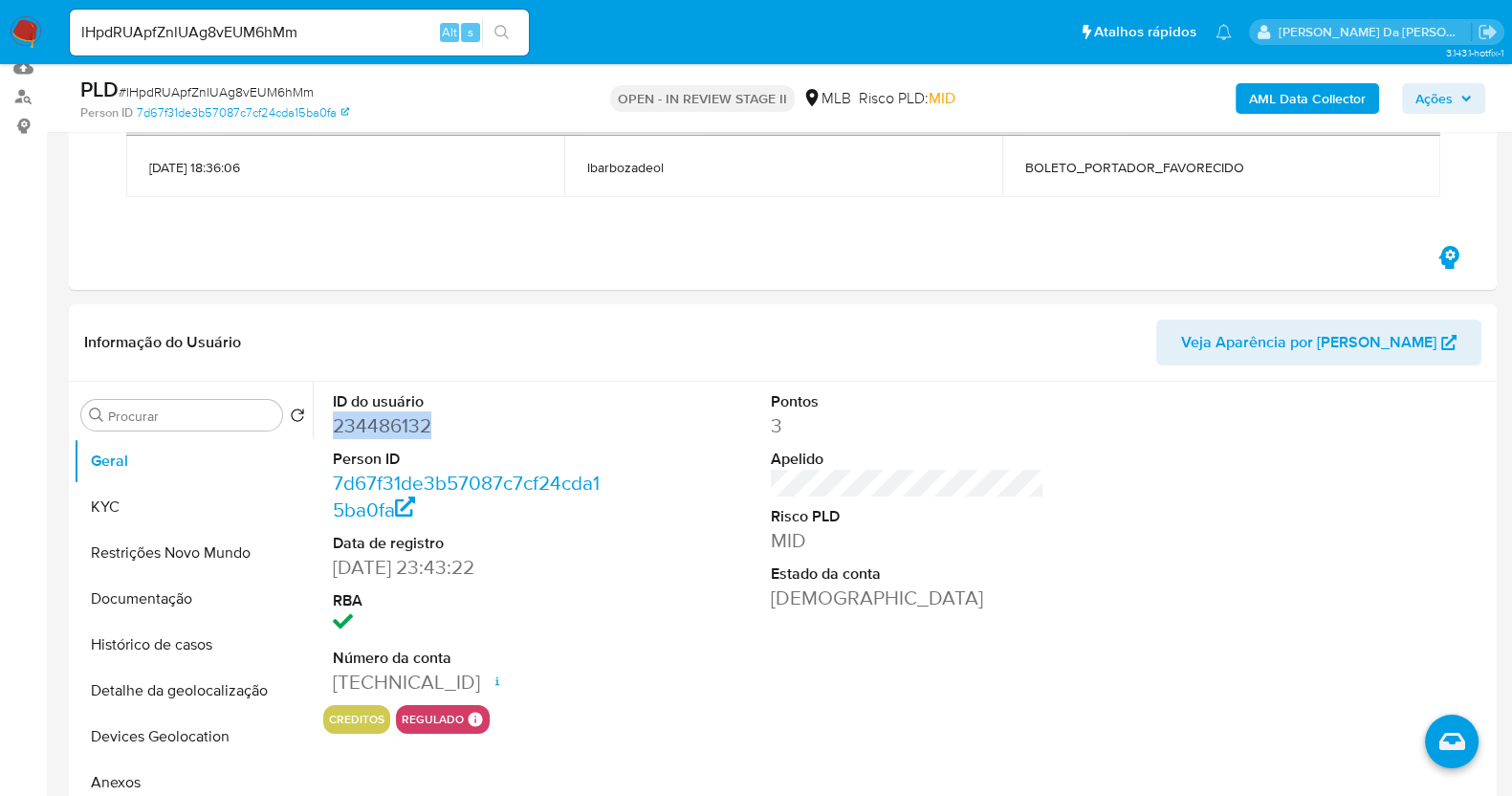 copy on "234486132" 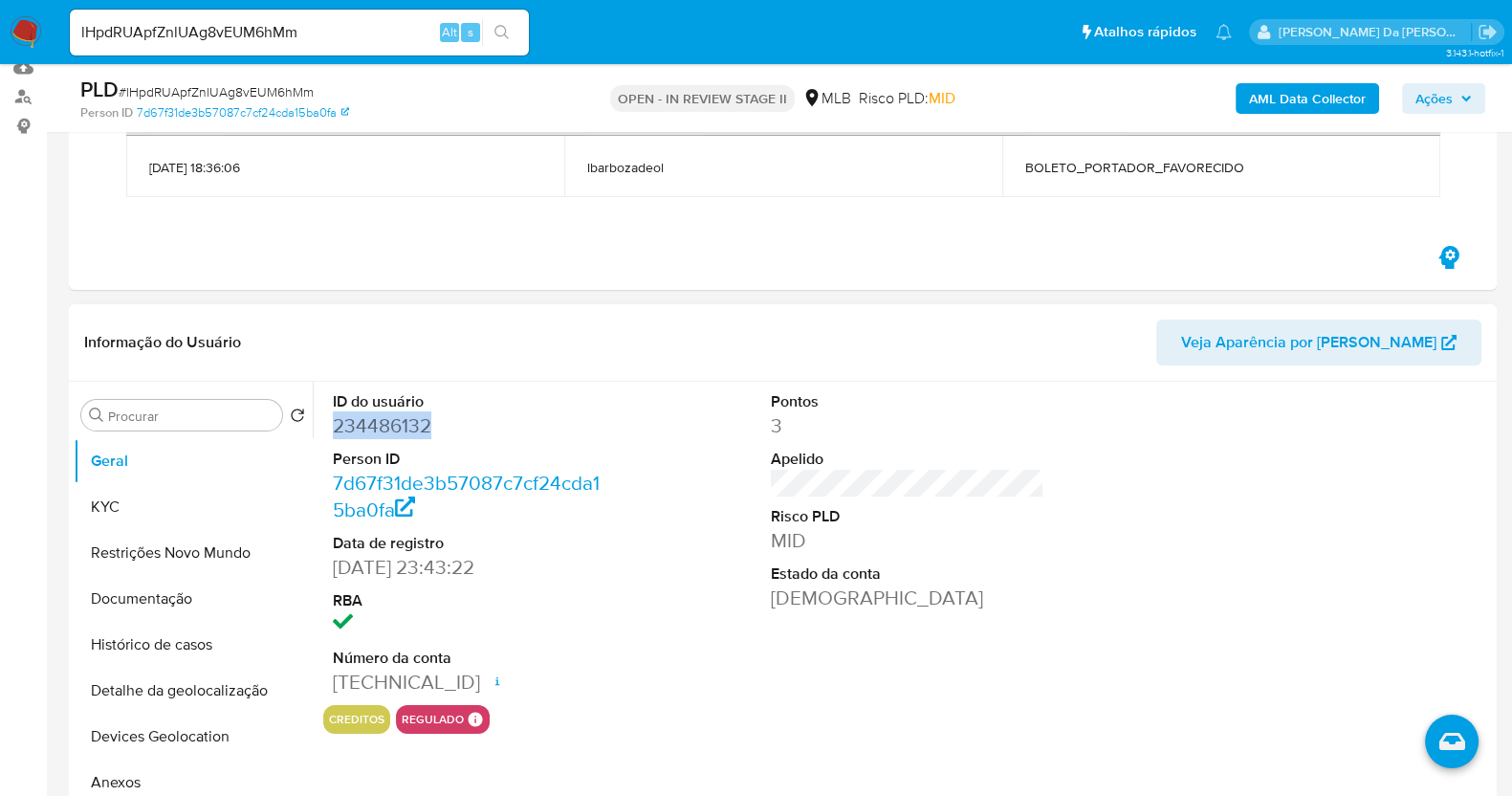 click on "234486132" at bounding box center [470, 426] 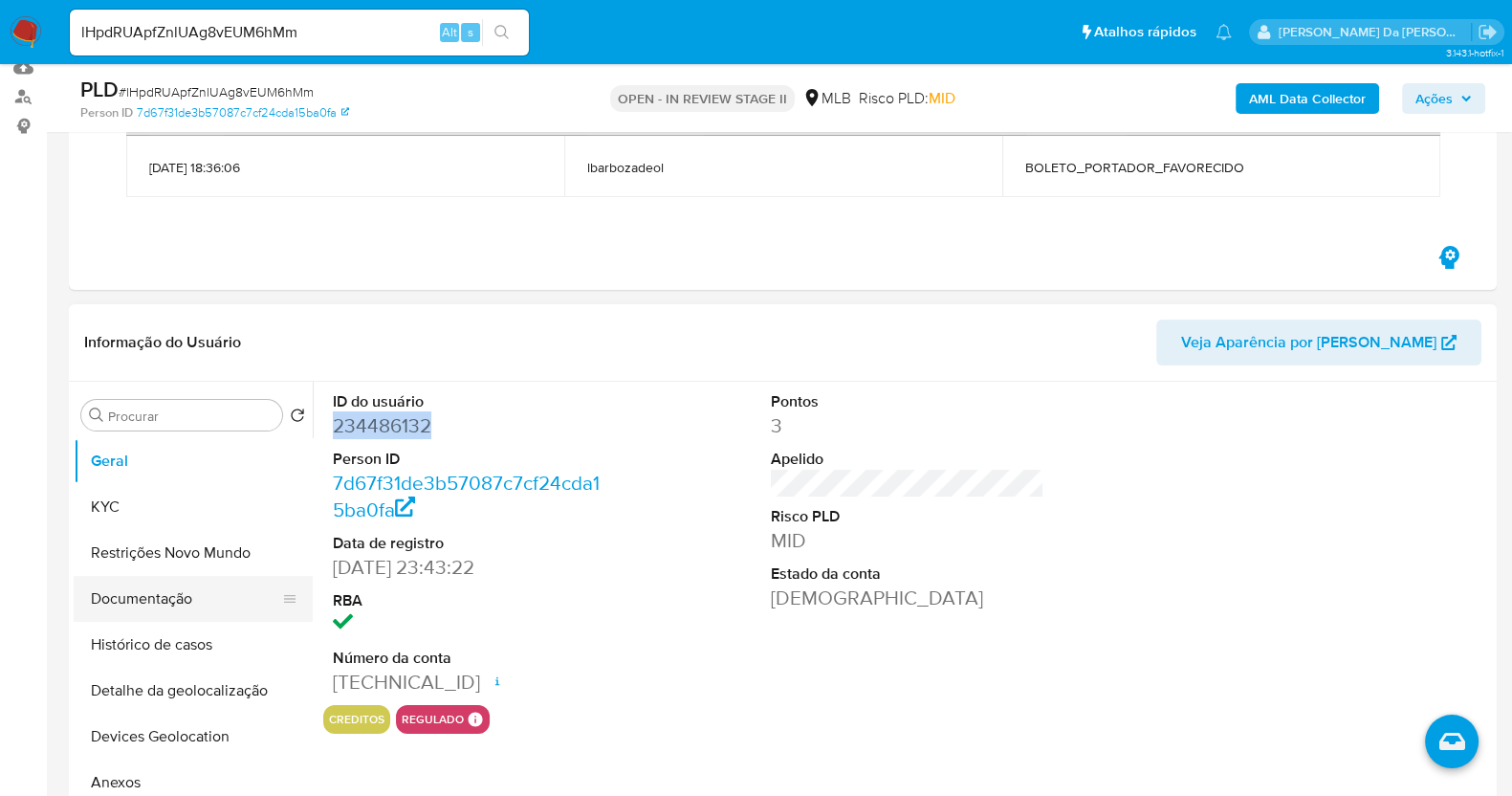 click on "Documentação" at bounding box center (186, 599) 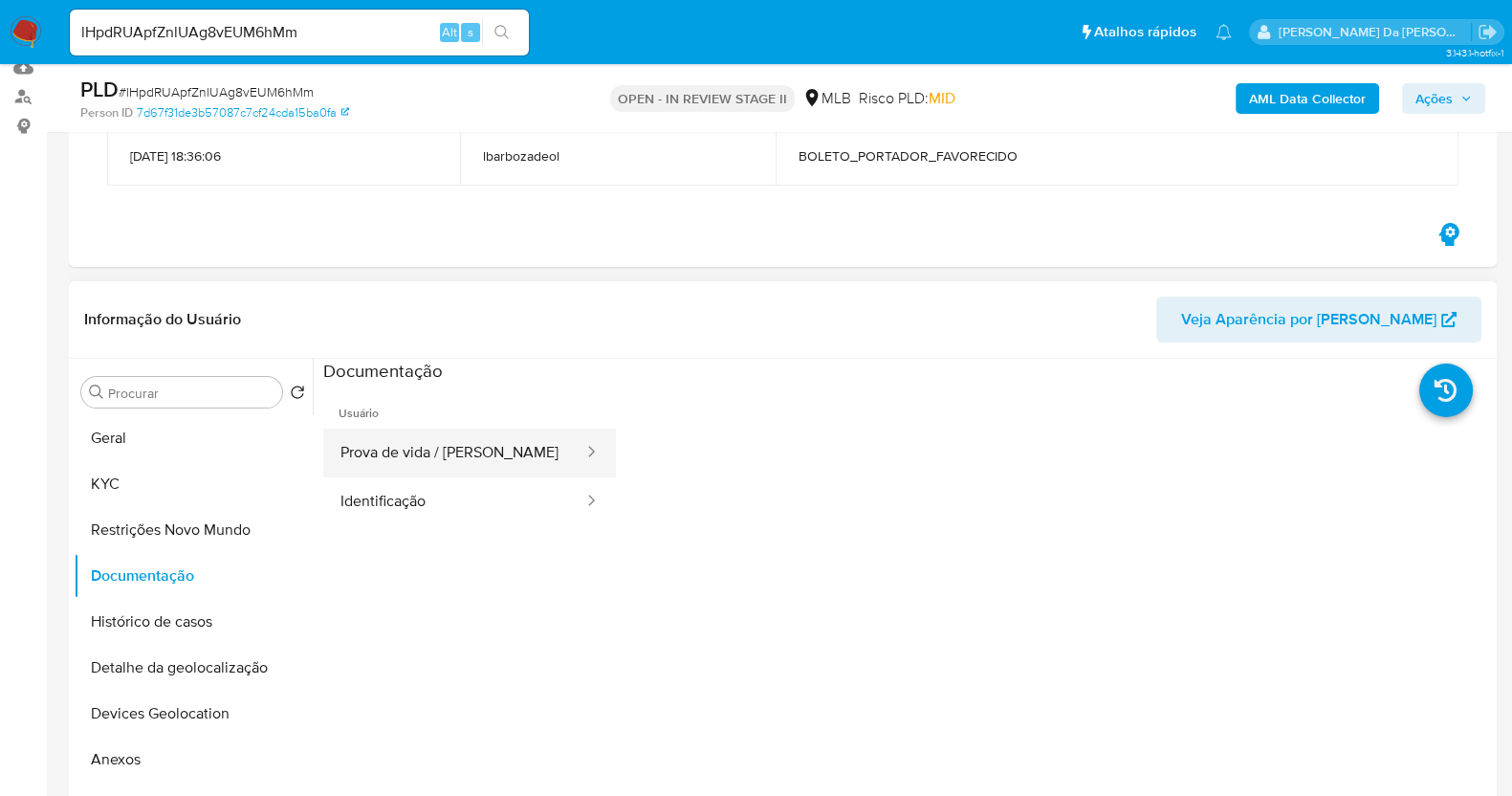 click on "Prova de vida / Selfie" at bounding box center (454, 453) 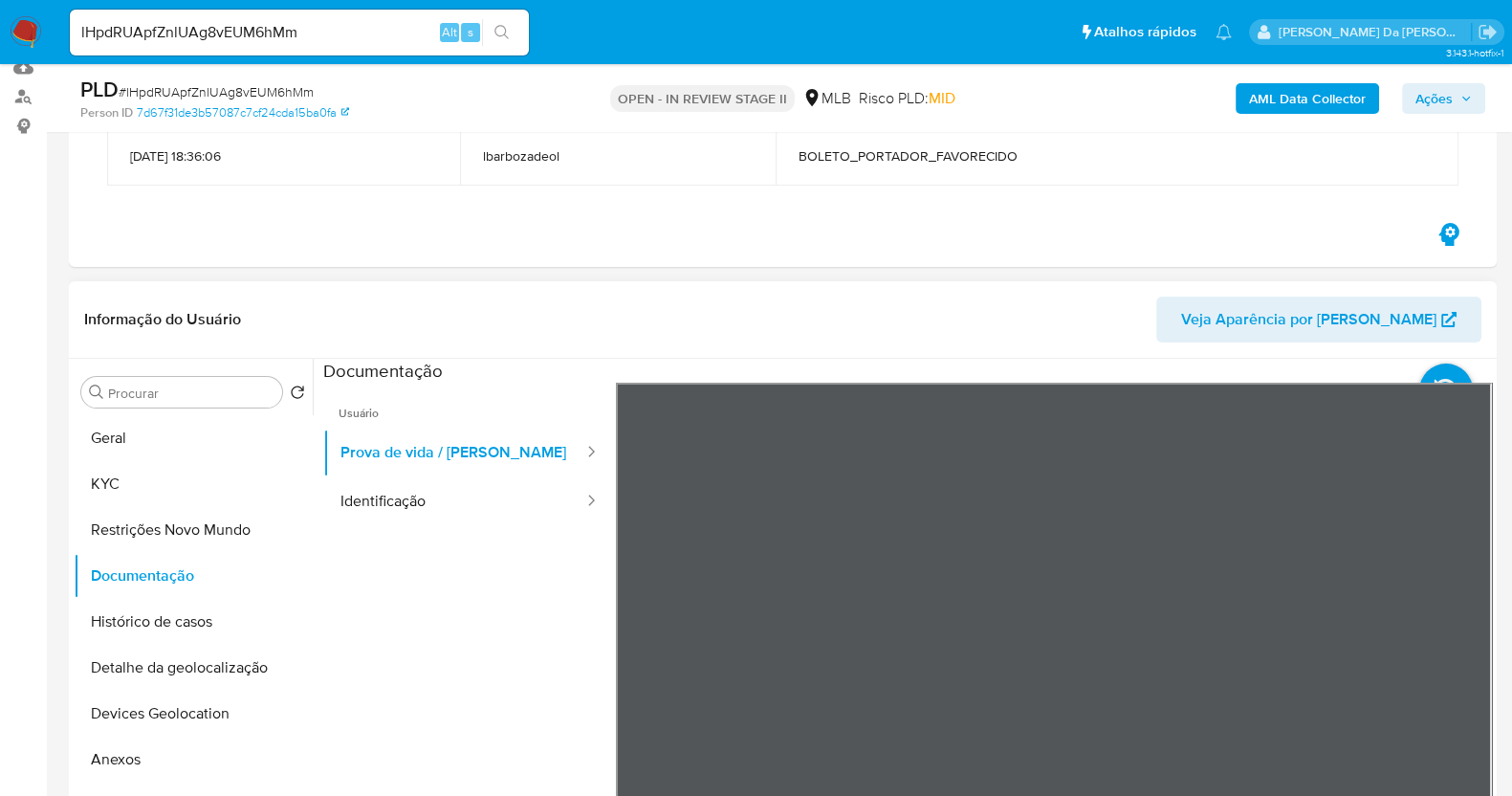click on "Usuário Prova de vida / Selfie Identificação" at bounding box center [470, 658] 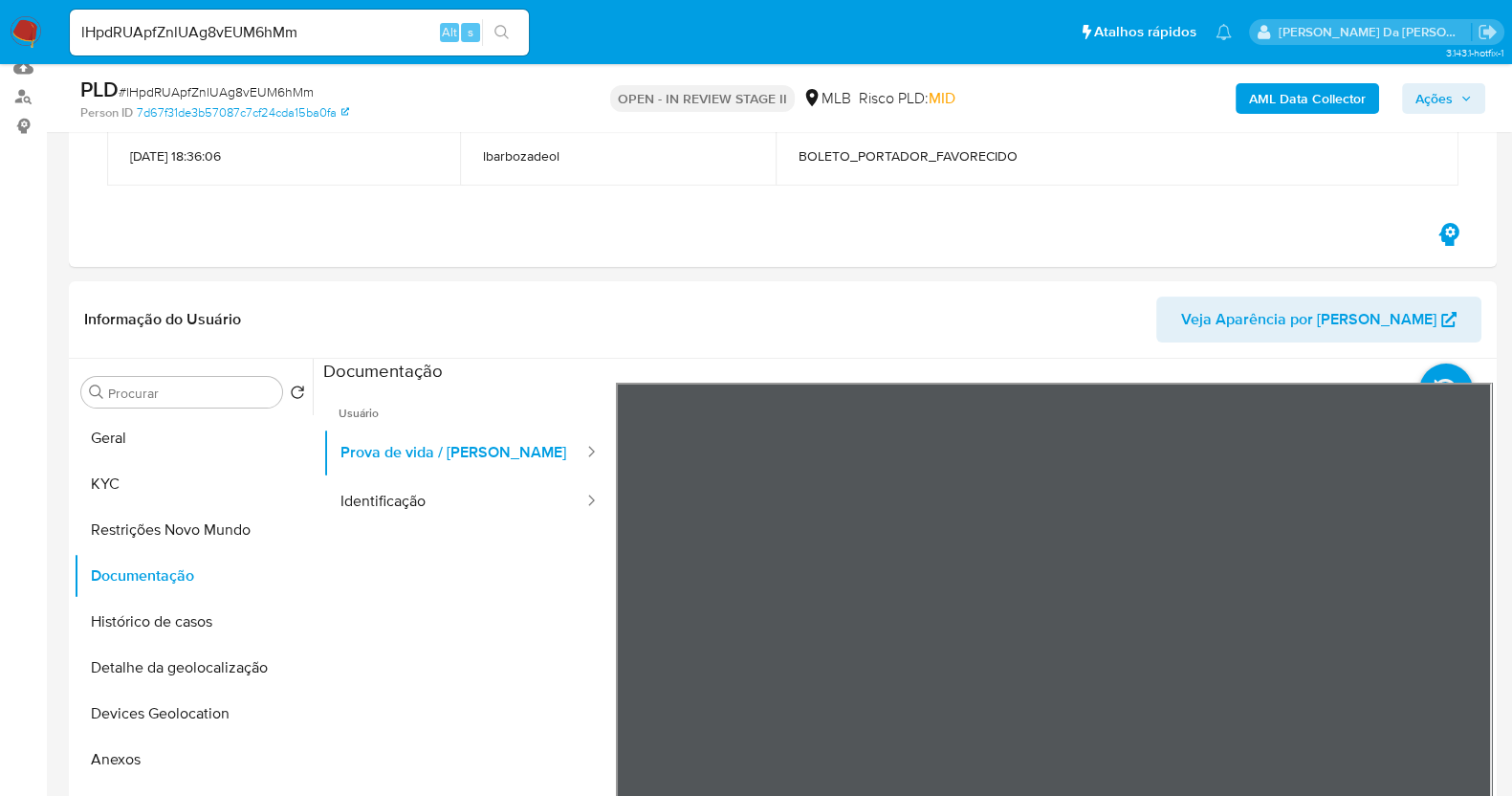 click on "lHpdRUApfZnlUAg8vEUM6hMm" at bounding box center (299, 33) 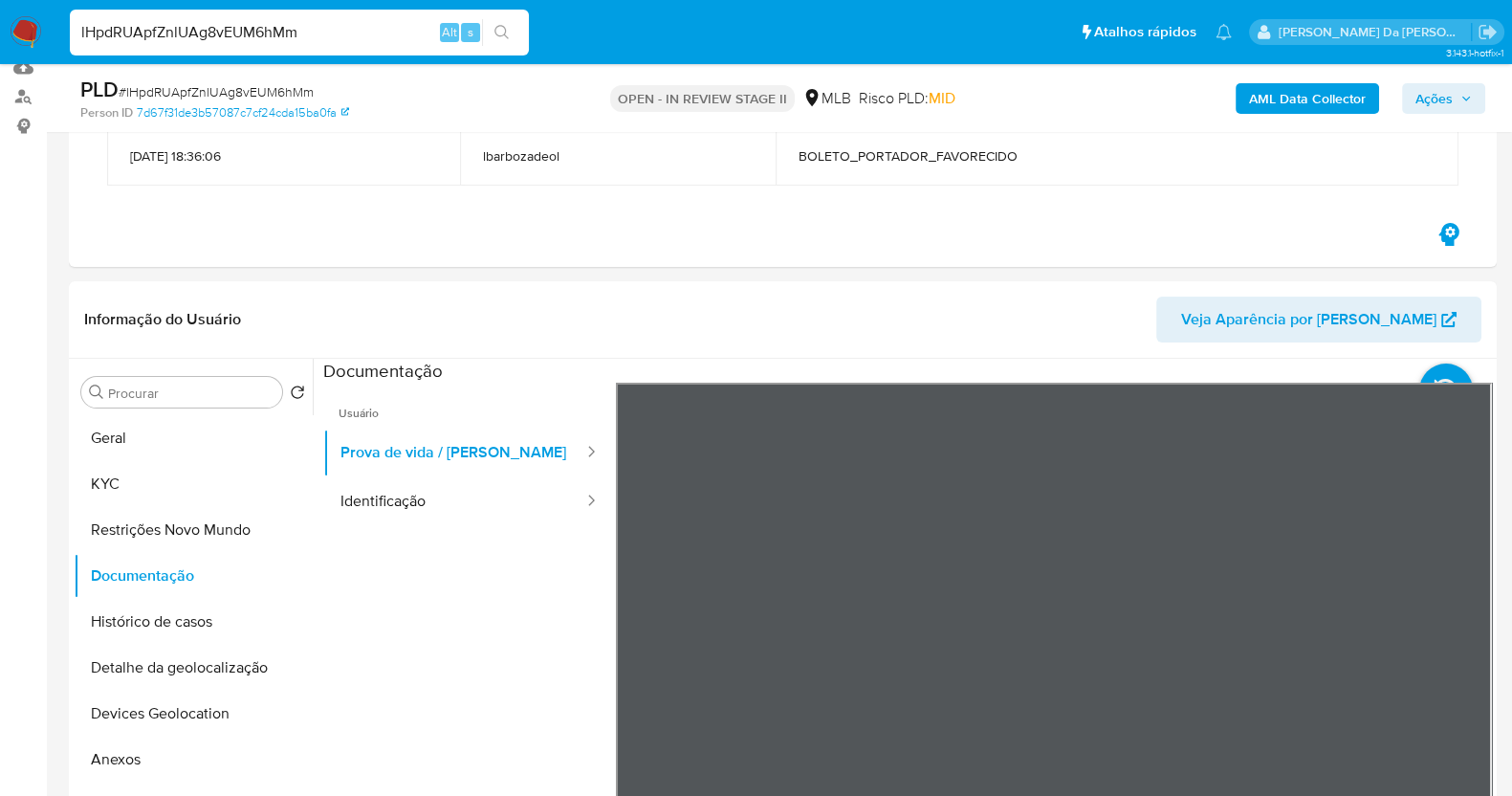 click on "lHpdRUApfZnlUAg8vEUM6hMm" at bounding box center [299, 33] 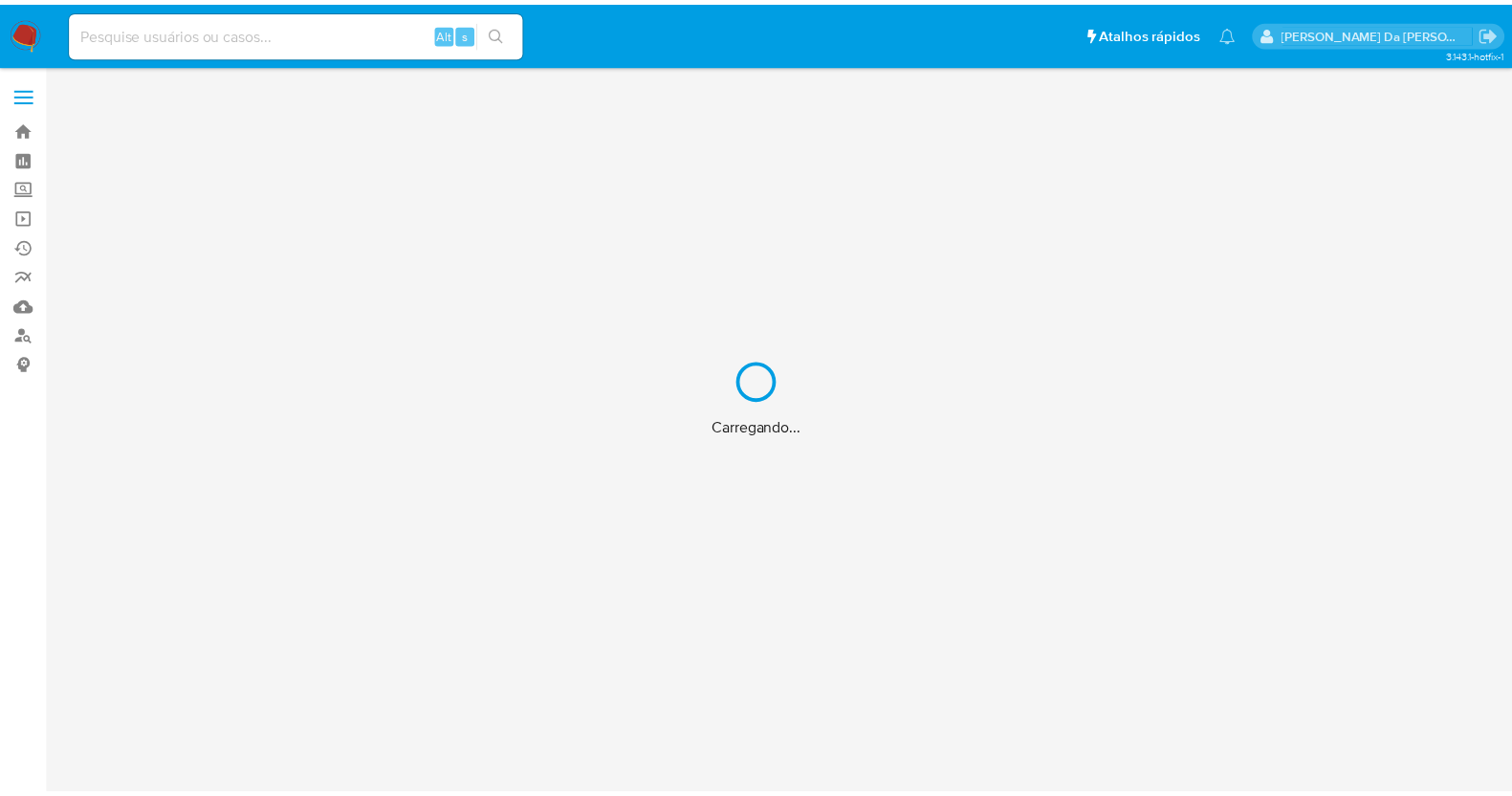 scroll, scrollTop: 0, scrollLeft: 0, axis: both 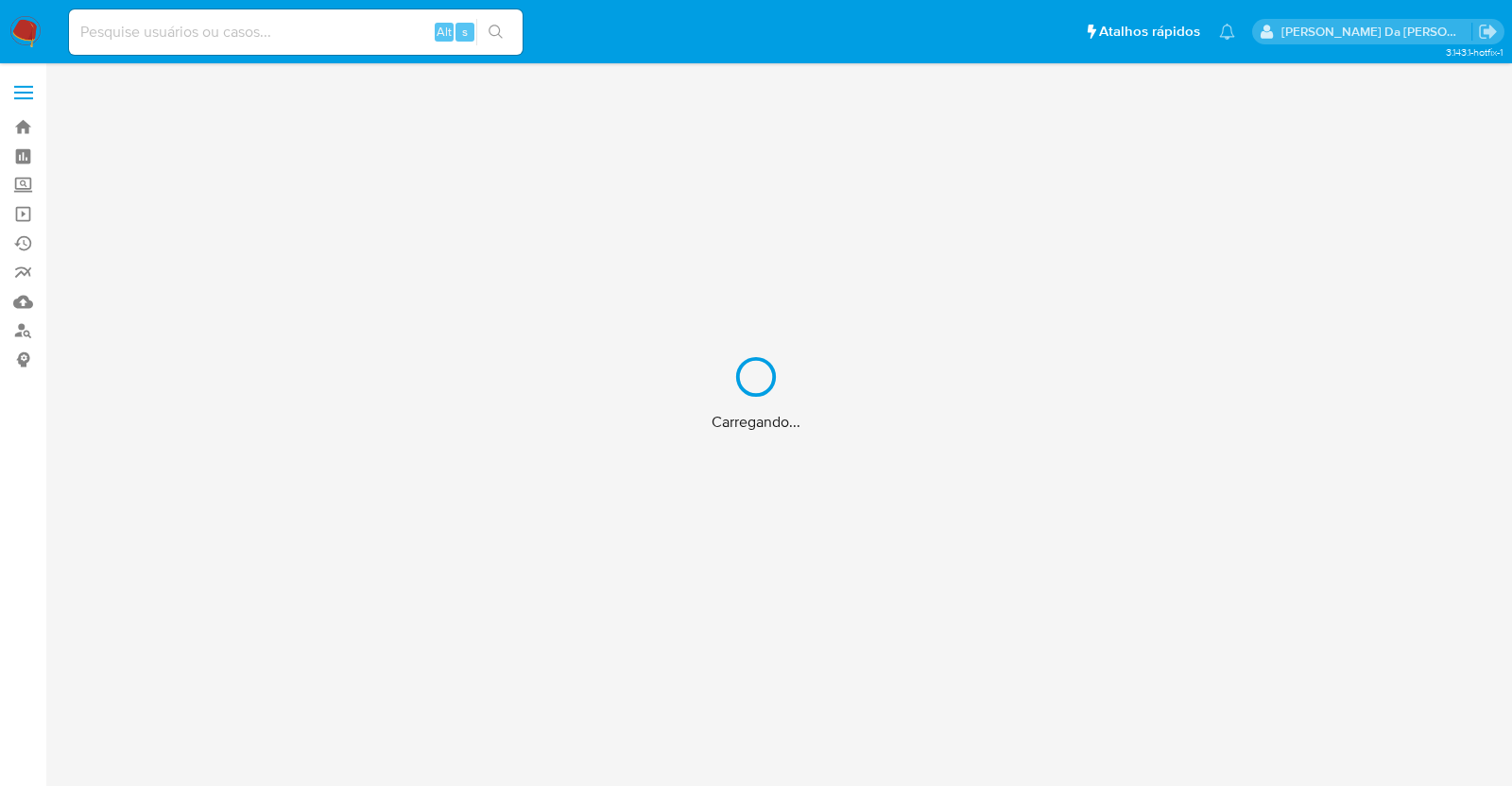 click on "Carregando..." at bounding box center [756, 393] 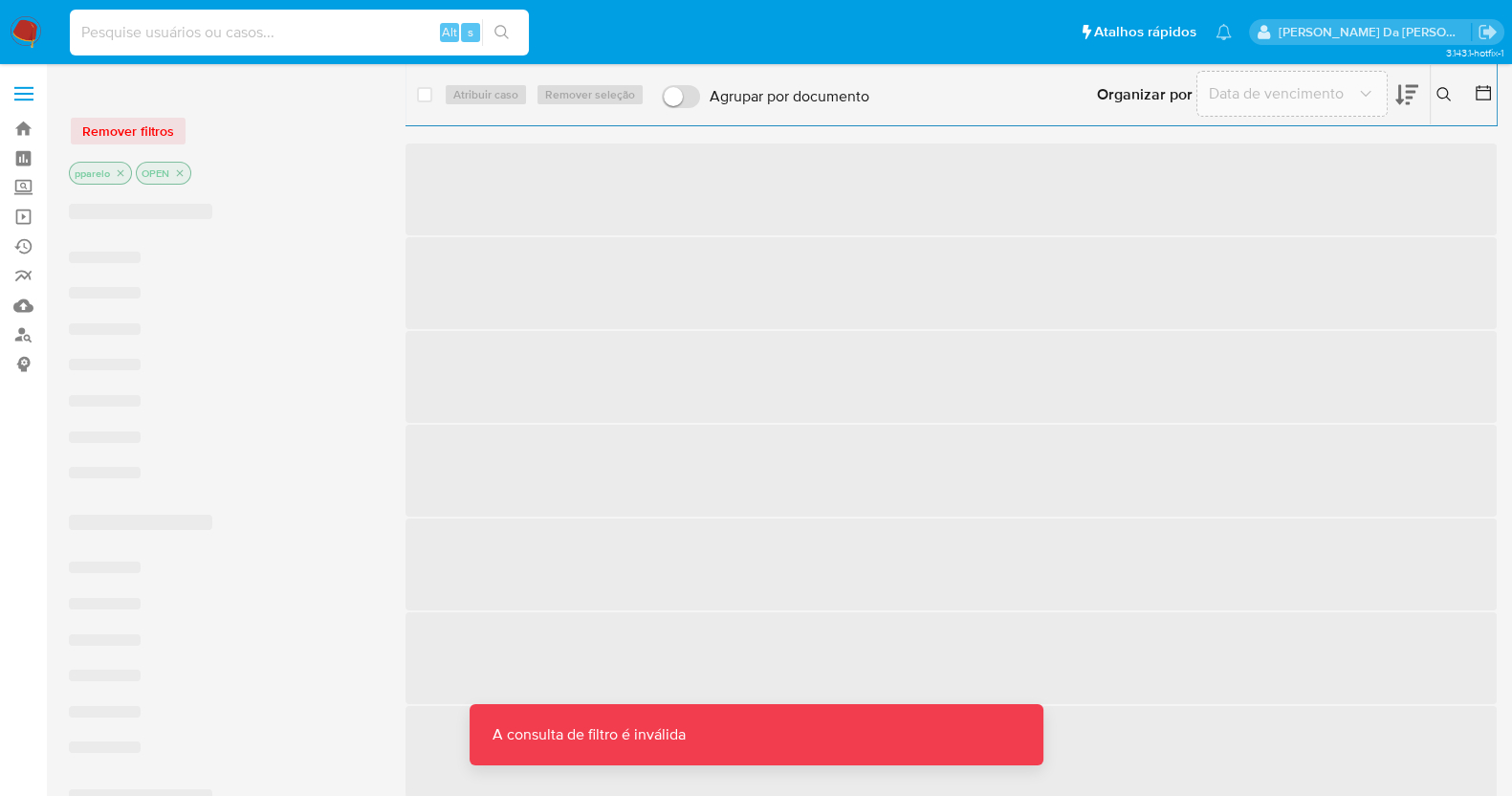 click at bounding box center (299, 33) 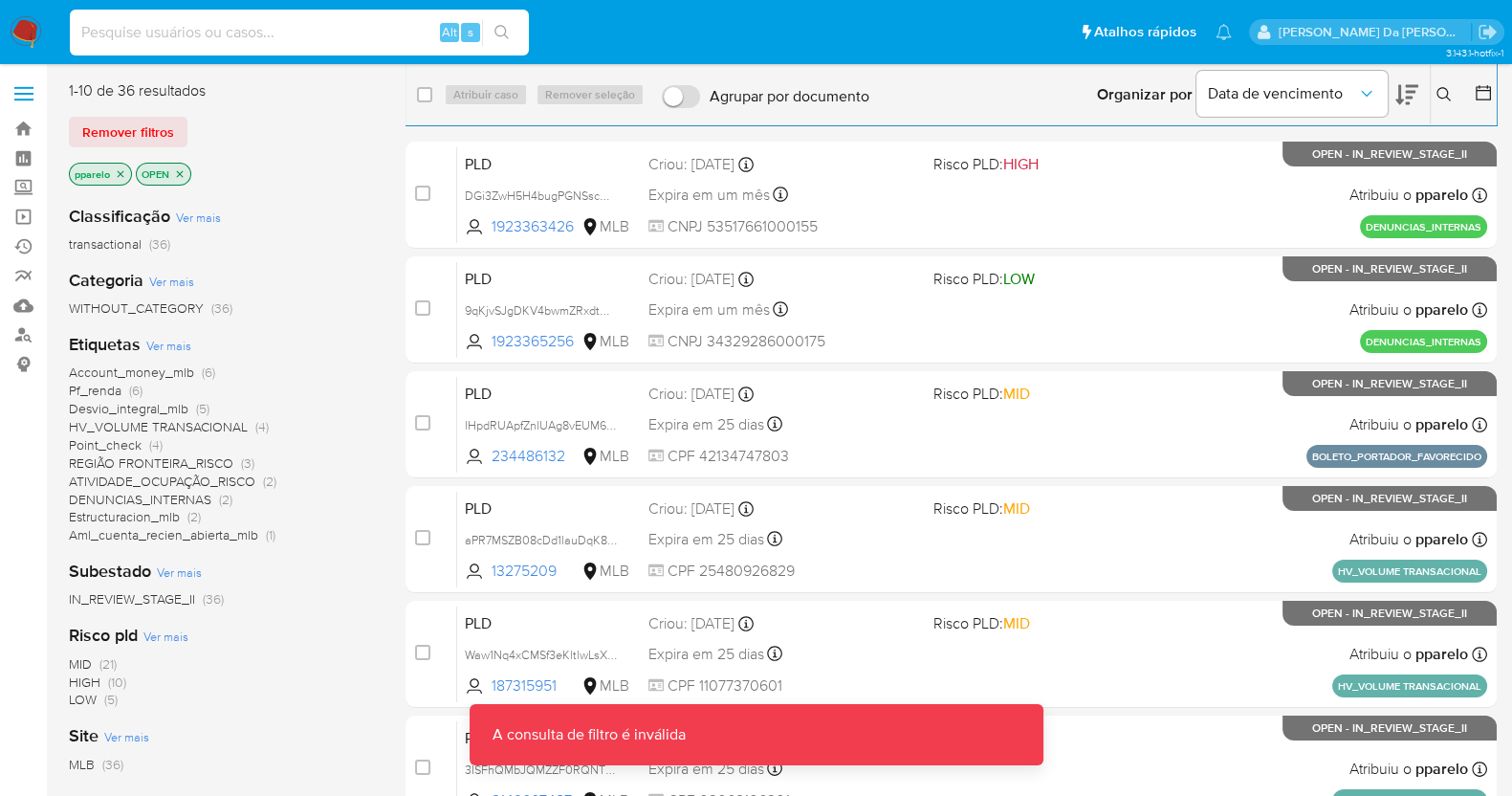 click at bounding box center (299, 33) 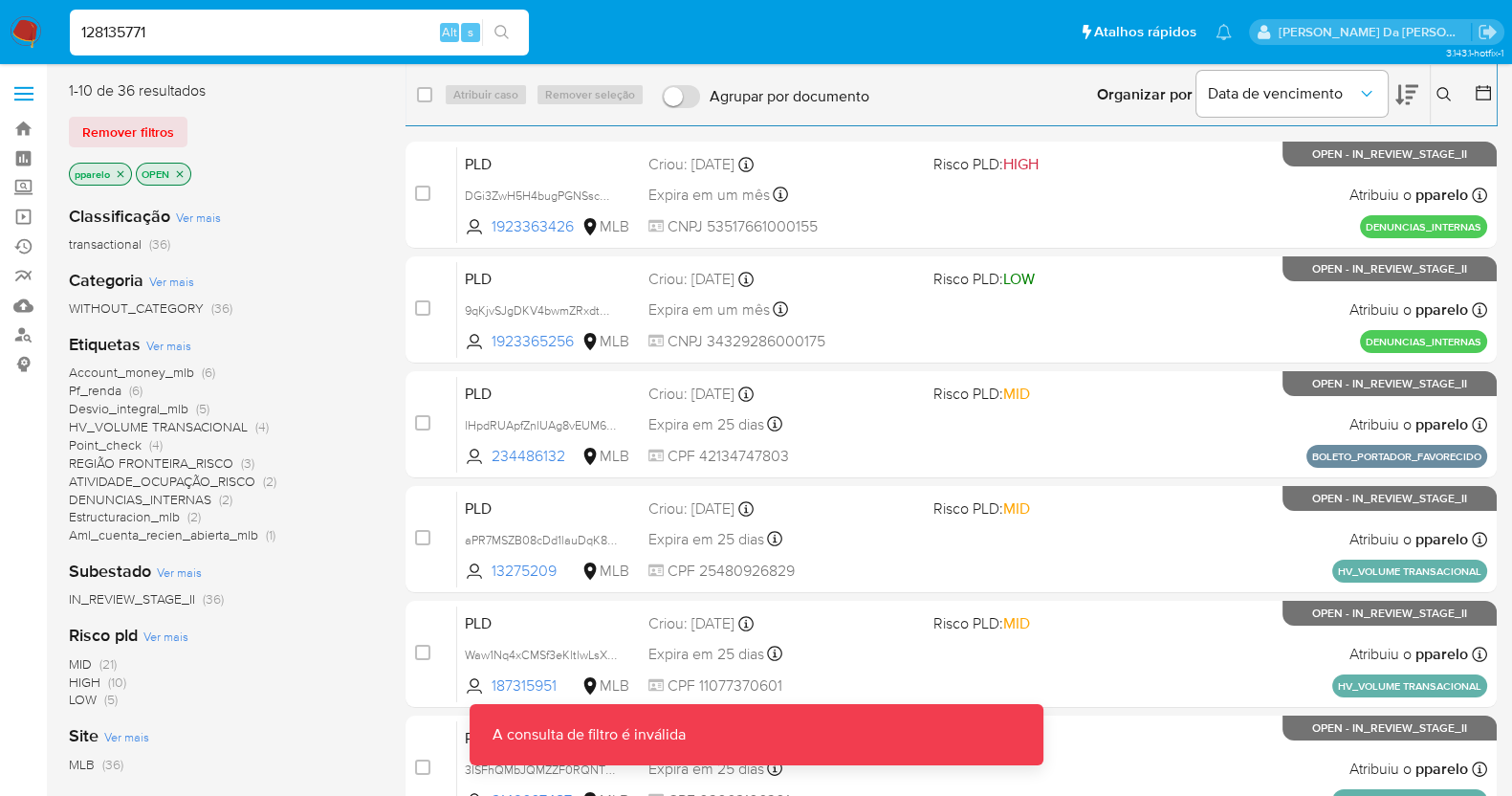 type on "128135771" 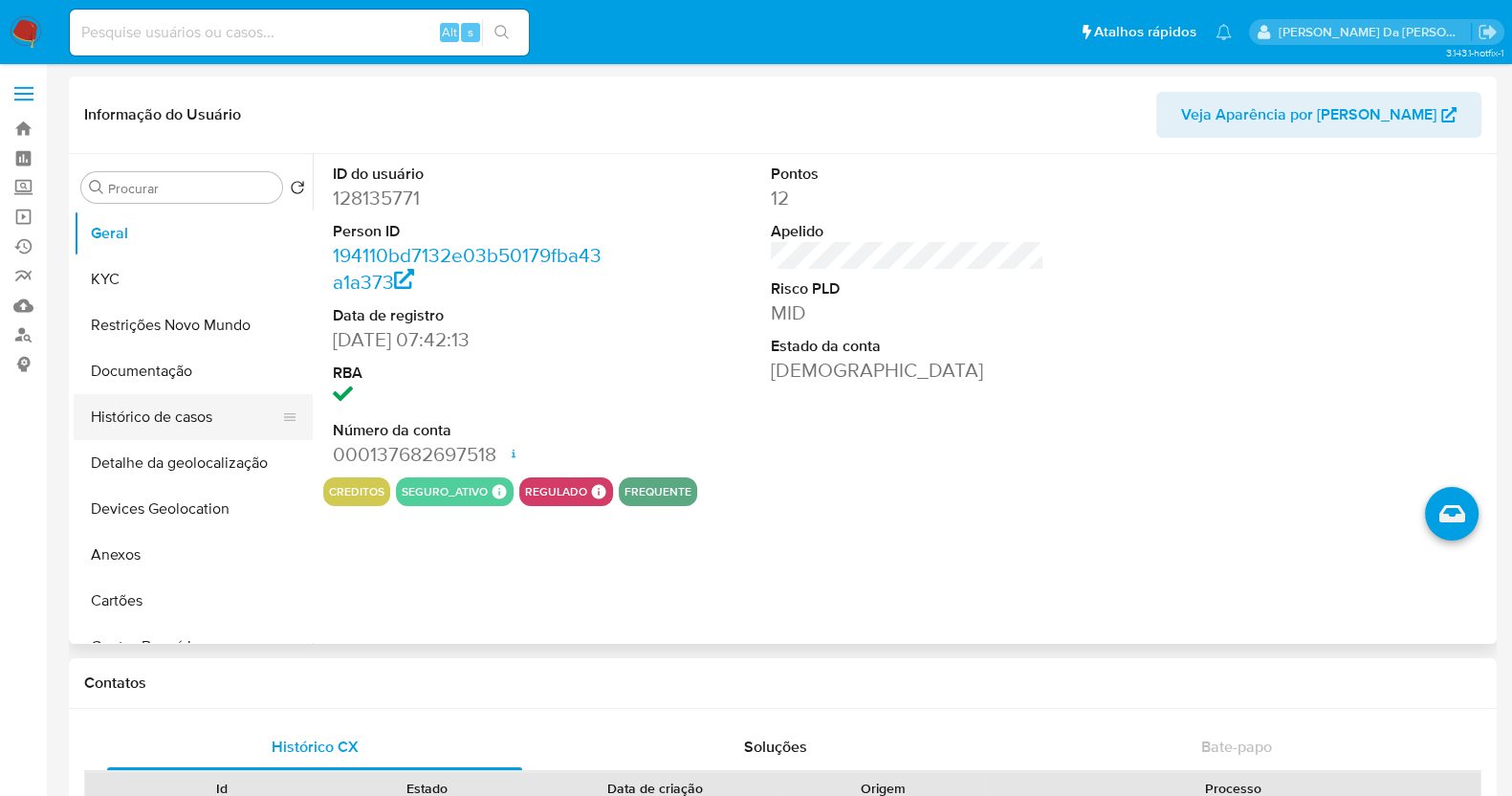 click on "Histórico de casos" at bounding box center (186, 417) 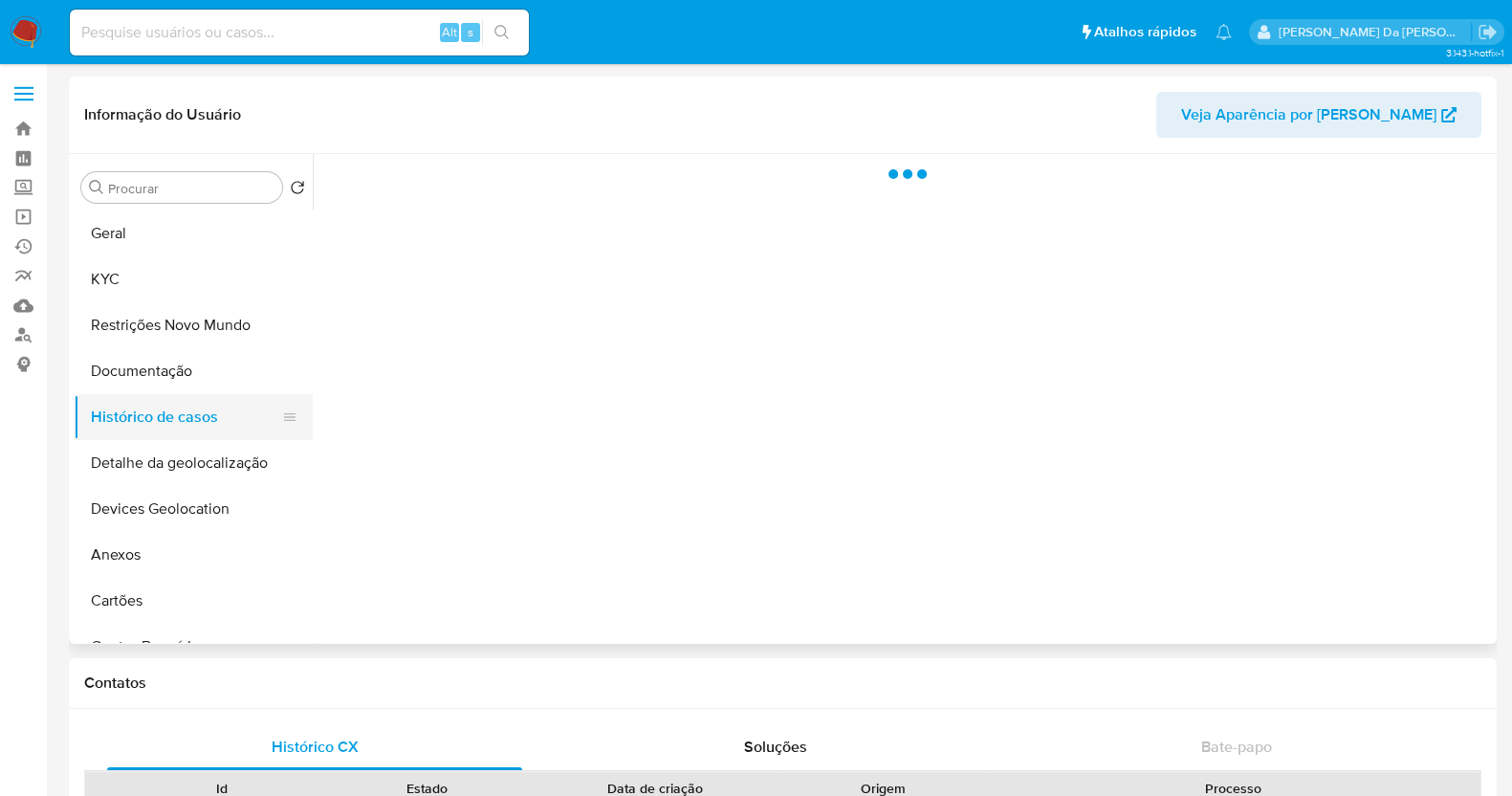select on "10" 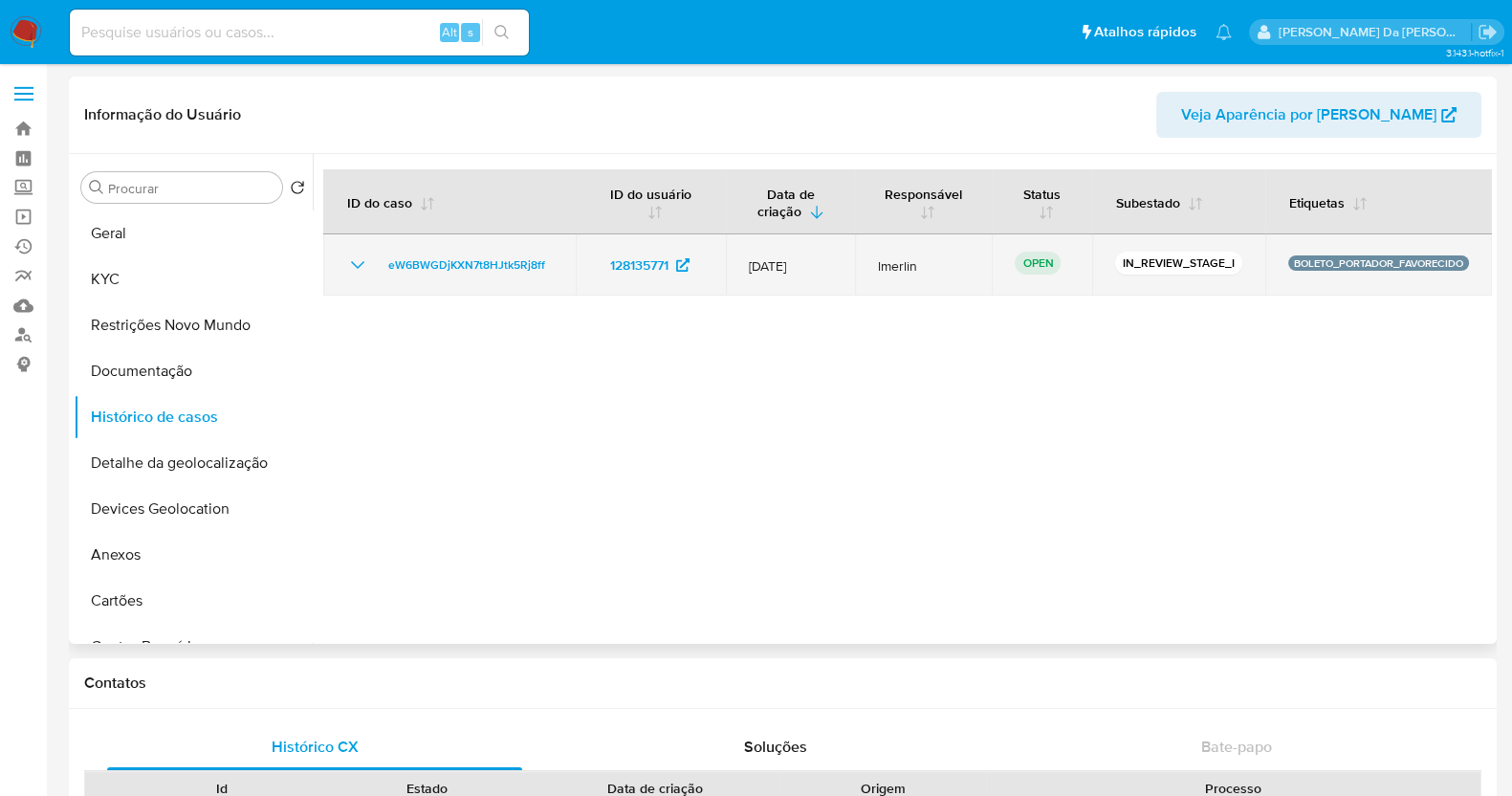 drag, startPoint x: 560, startPoint y: 270, endPoint x: 376, endPoint y: 264, distance: 184.0978 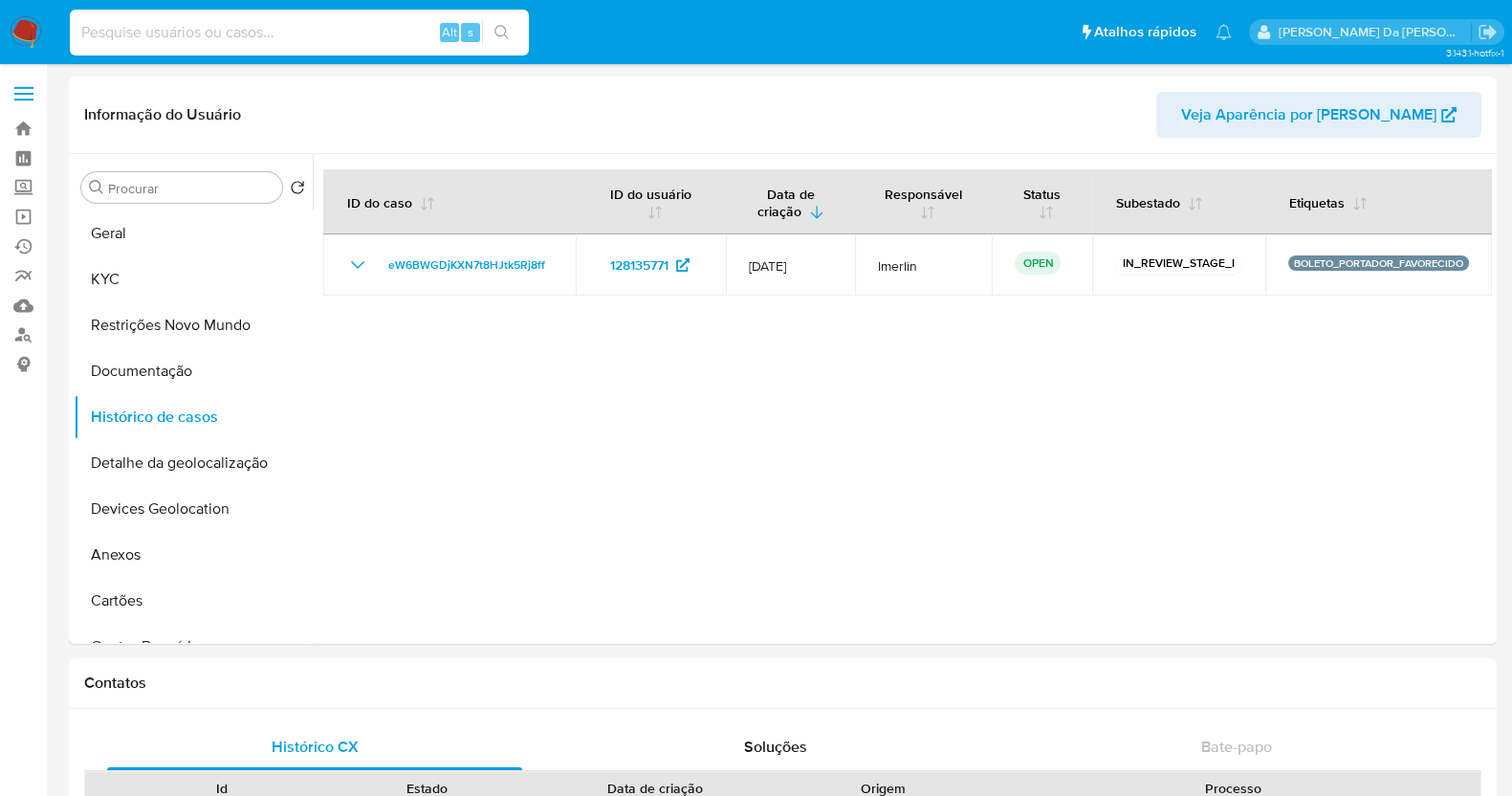 click at bounding box center [299, 33] 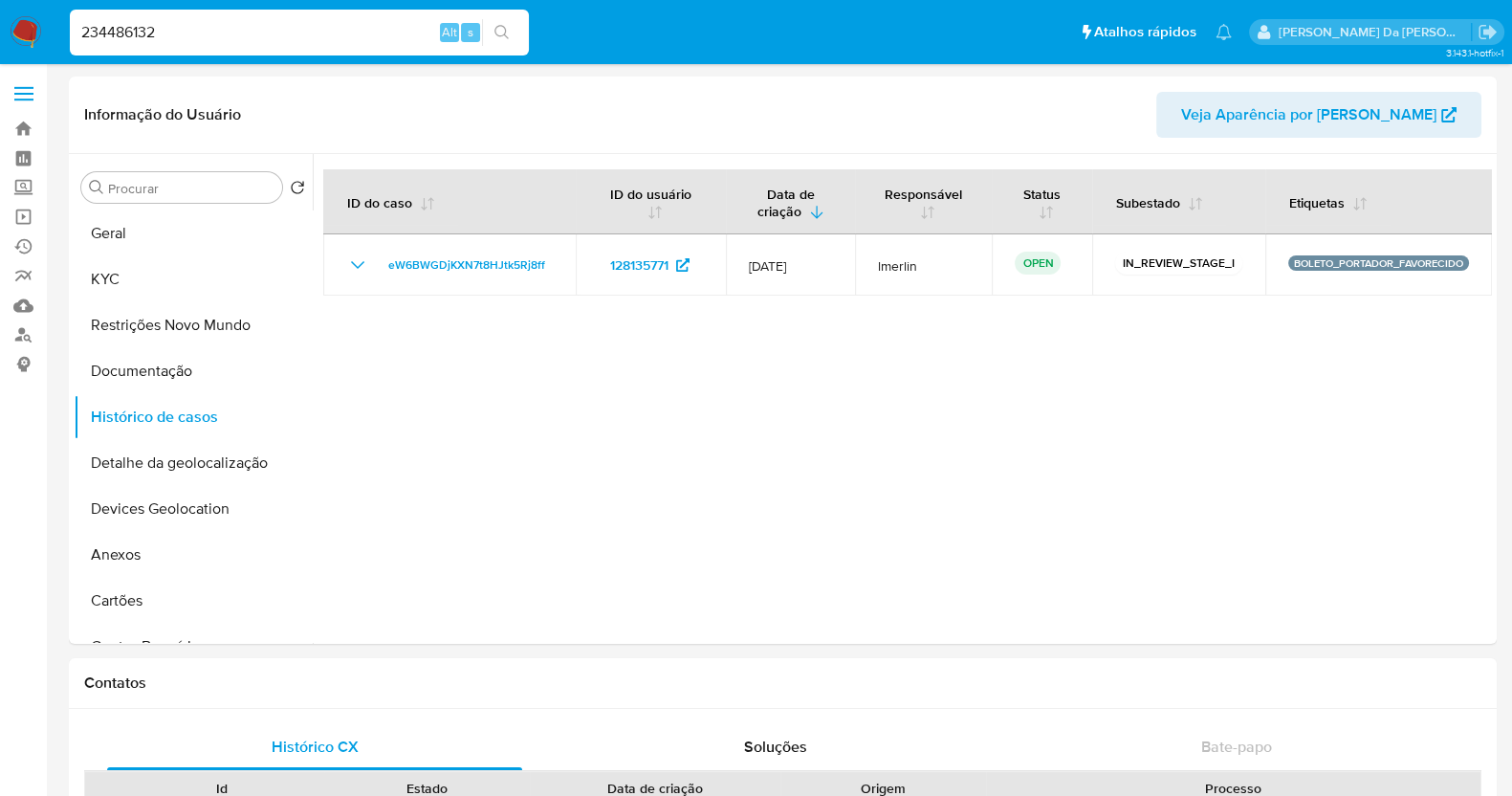 type on "234486132" 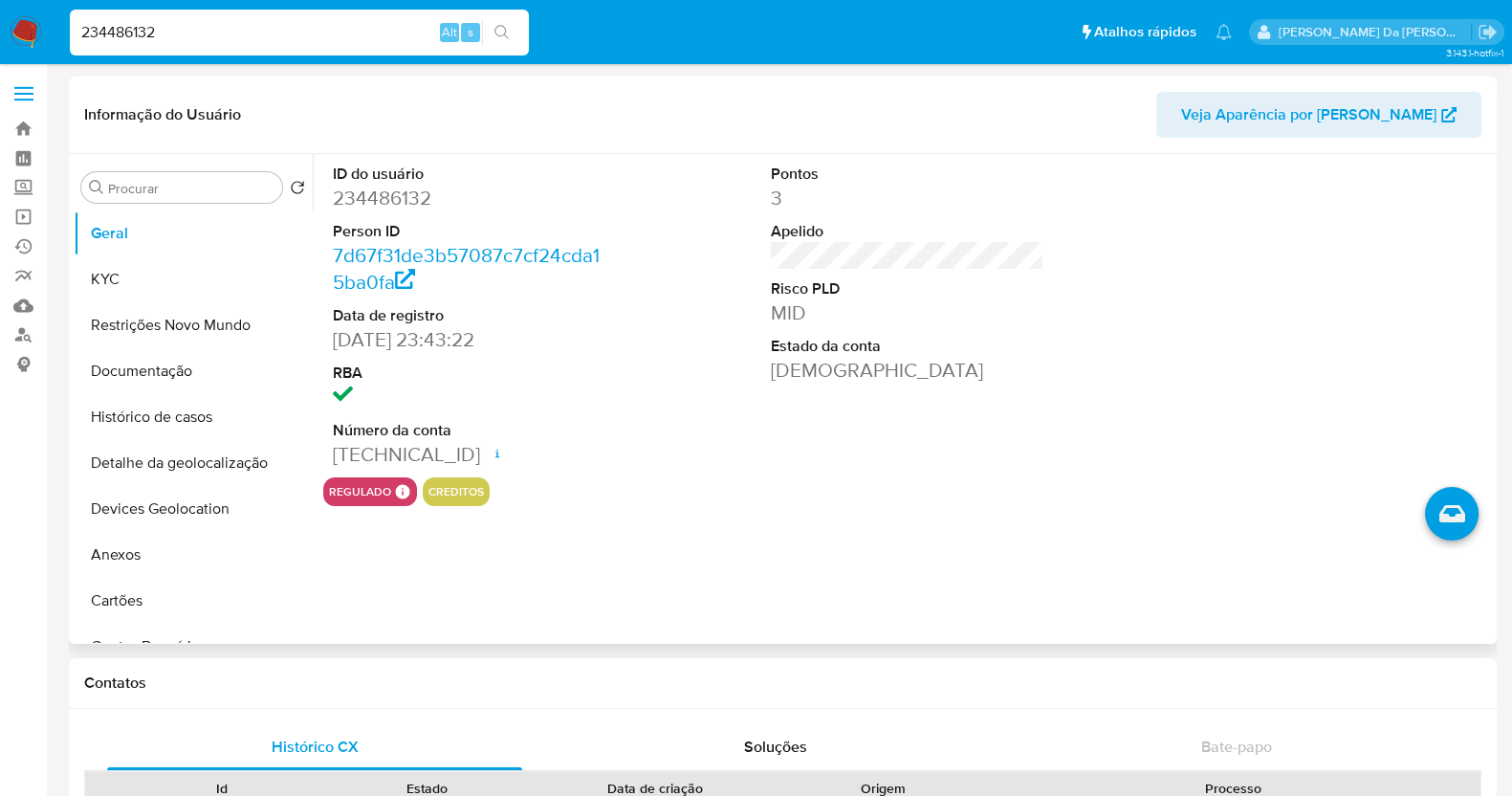 select on "10" 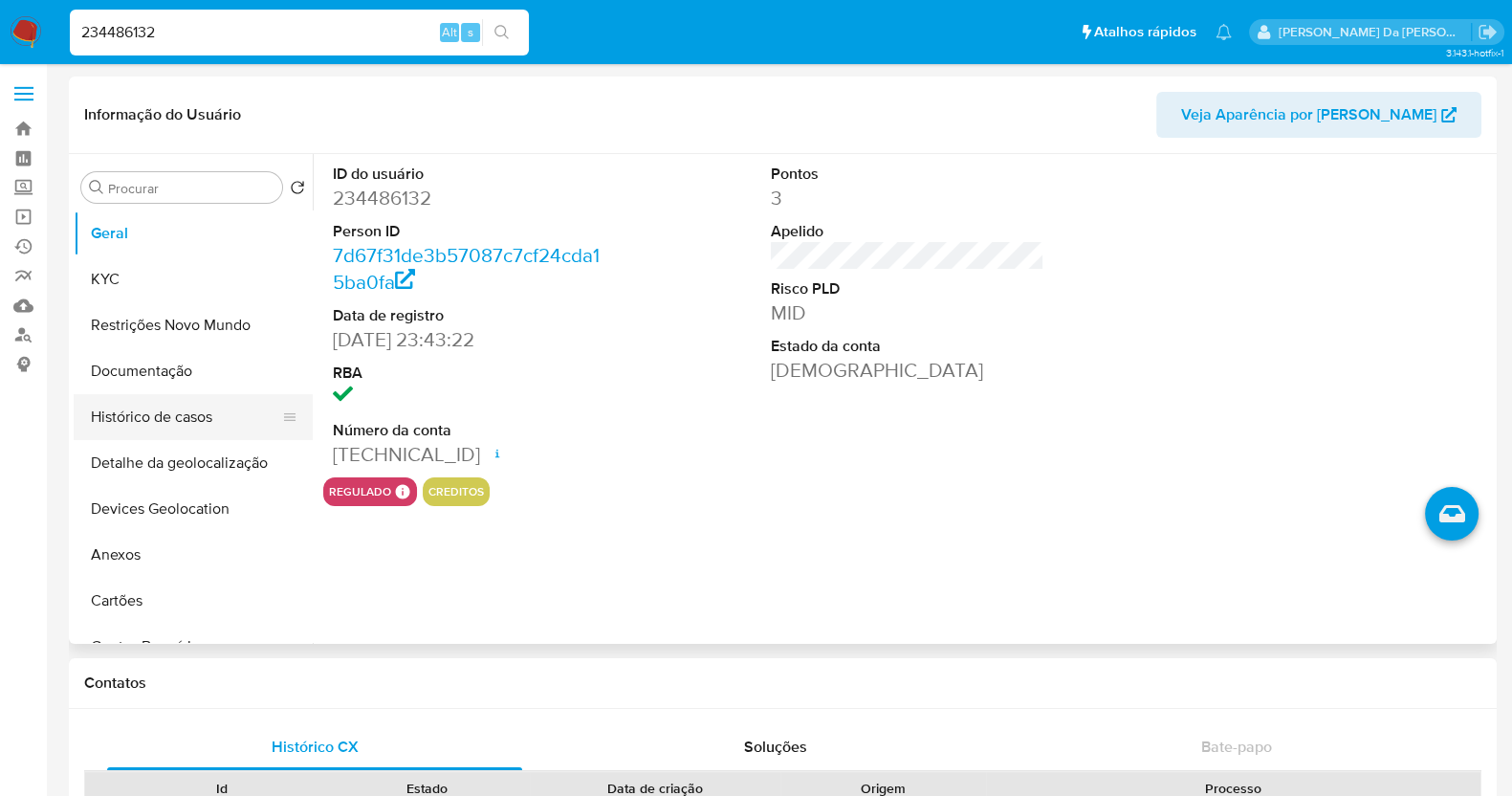 click on "Histórico de casos" at bounding box center (186, 417) 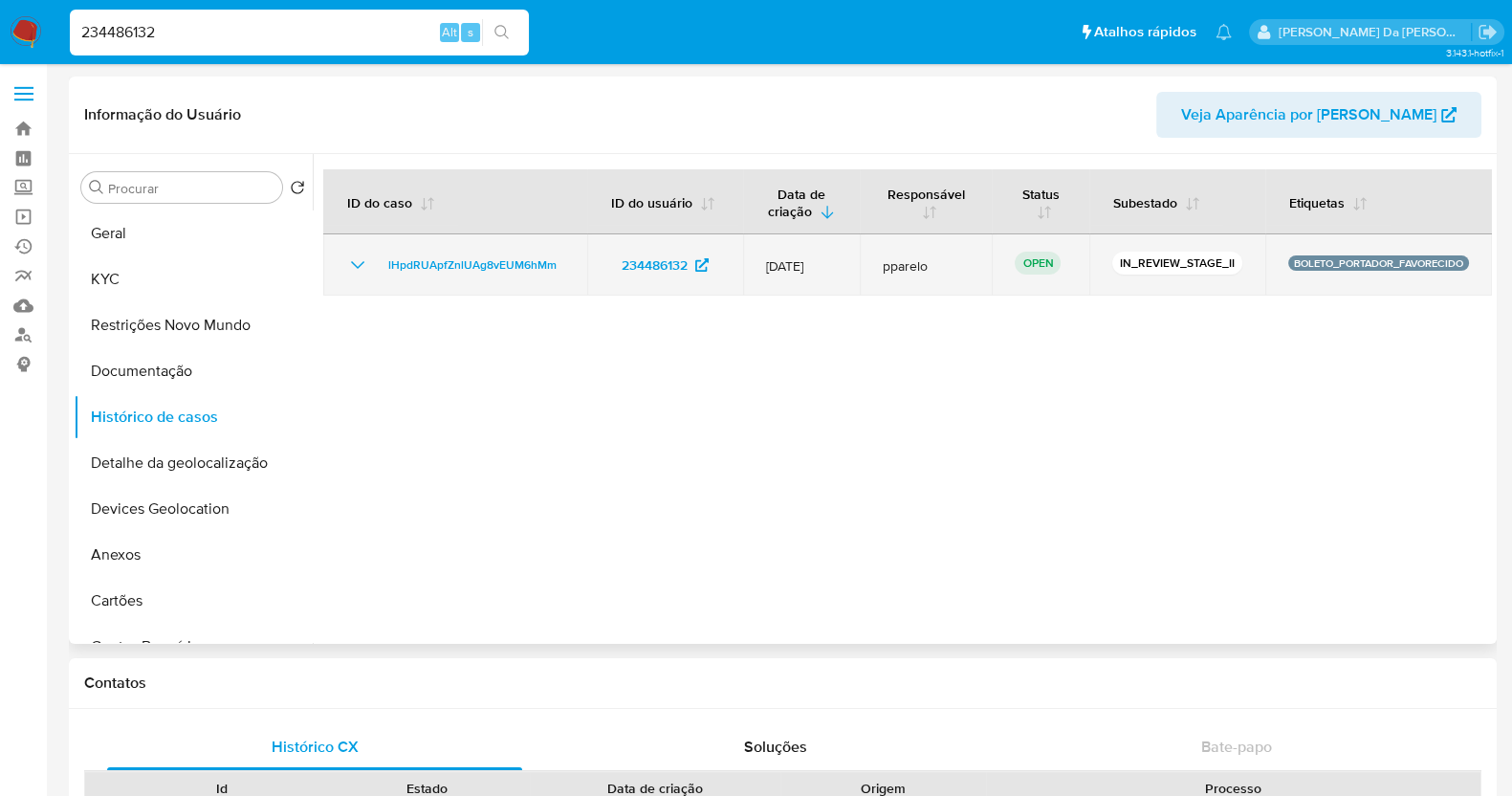drag, startPoint x: 374, startPoint y: 270, endPoint x: 572, endPoint y: 275, distance: 198.06312 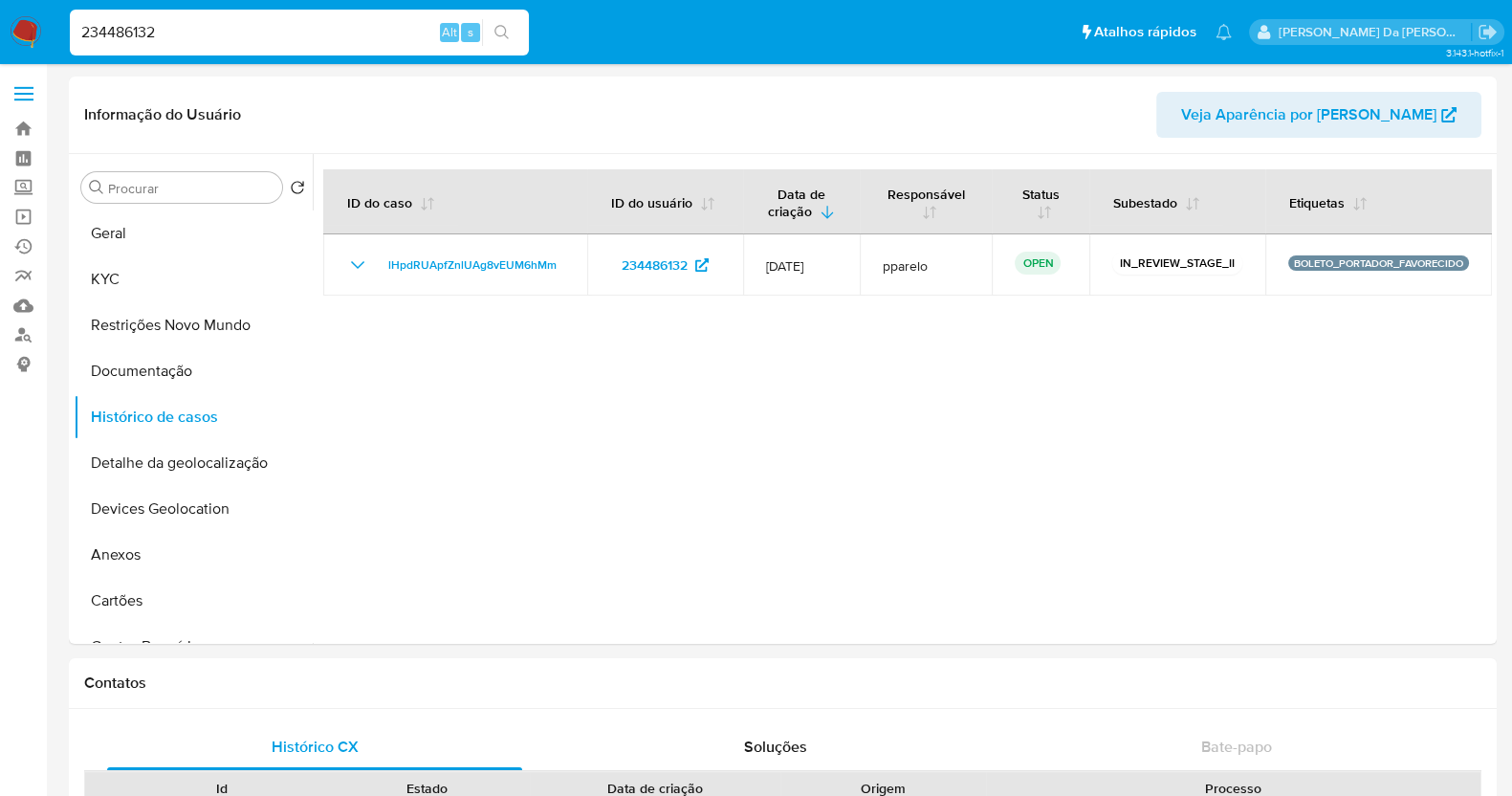 click on "234486132" at bounding box center [299, 33] 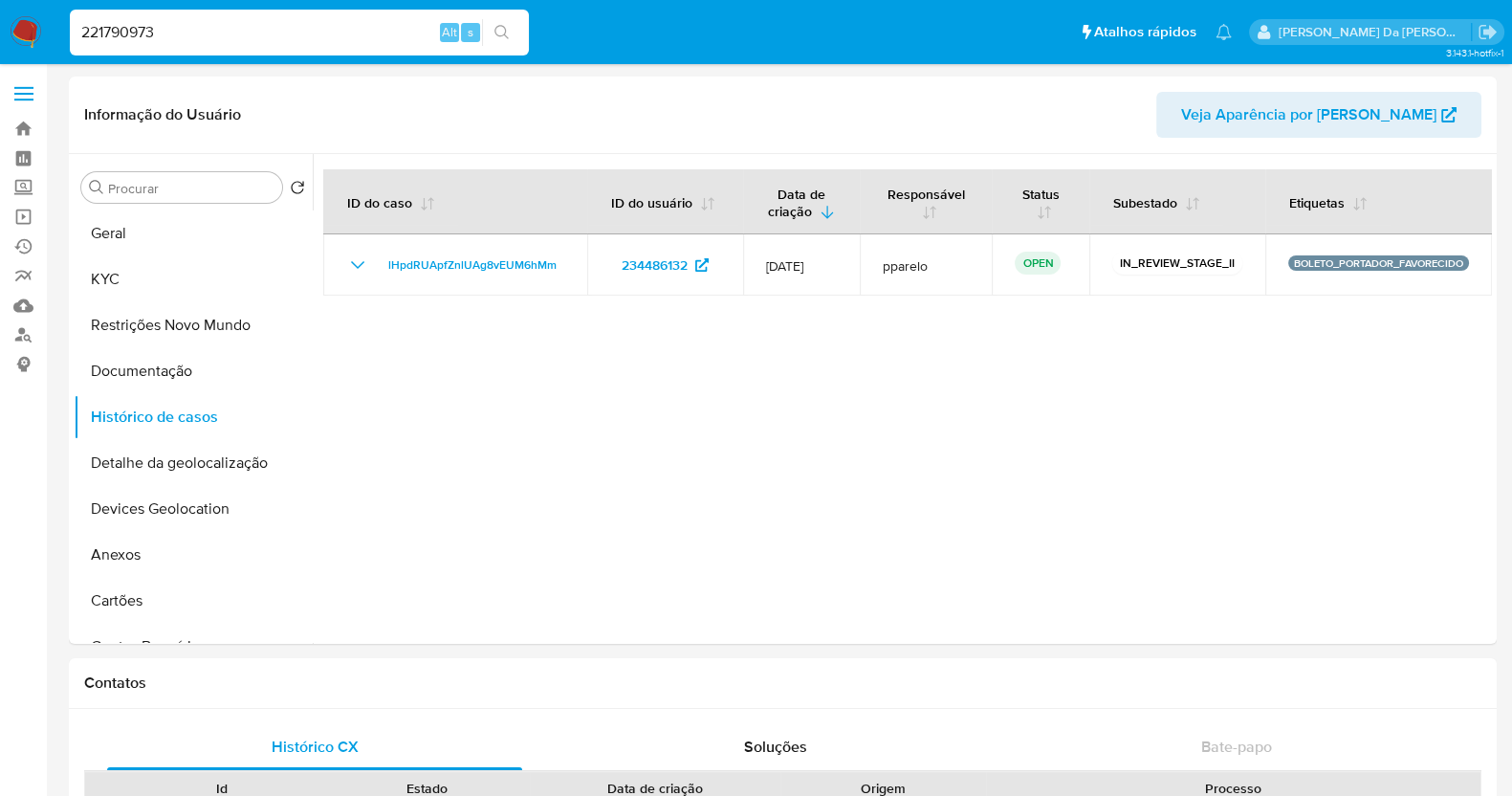 type on "221790973" 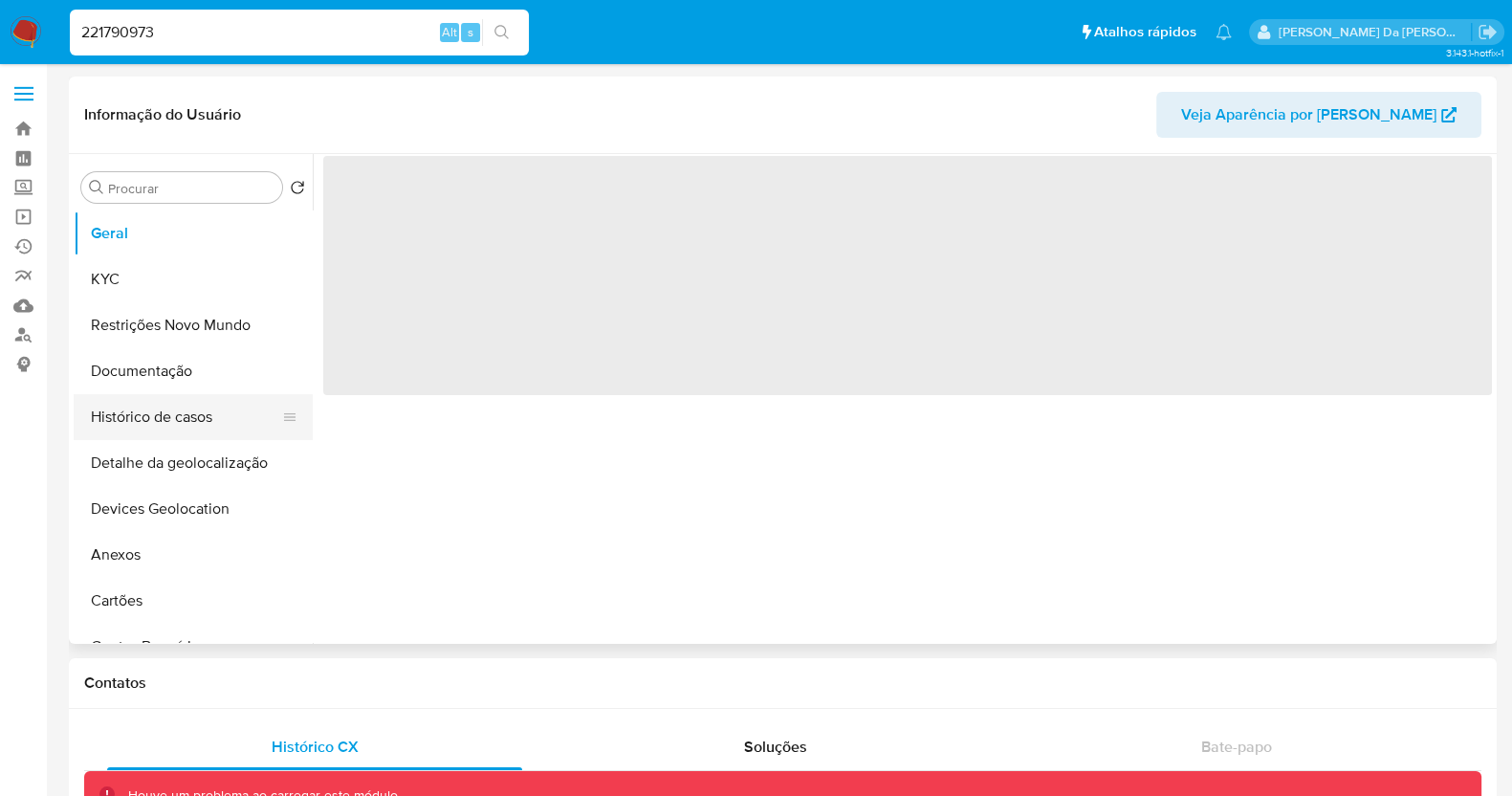 click on "Histórico de casos" at bounding box center (186, 417) 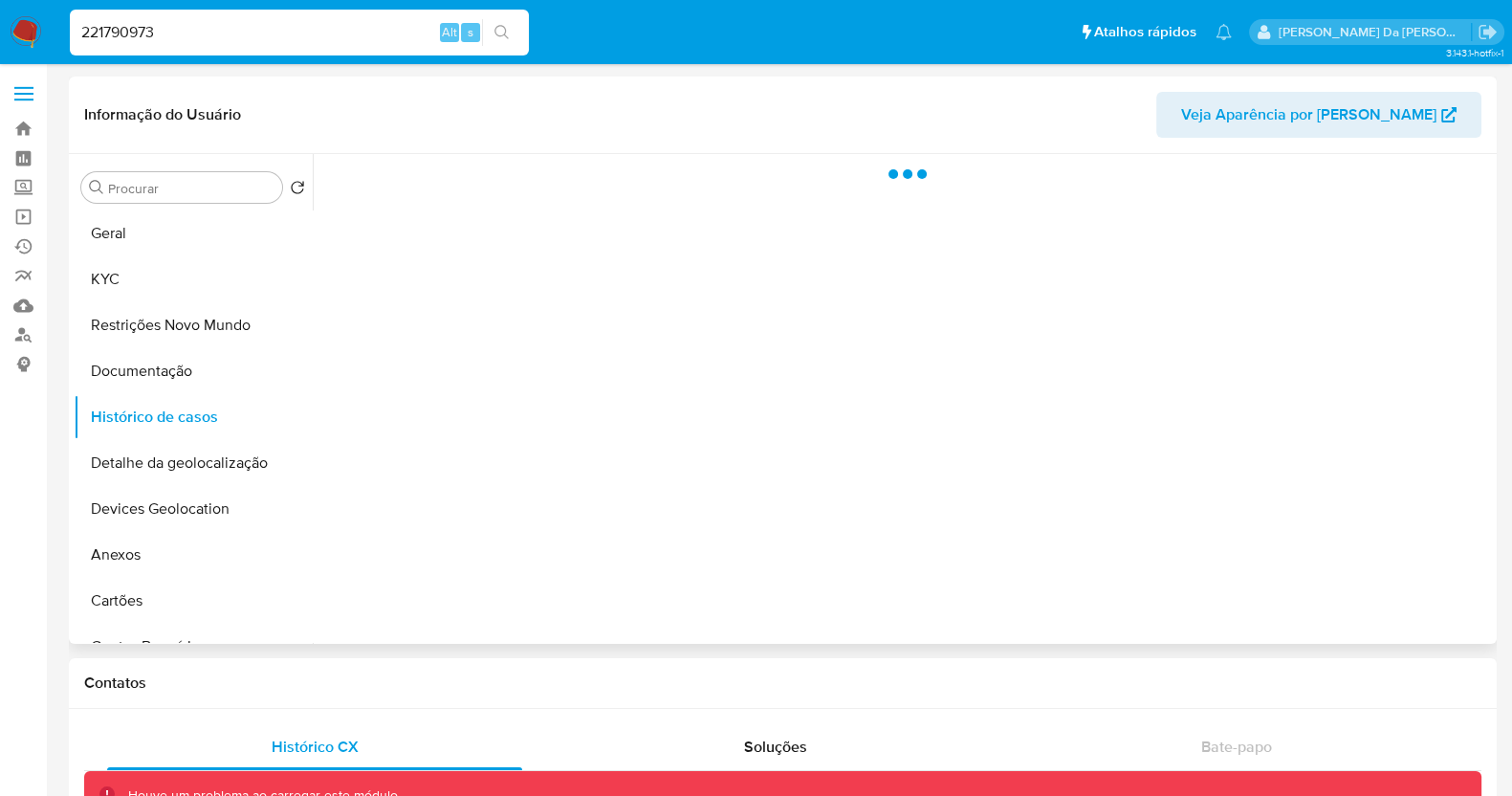 select on "10" 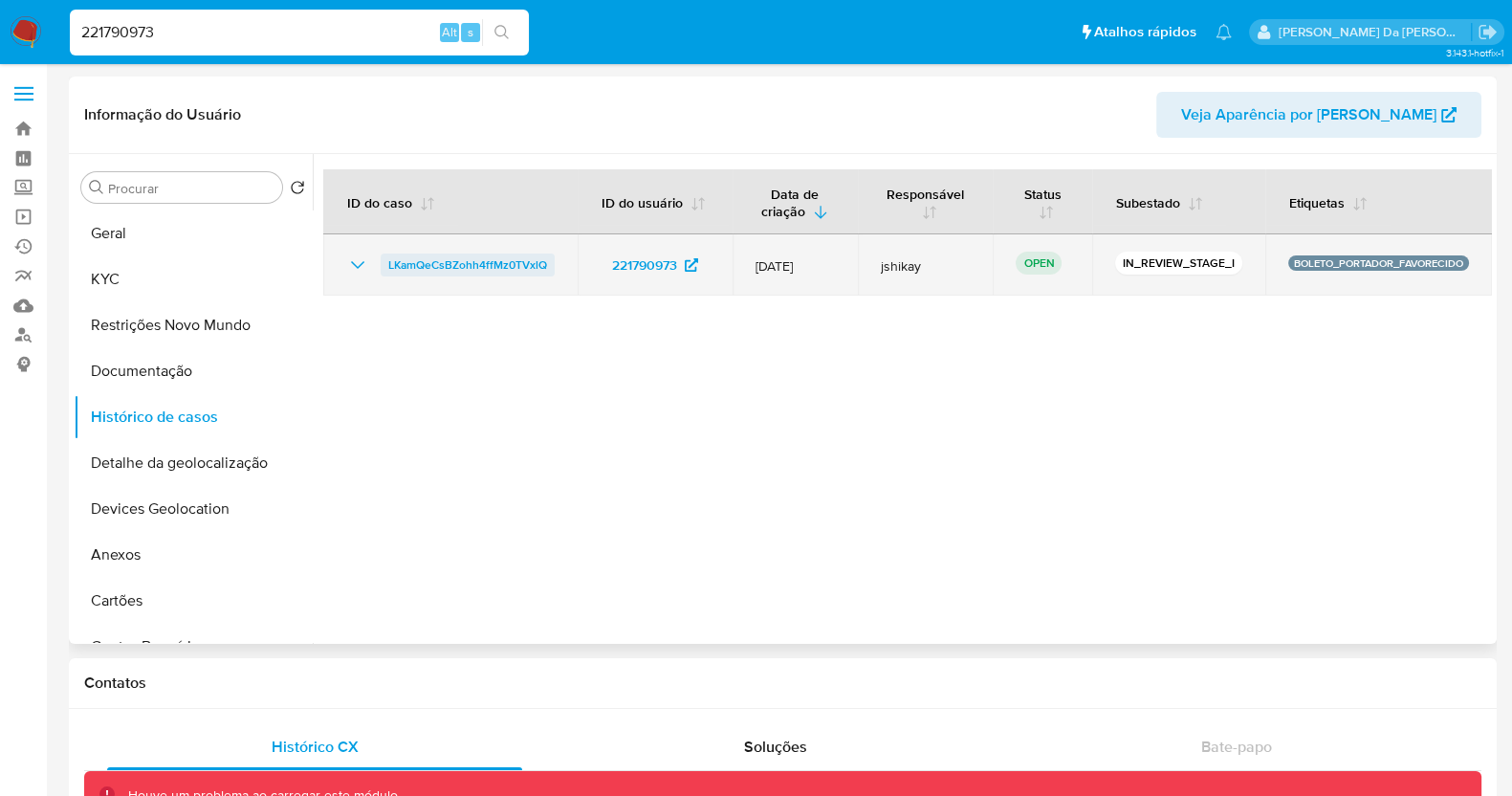 drag, startPoint x: 561, startPoint y: 265, endPoint x: 383, endPoint y: 270, distance: 178.07021 